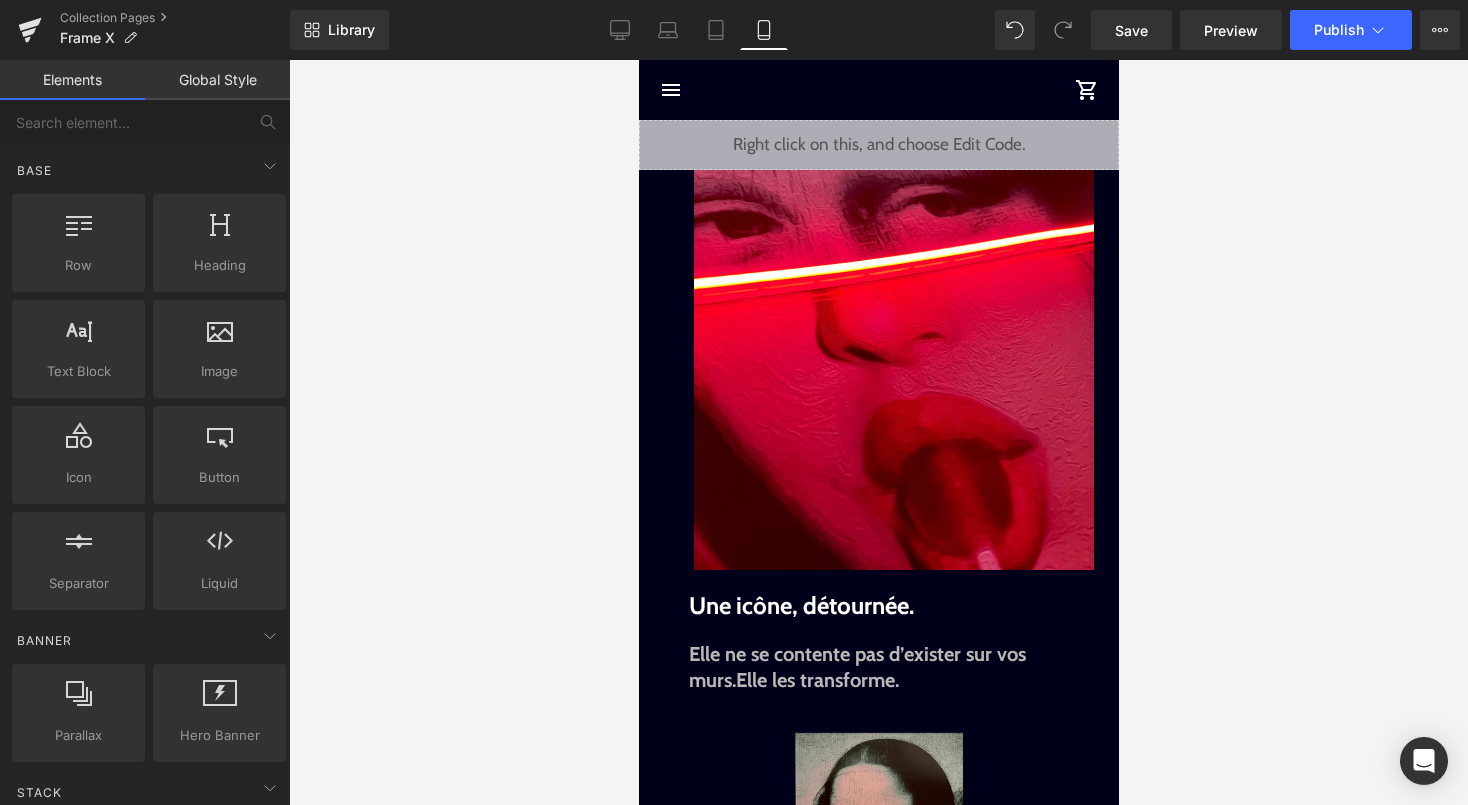 scroll, scrollTop: 0, scrollLeft: 0, axis: both 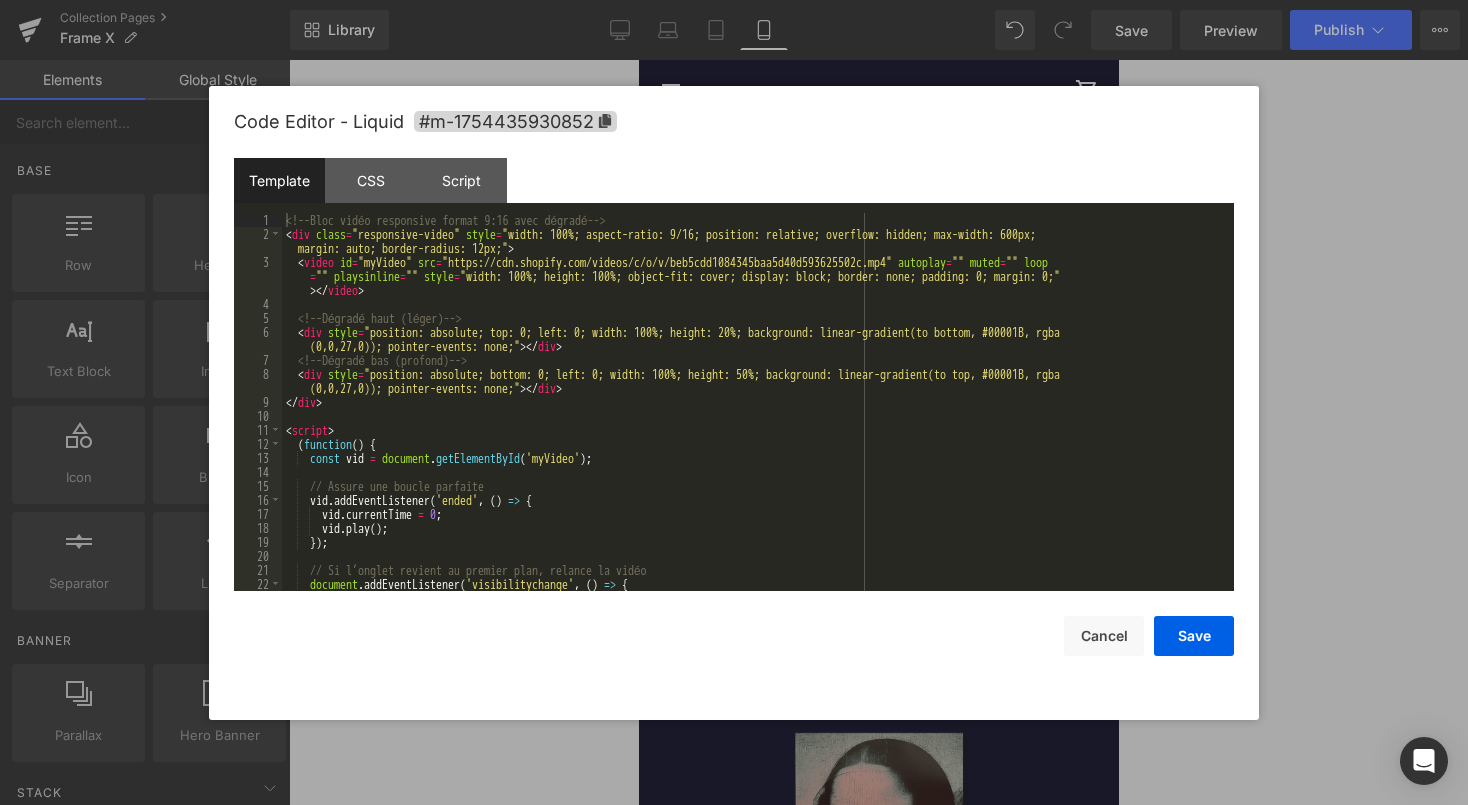click on "Liquid" at bounding box center [878, 145] 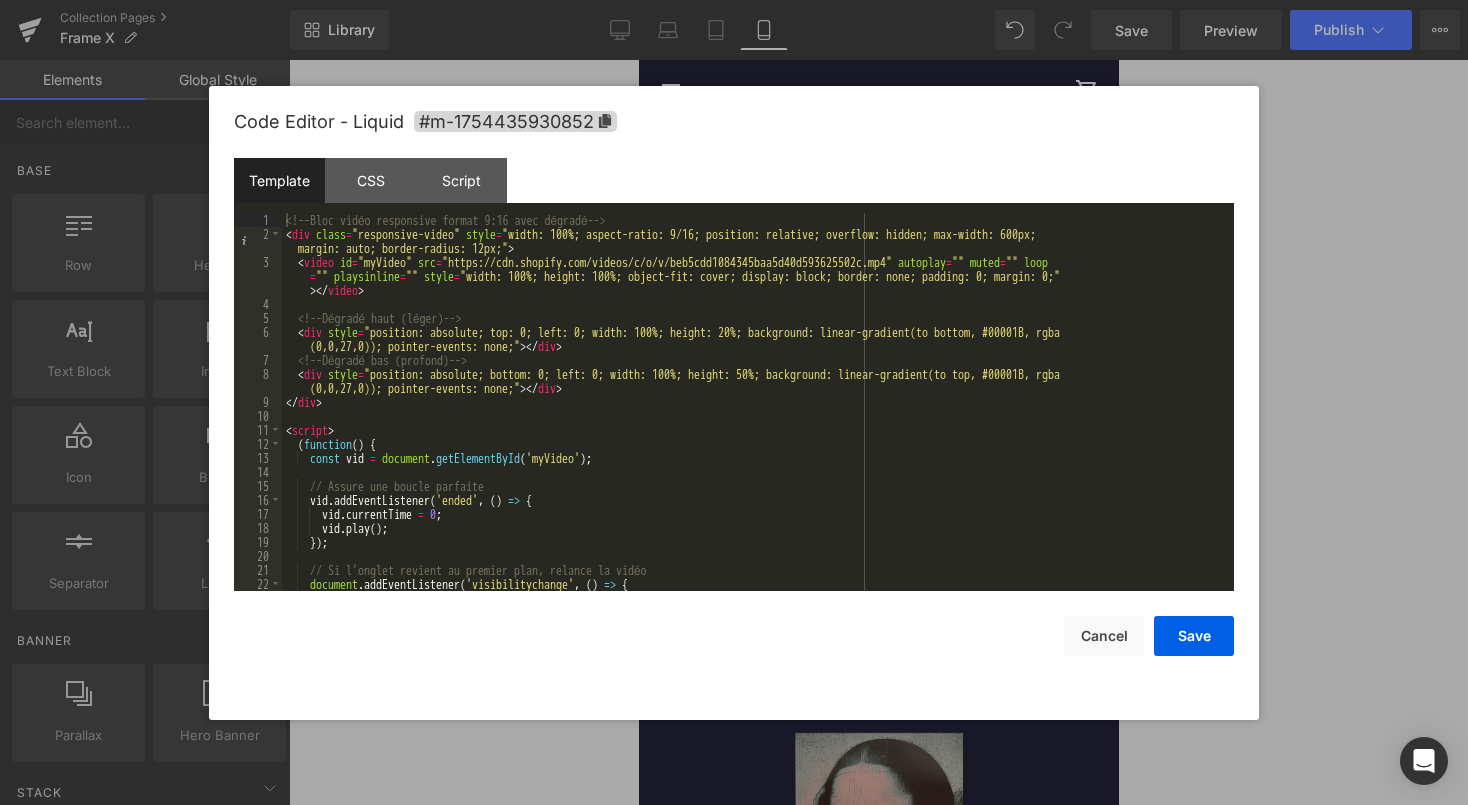 click at bounding box center [734, 402] 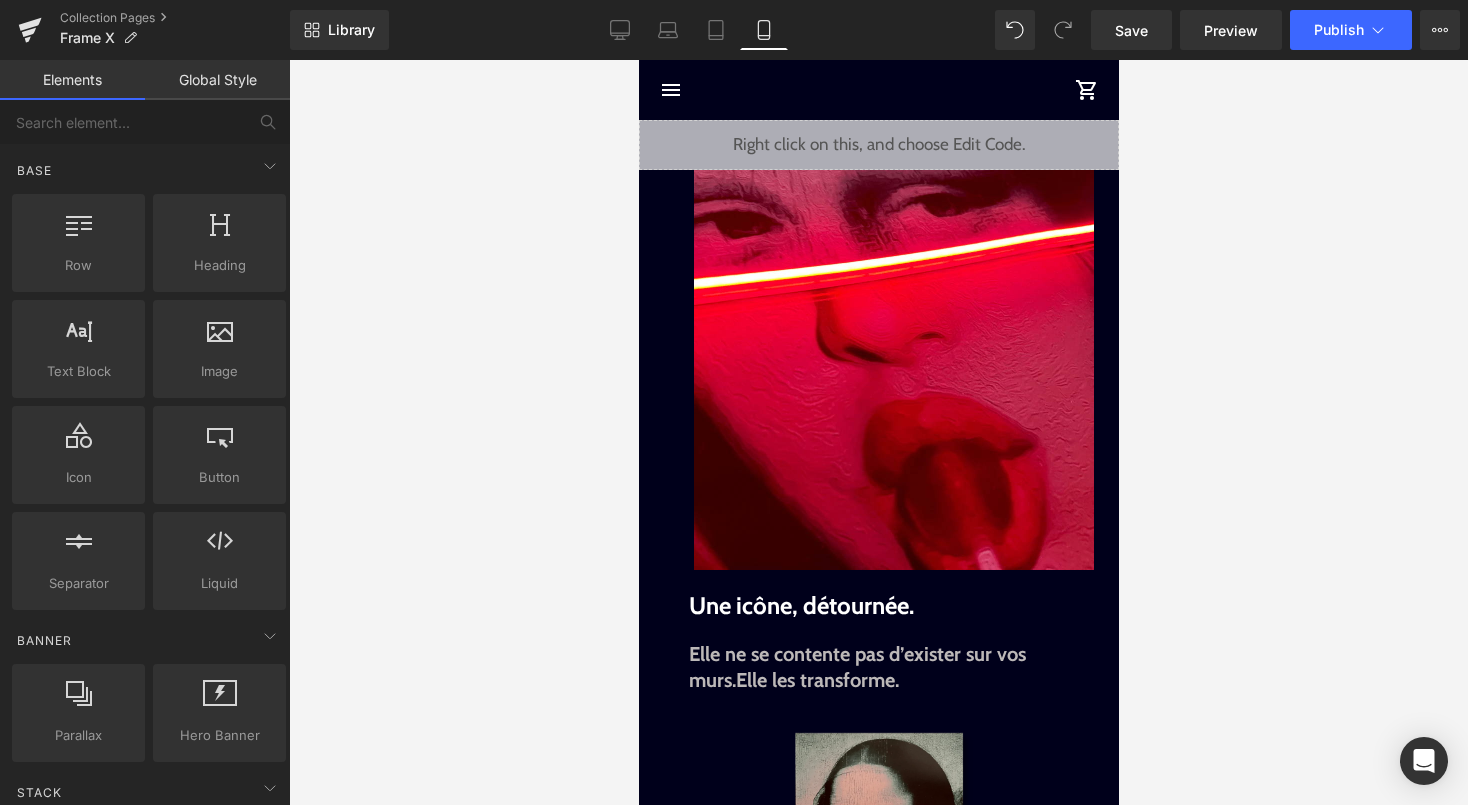 click 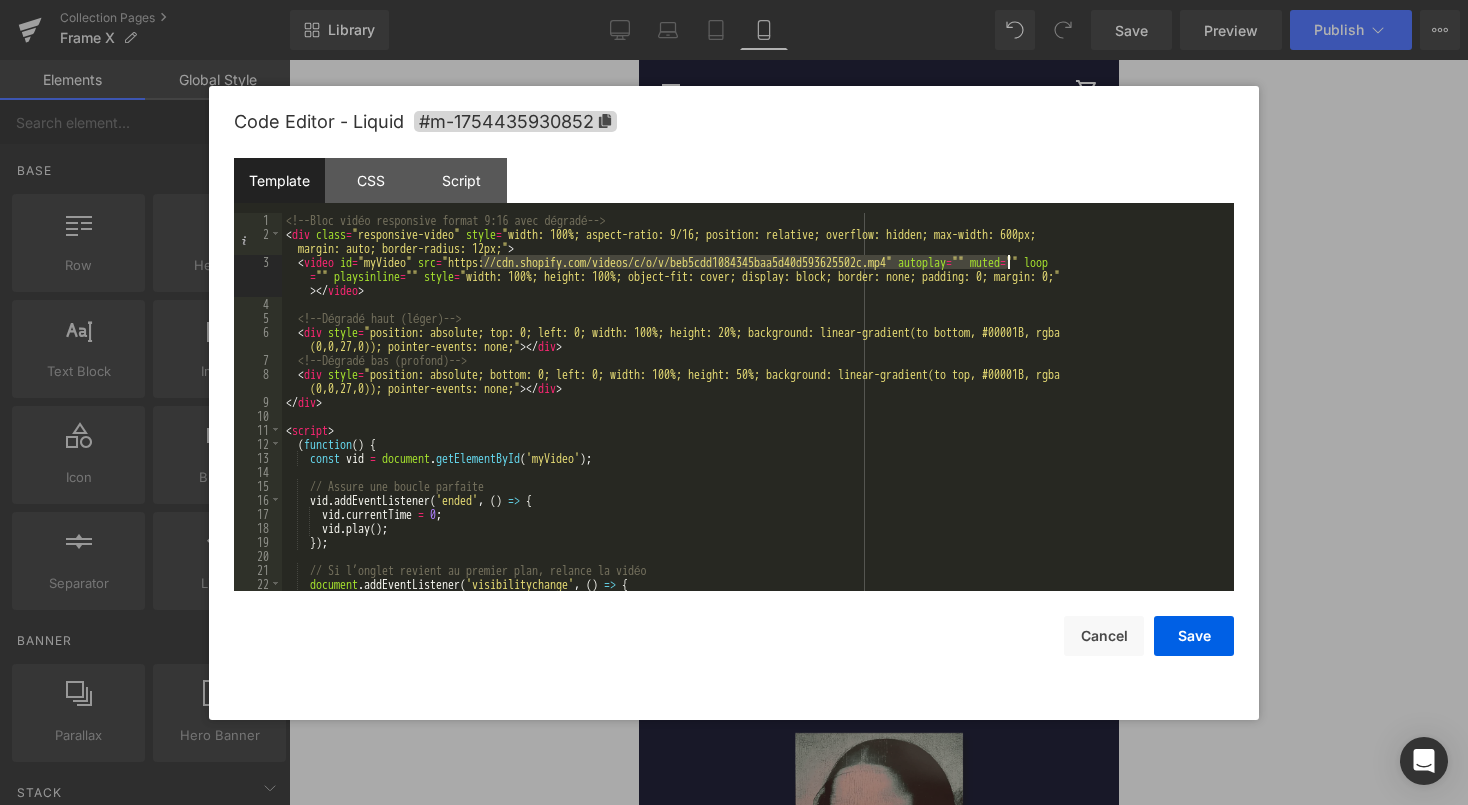 drag, startPoint x: 482, startPoint y: 265, endPoint x: 1007, endPoint y: 265, distance: 525 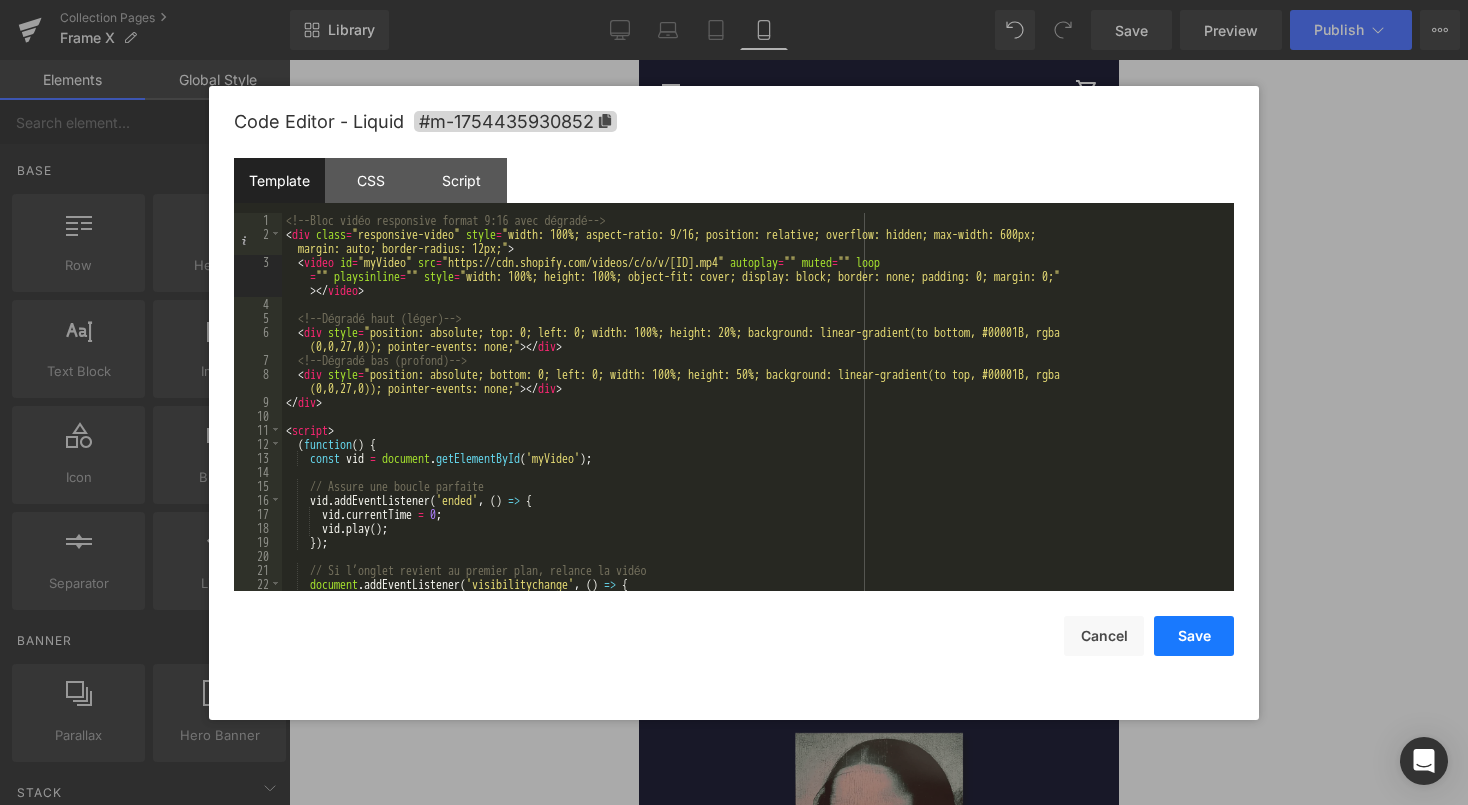 click on "Save" at bounding box center [1194, 636] 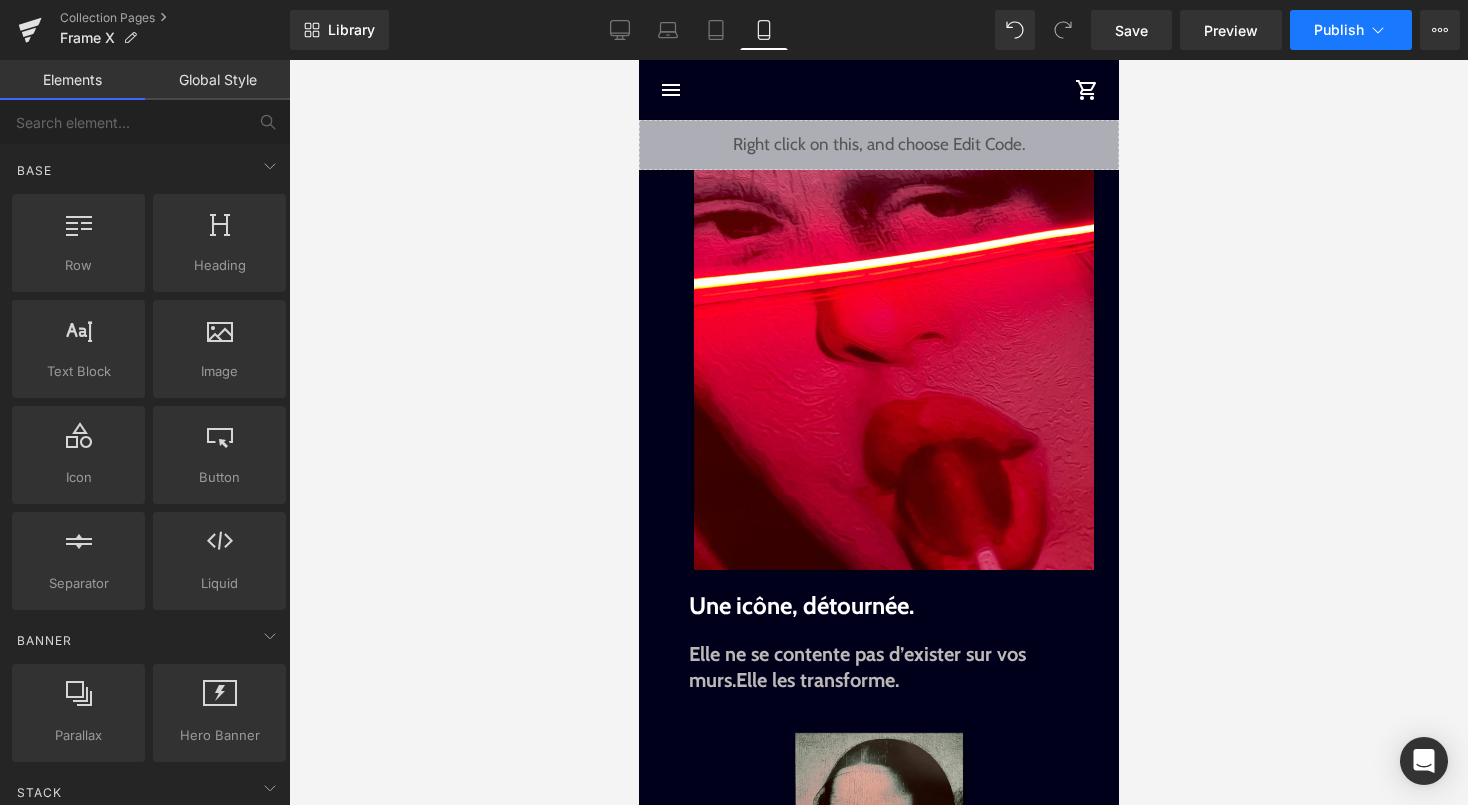 click on "Publish" at bounding box center [1351, 30] 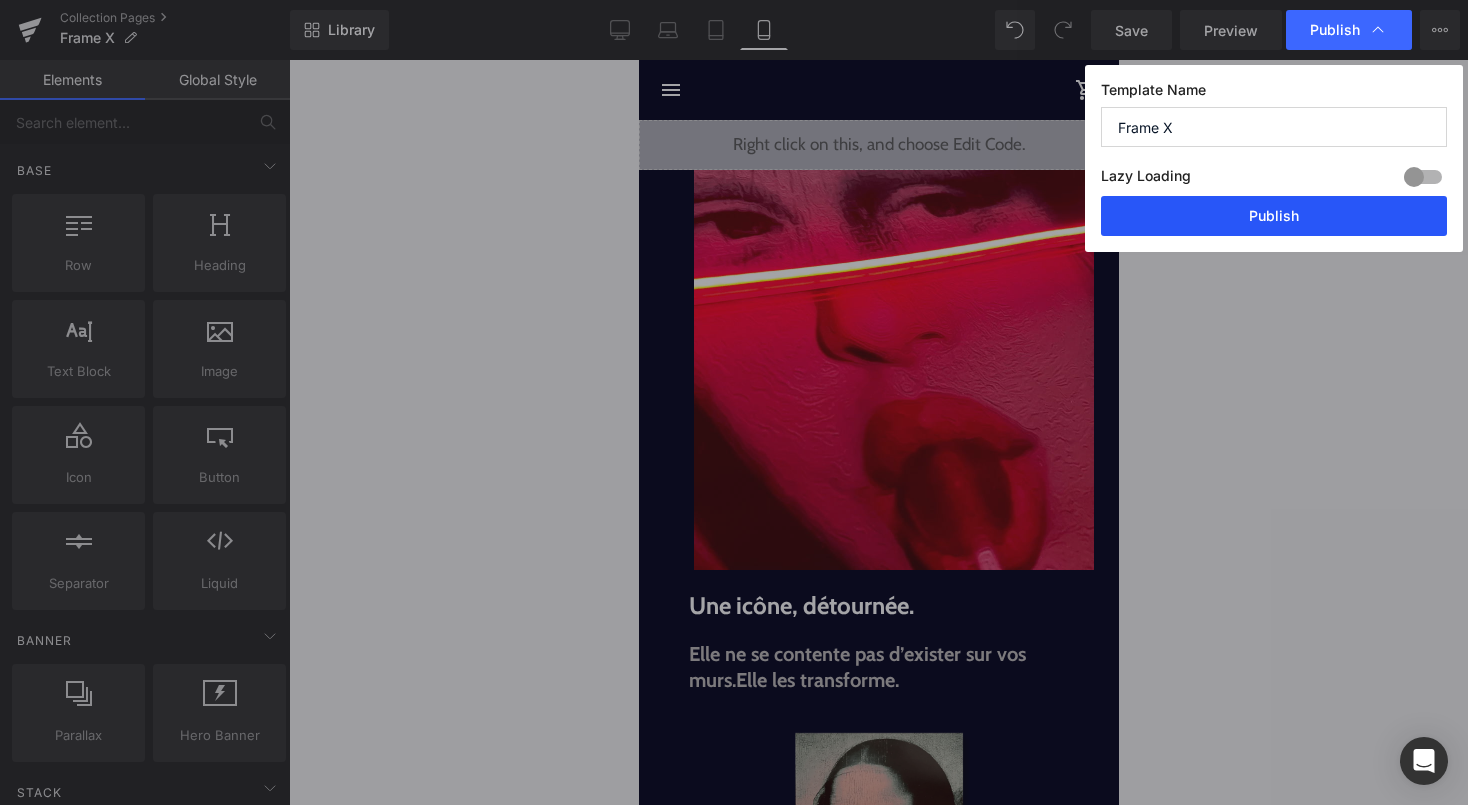 click on "Publish" at bounding box center [1274, 216] 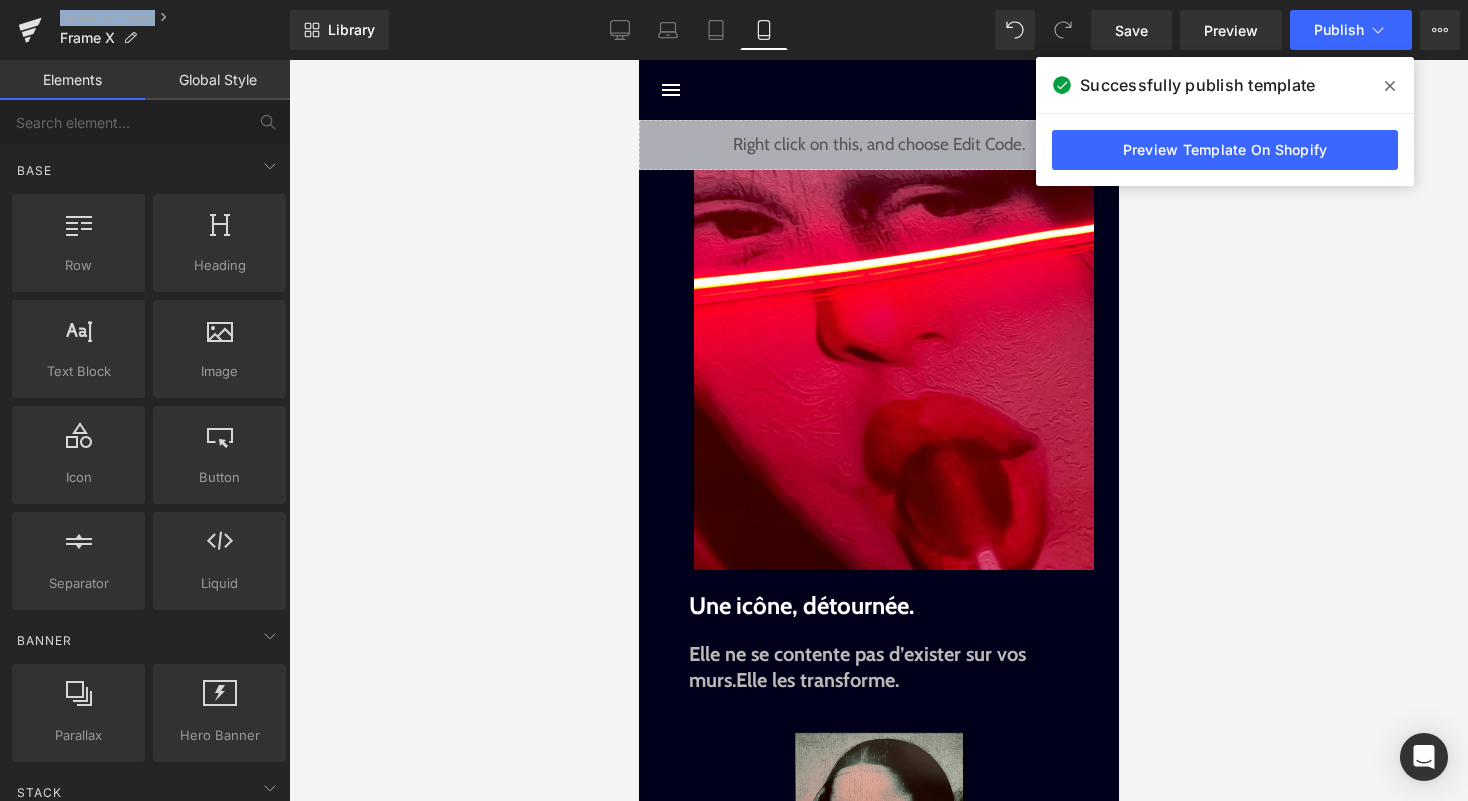 click on "Liquid" at bounding box center [878, 145] 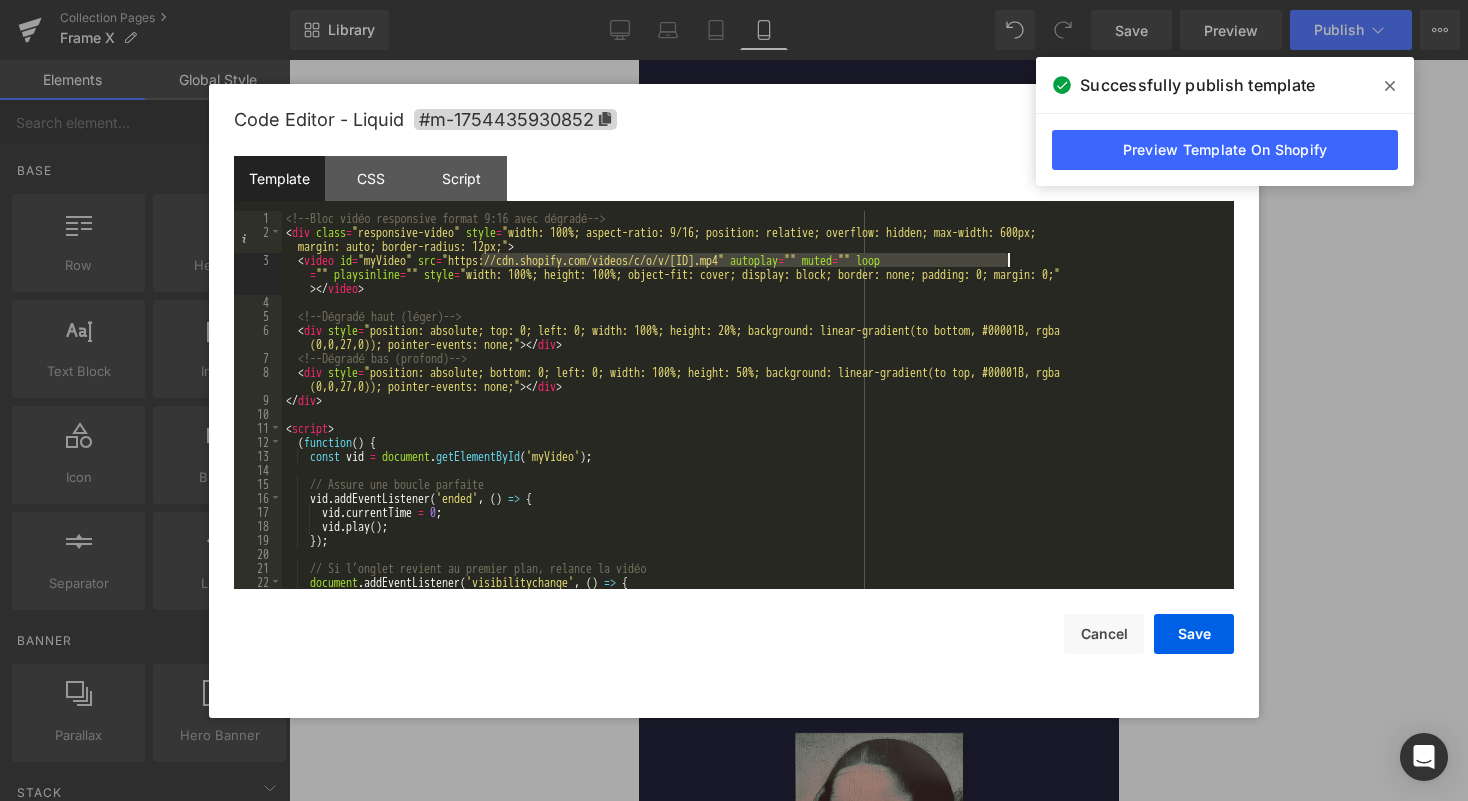 drag, startPoint x: 481, startPoint y: 261, endPoint x: 1007, endPoint y: 264, distance: 526.00854 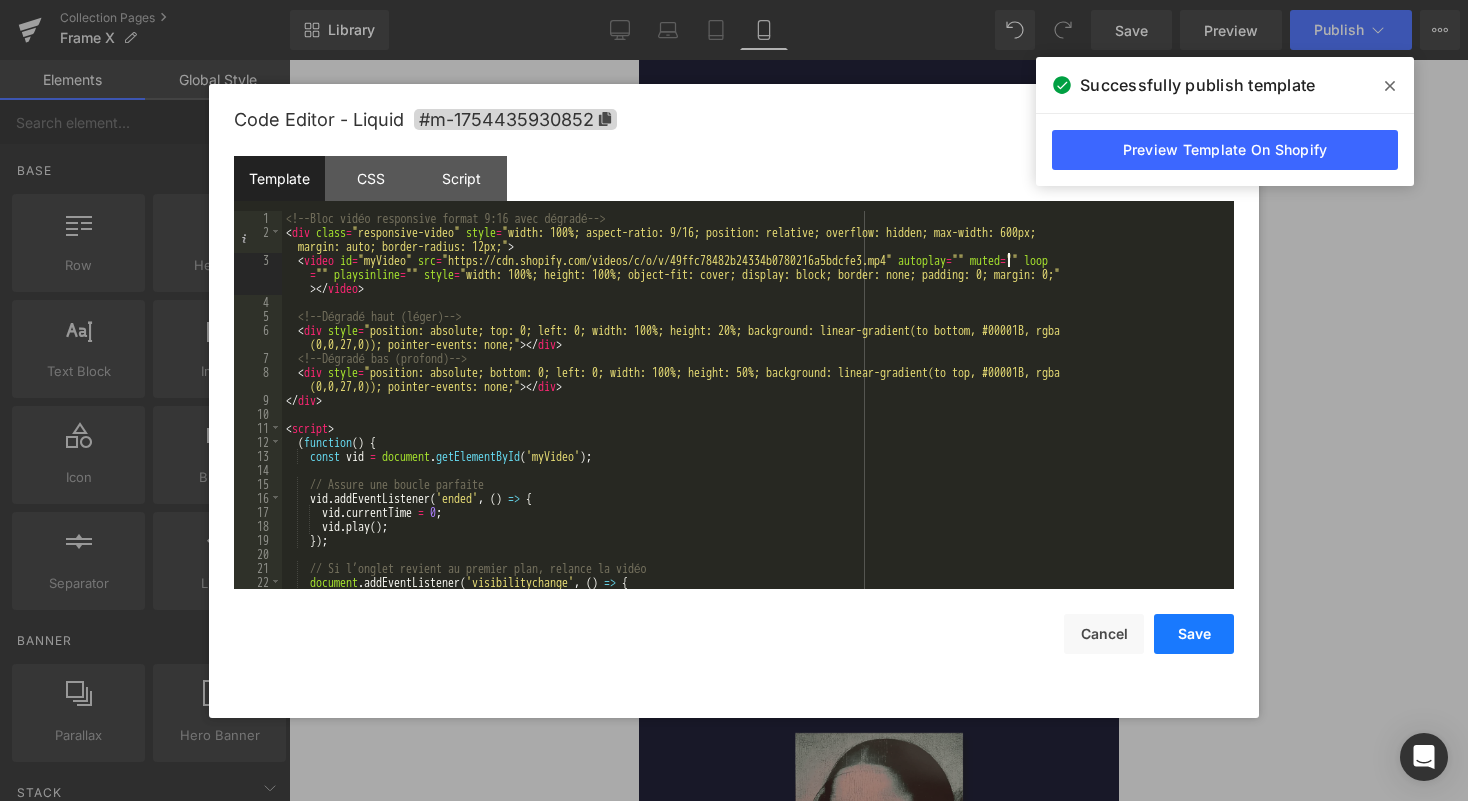 click on "Save" at bounding box center [1194, 634] 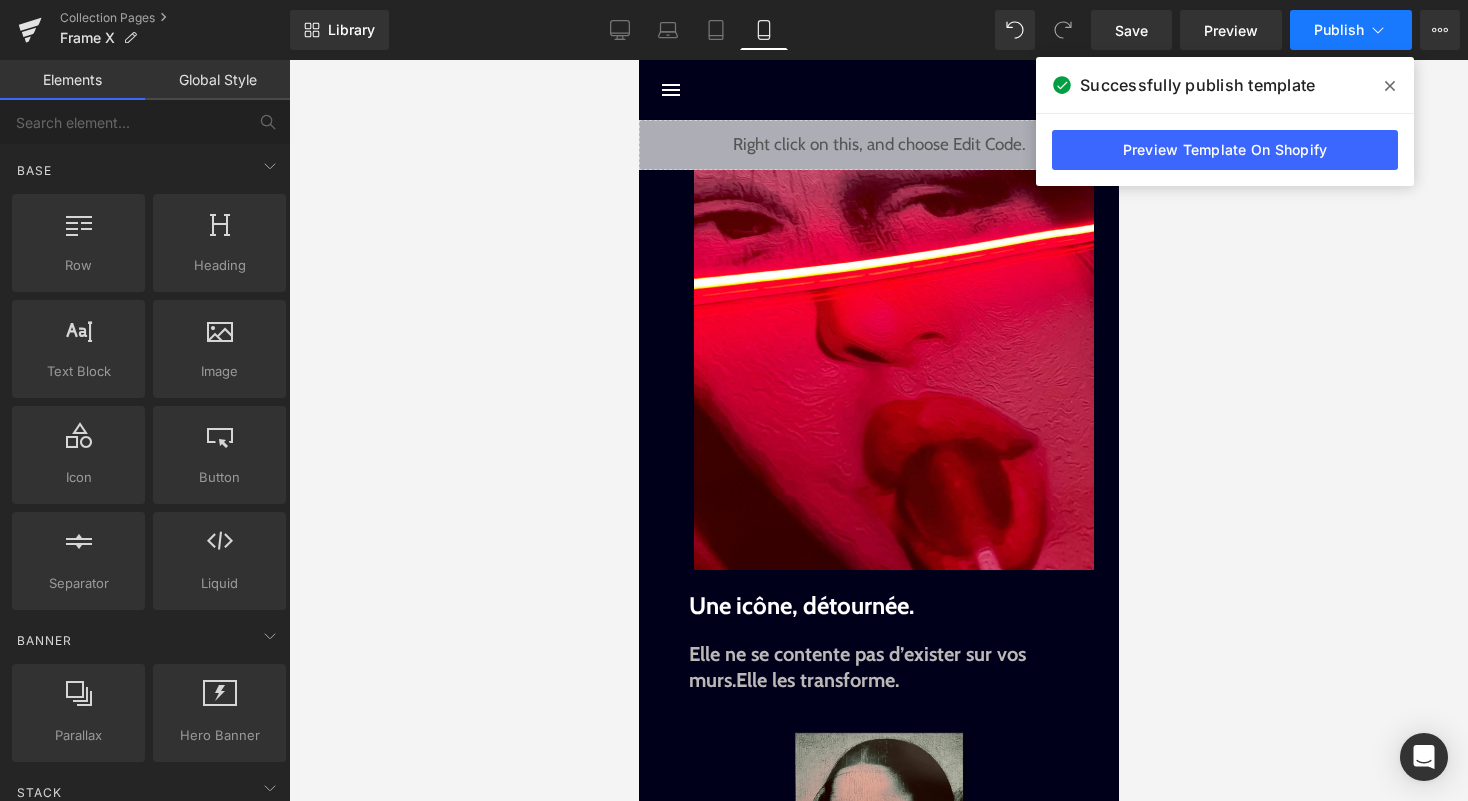 click on "Publish" at bounding box center (1339, 30) 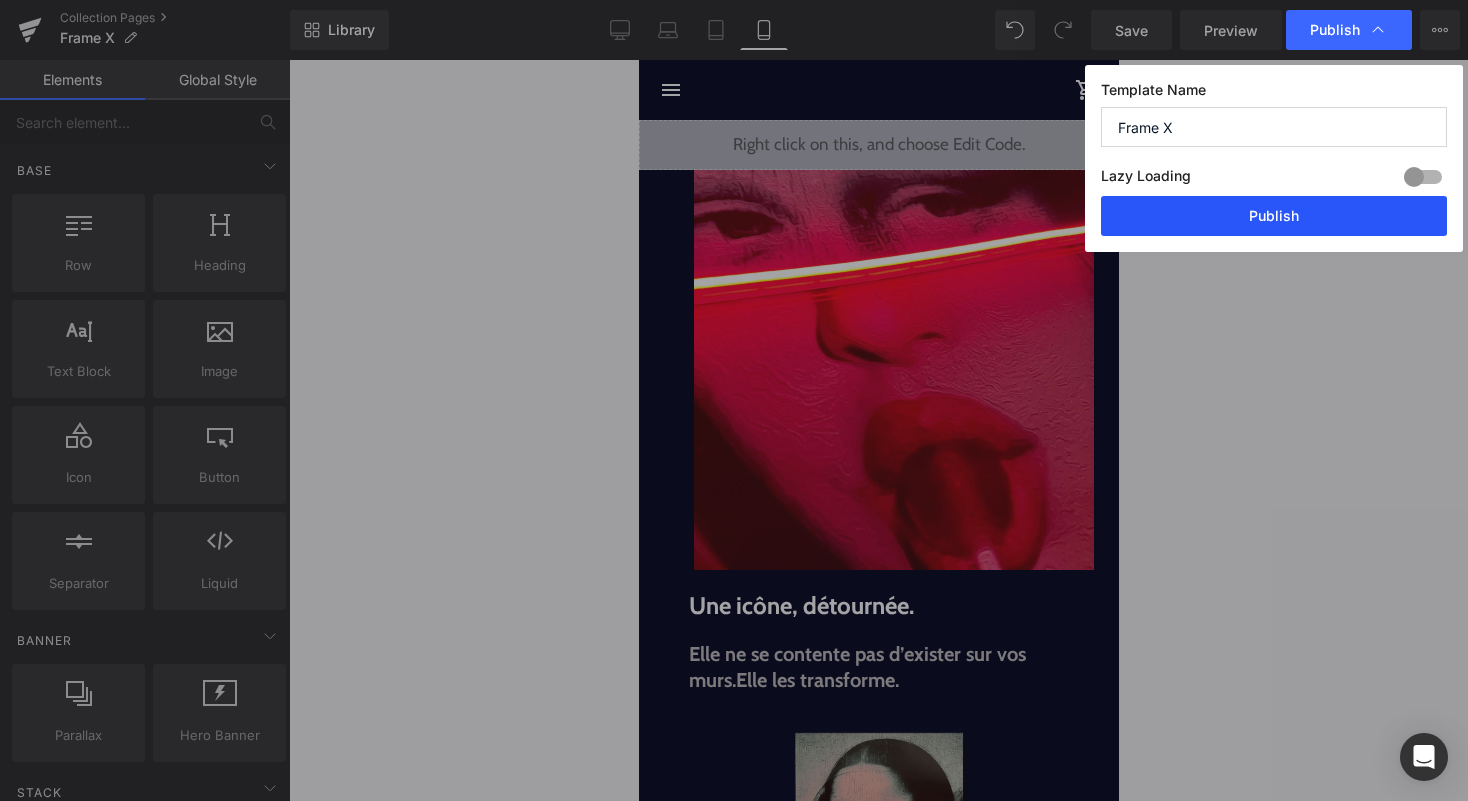 click on "Publish" at bounding box center (1274, 216) 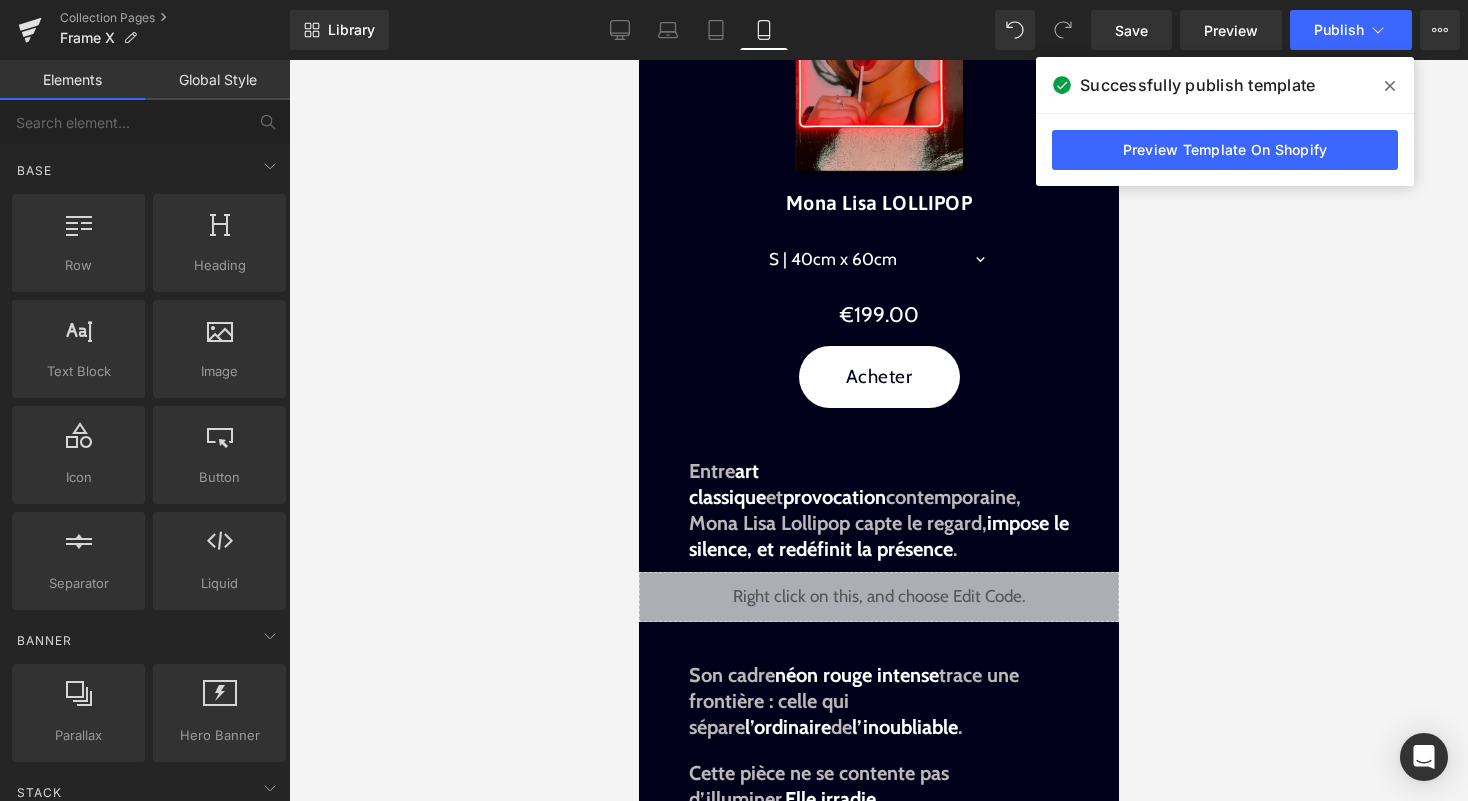 scroll, scrollTop: 830, scrollLeft: 0, axis: vertical 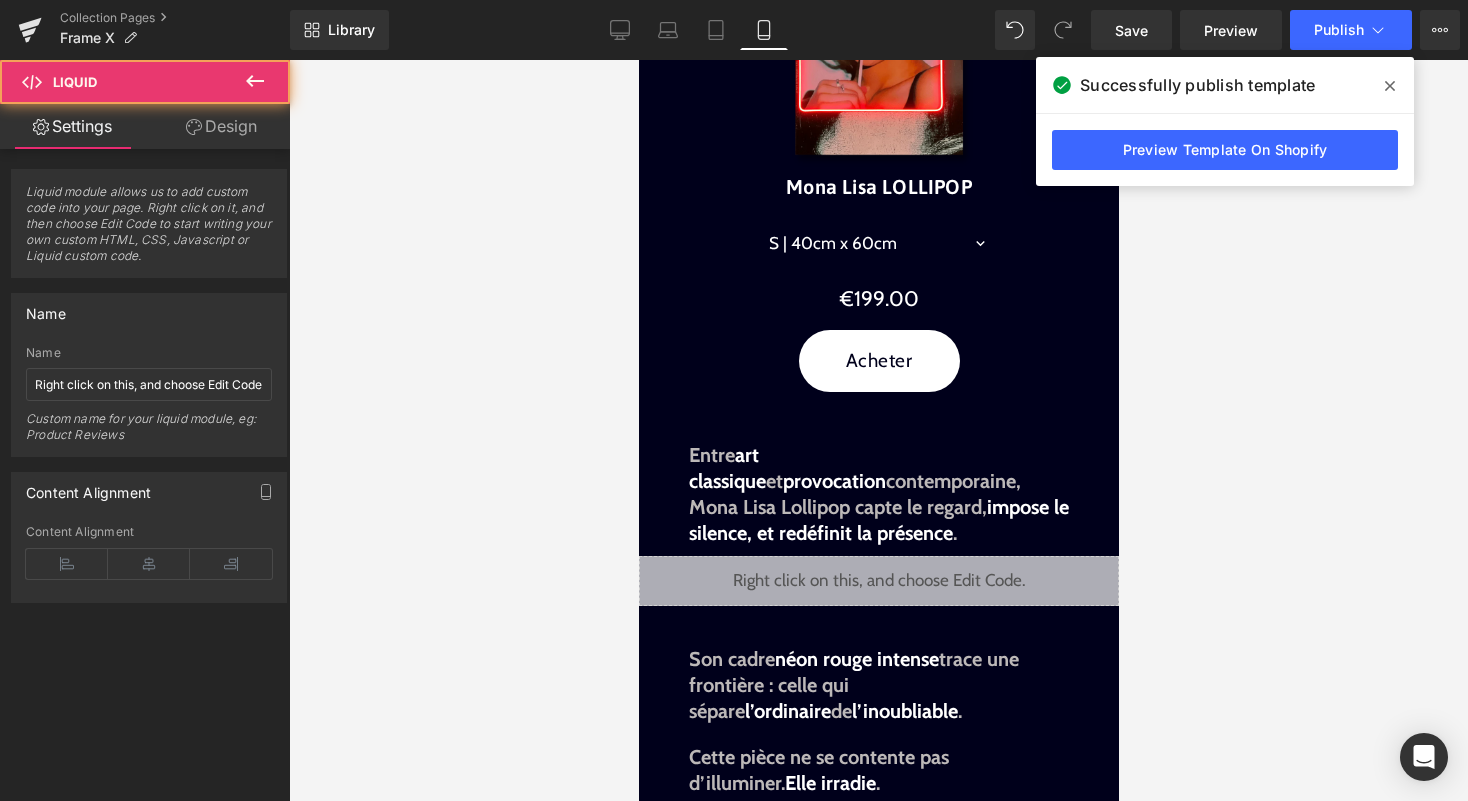 click on "Liquid" at bounding box center [878, 581] 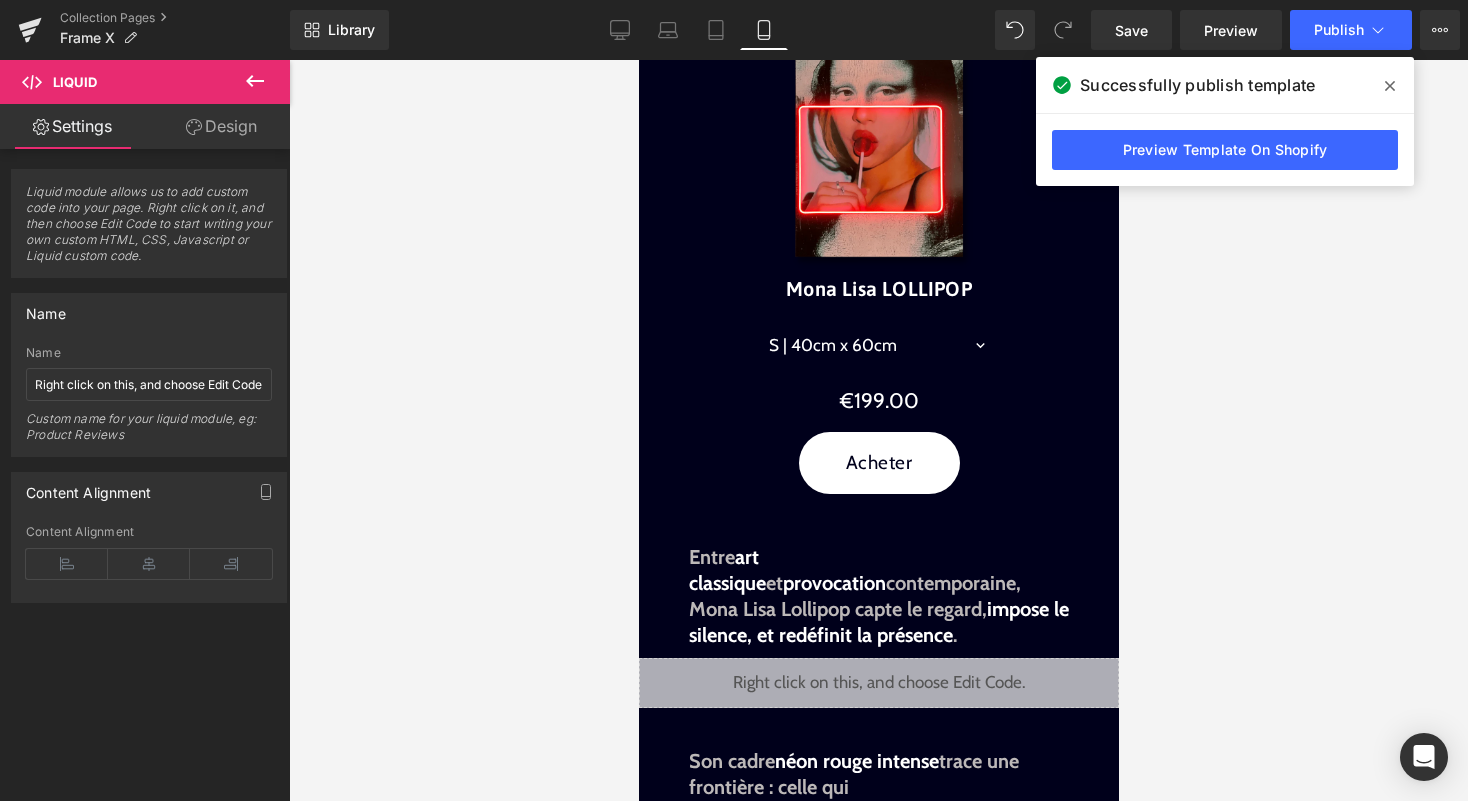 scroll, scrollTop: 737, scrollLeft: 0, axis: vertical 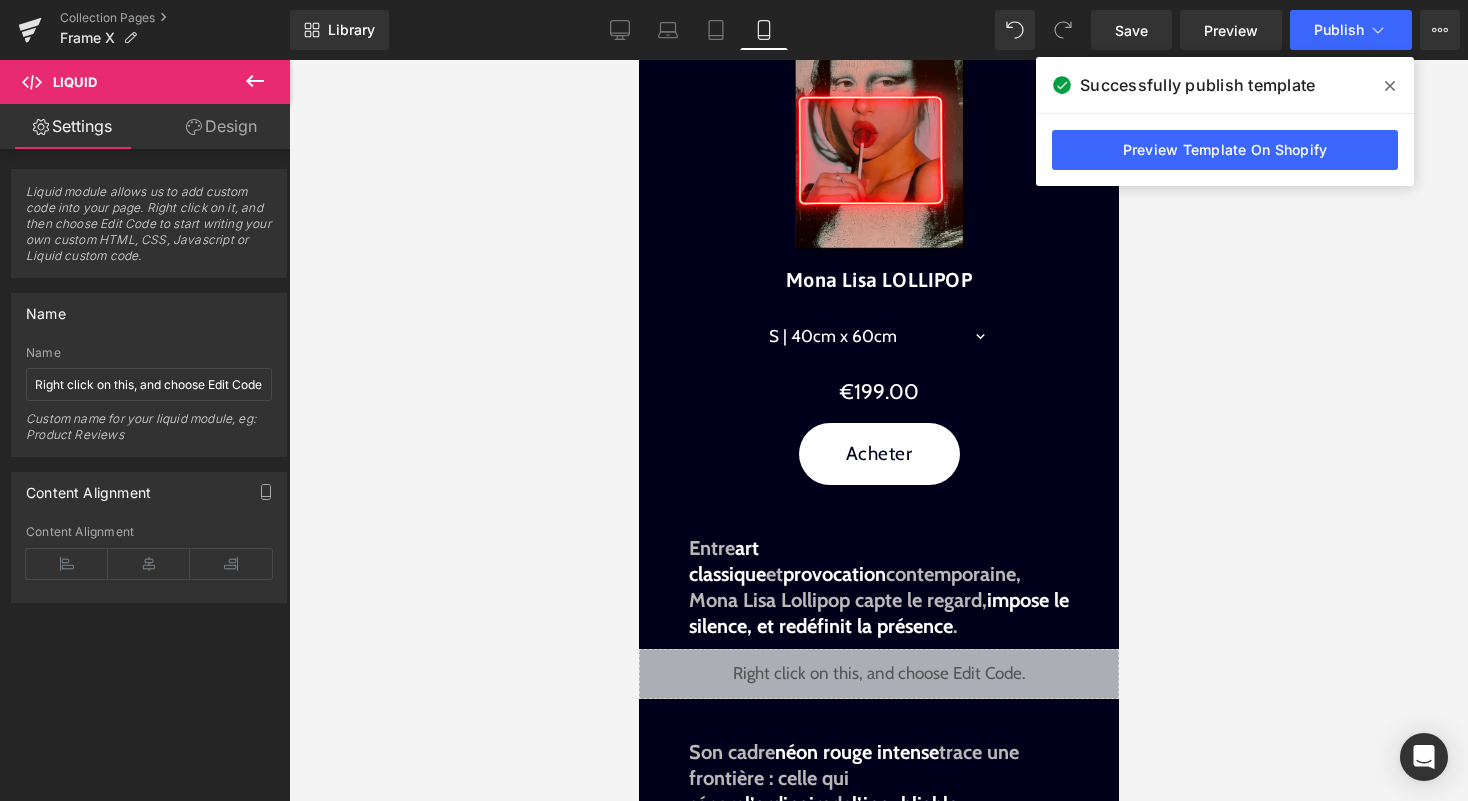 click on "Liquid" at bounding box center [878, 674] 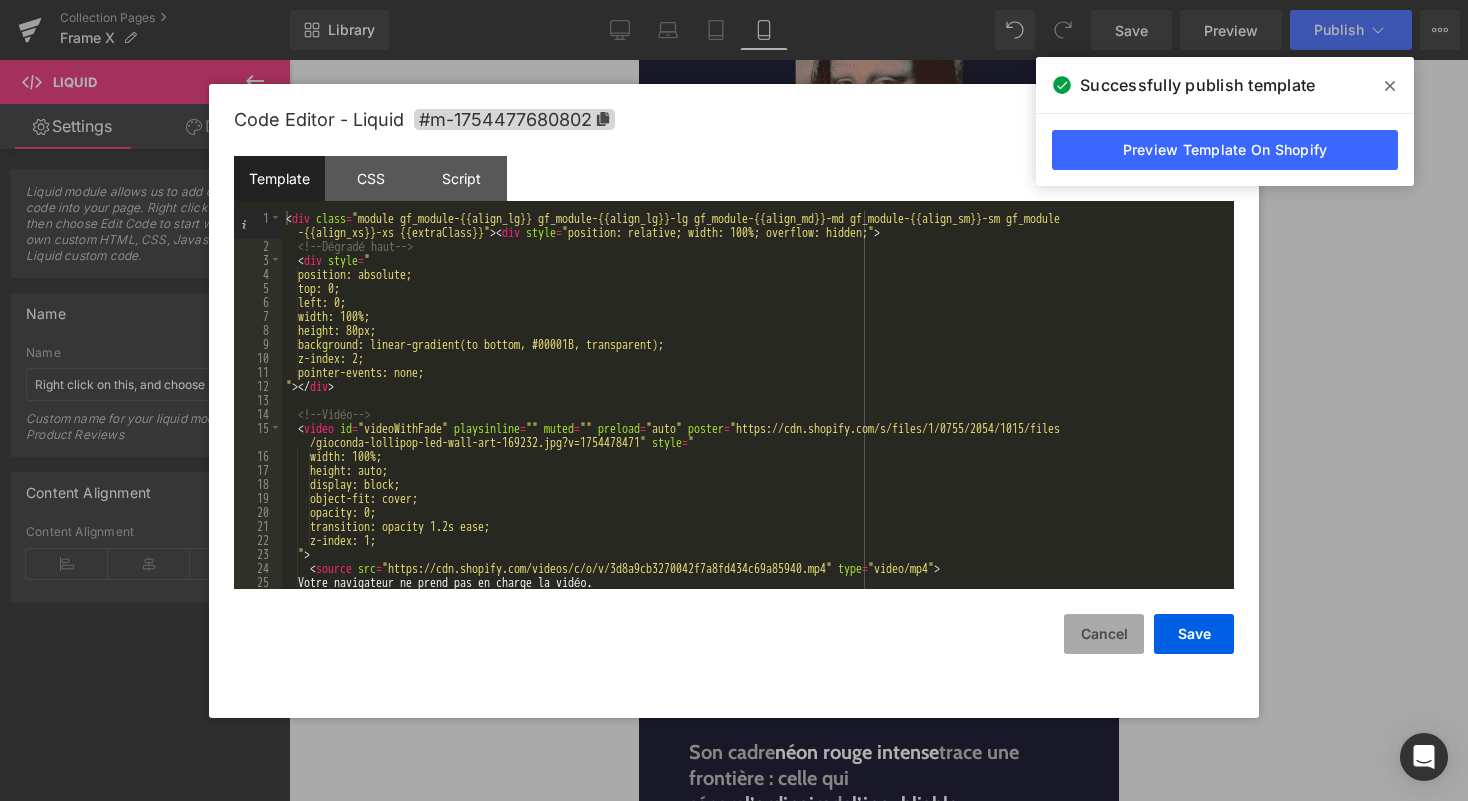 click on "Cancel" at bounding box center [1104, 634] 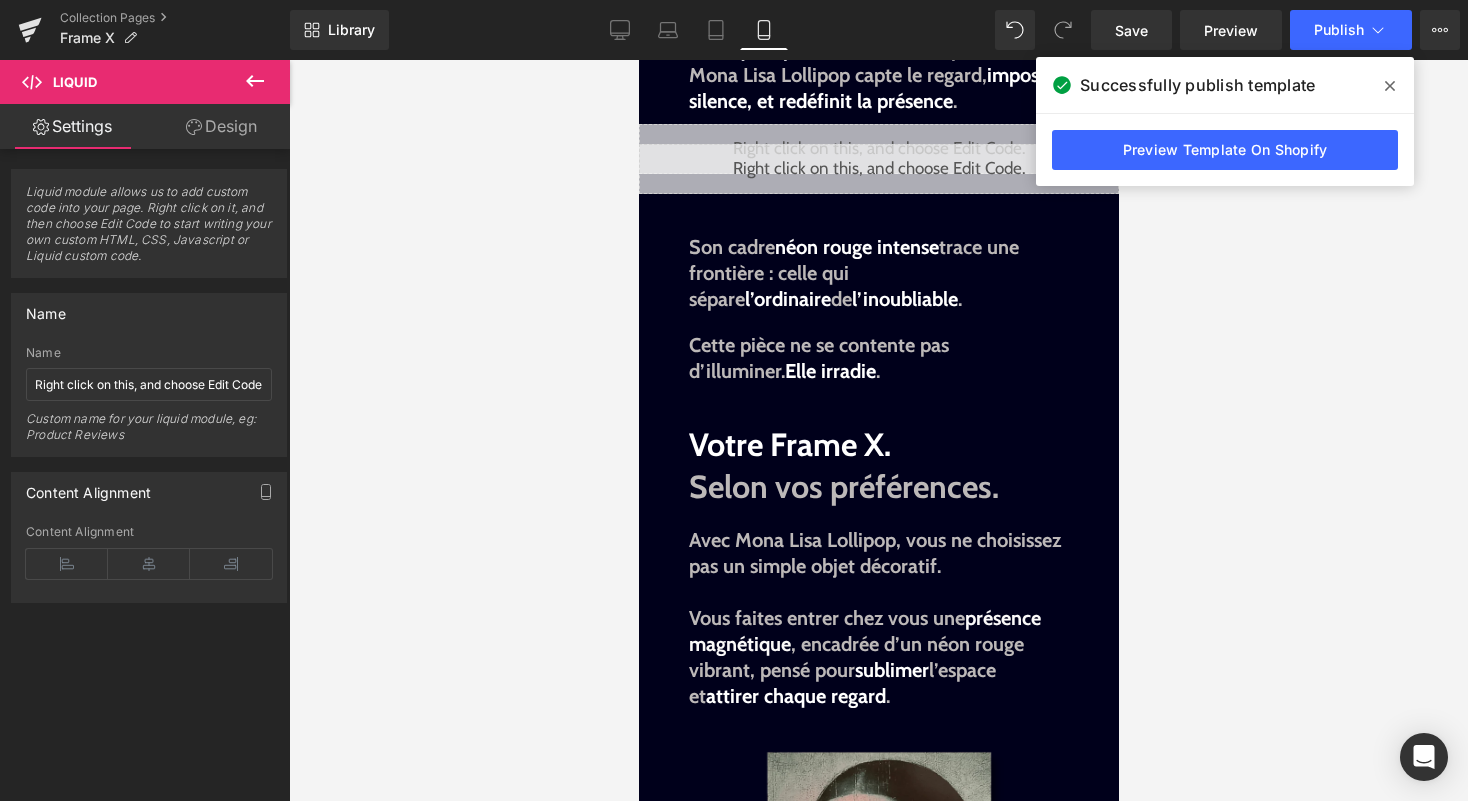 scroll, scrollTop: 1266, scrollLeft: 0, axis: vertical 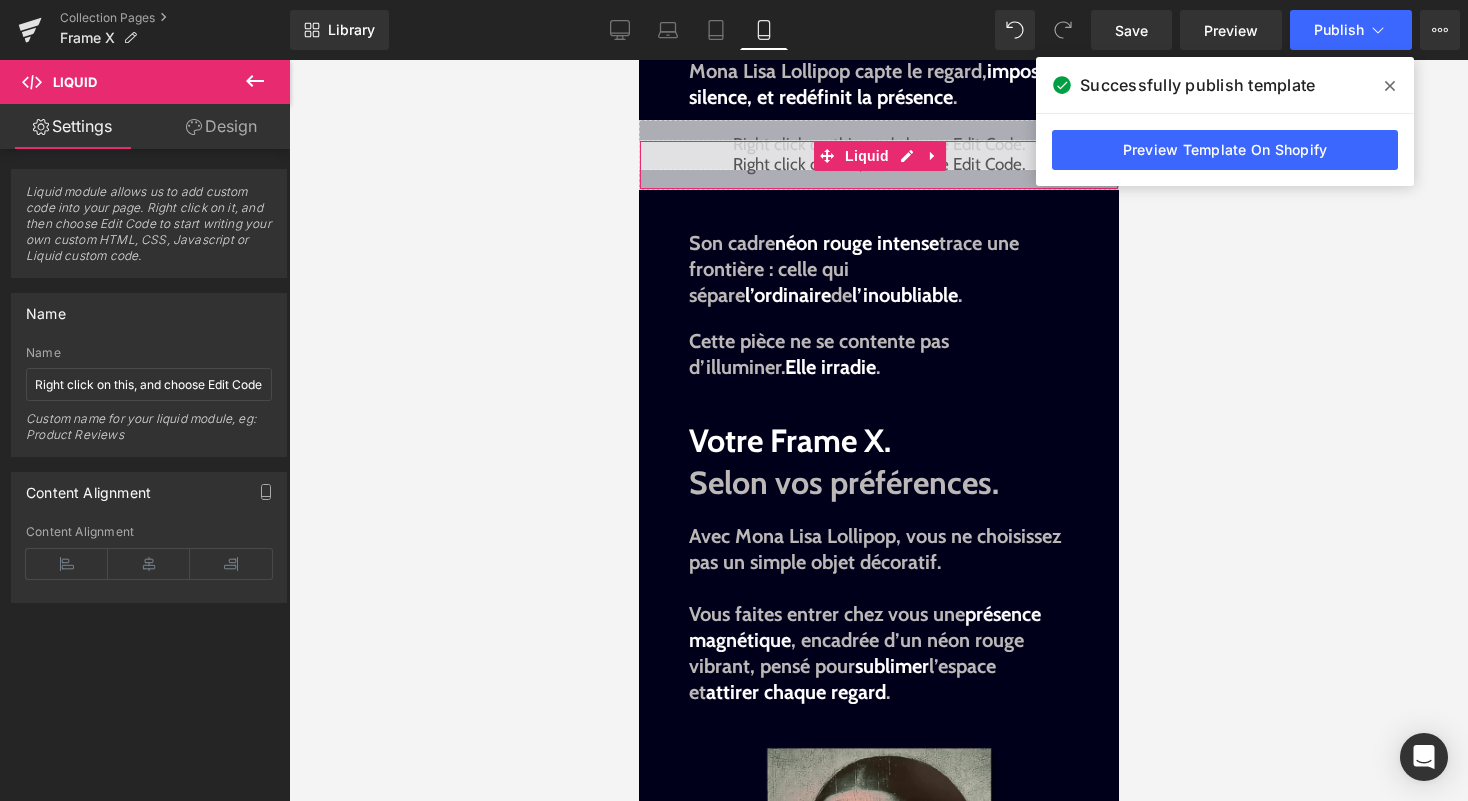 click on "Liquid" at bounding box center (878, 165) 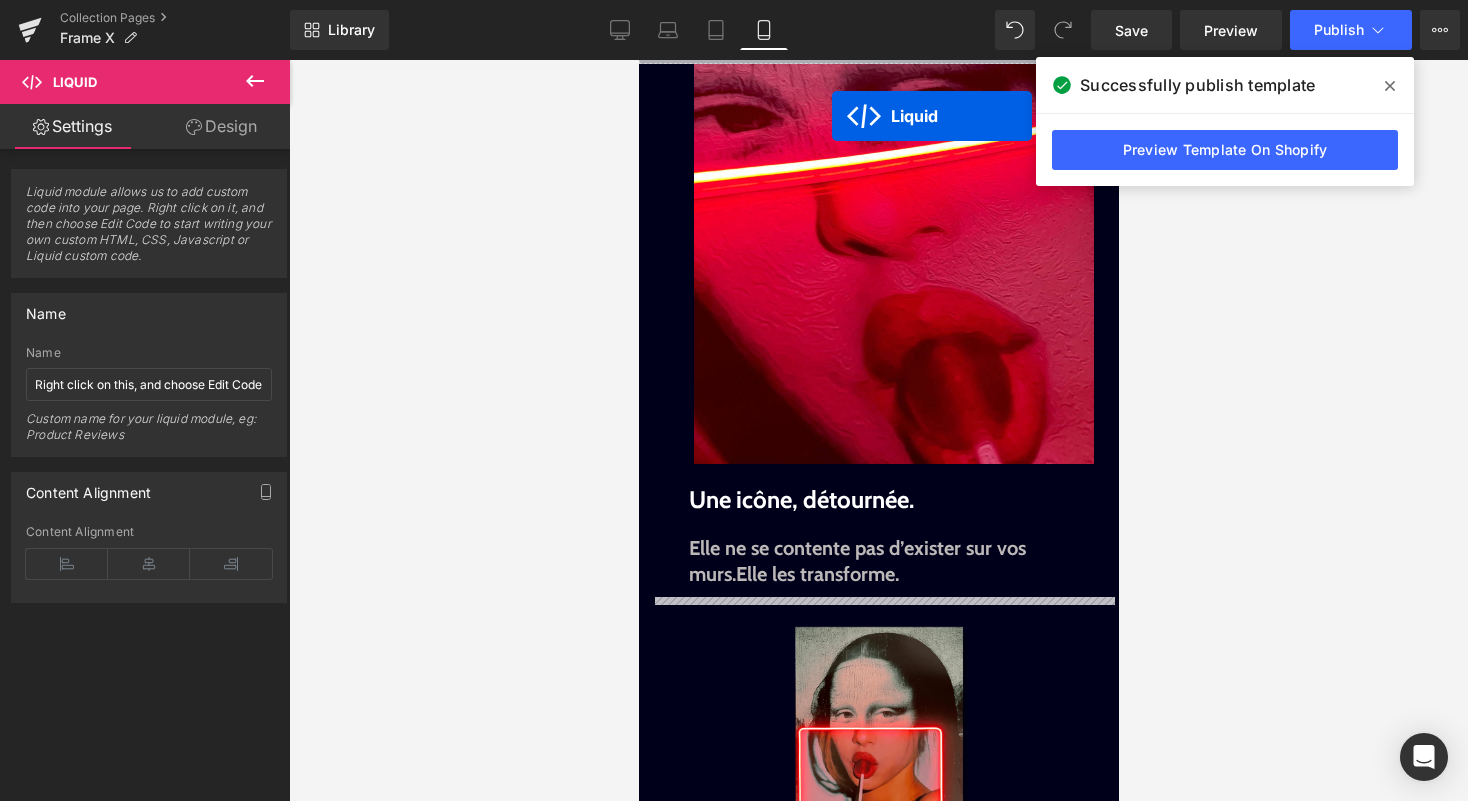 scroll, scrollTop: 0, scrollLeft: 0, axis: both 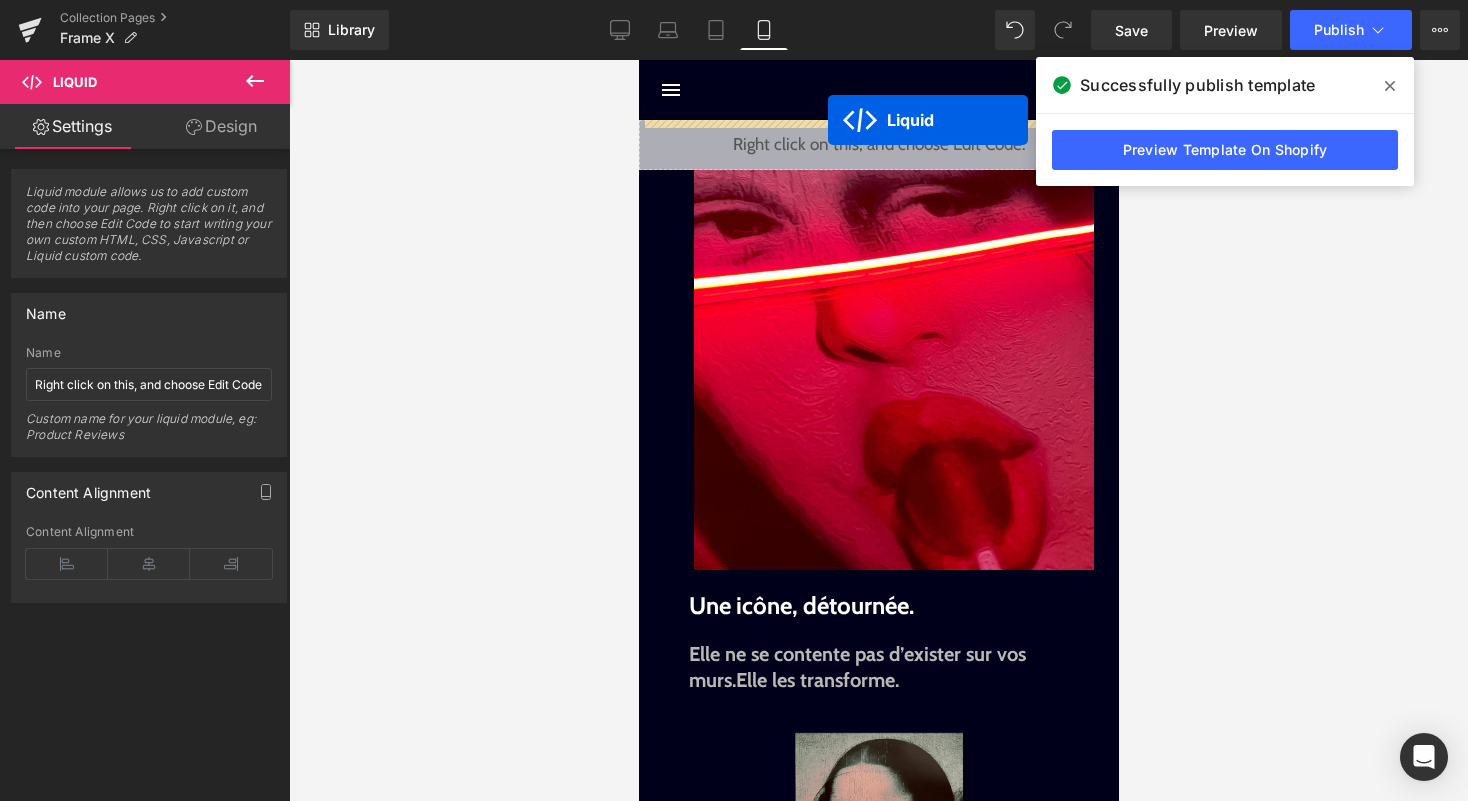 drag, startPoint x: 829, startPoint y: 156, endPoint x: 827, endPoint y: 119, distance: 37.054016 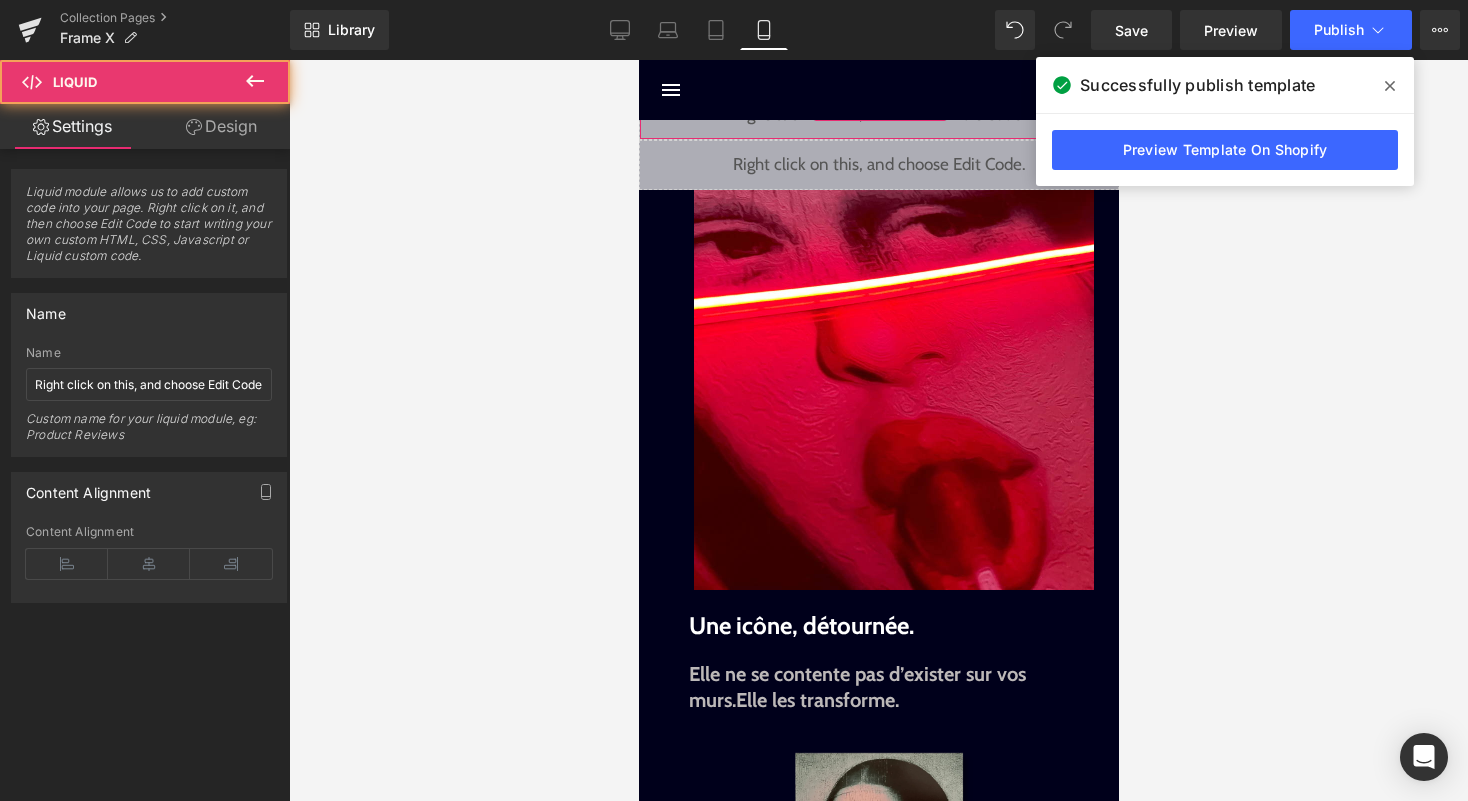 click on "Liquid" at bounding box center (878, 115) 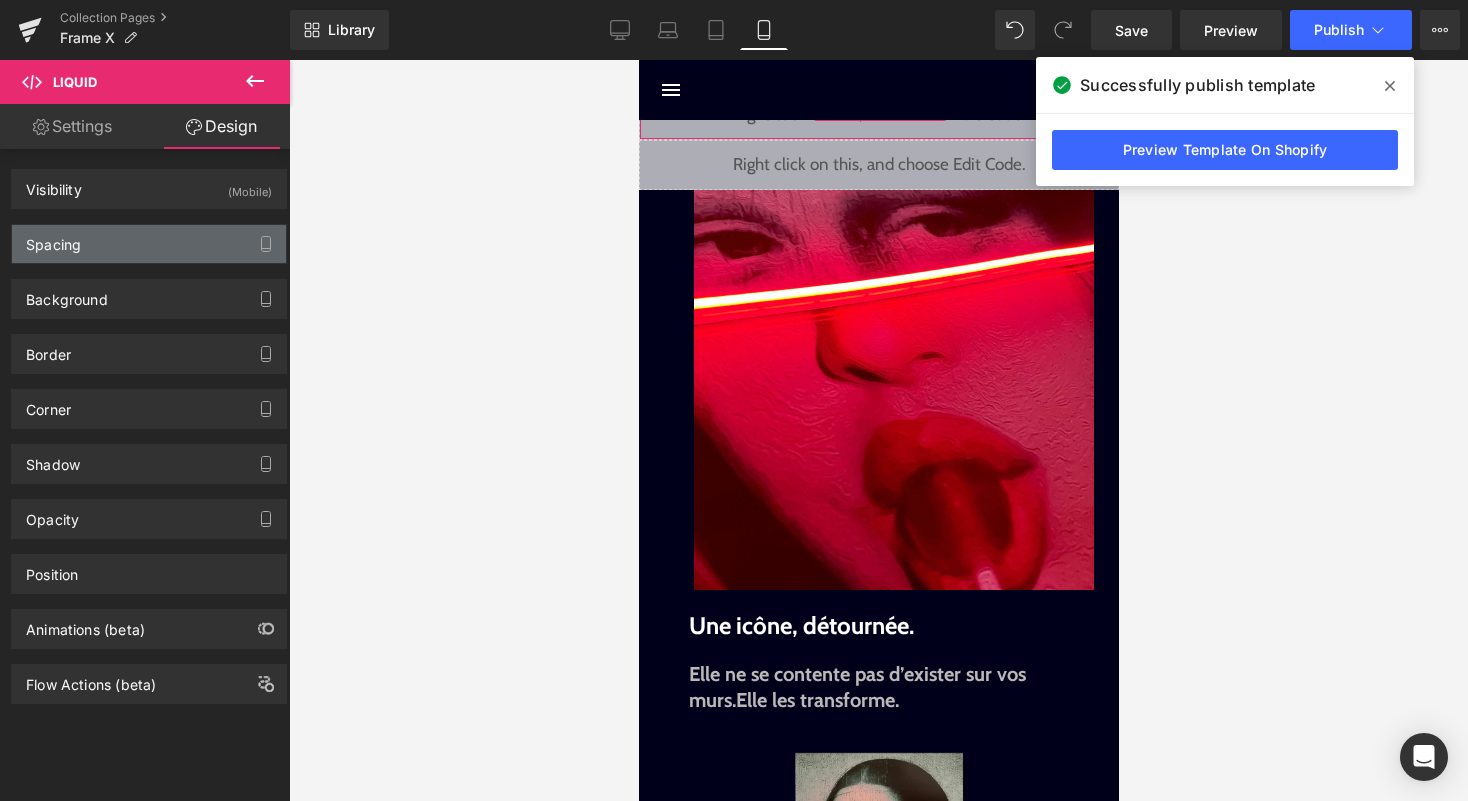 click on "Spacing" at bounding box center [149, 244] 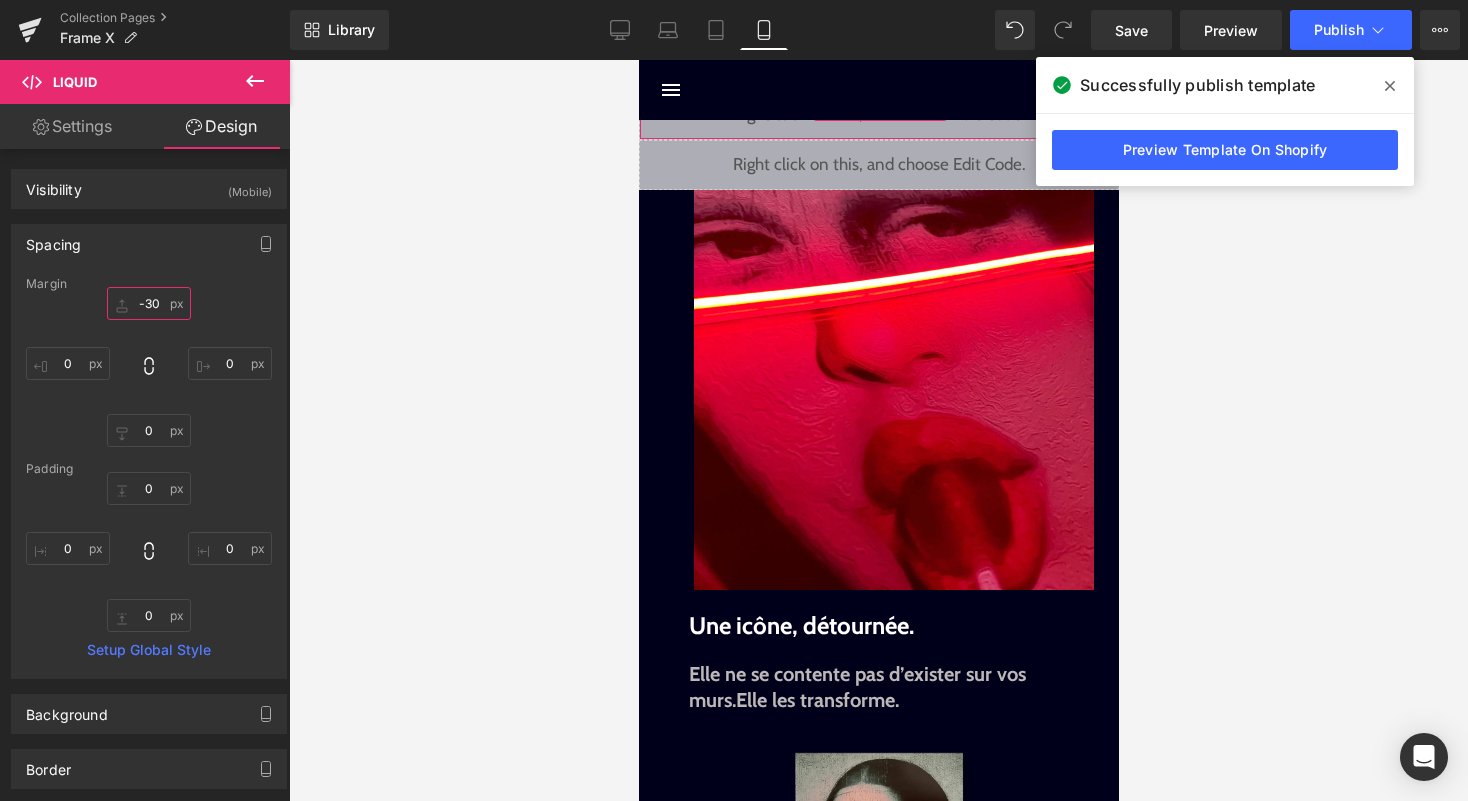 click on "-30" at bounding box center (149, 303) 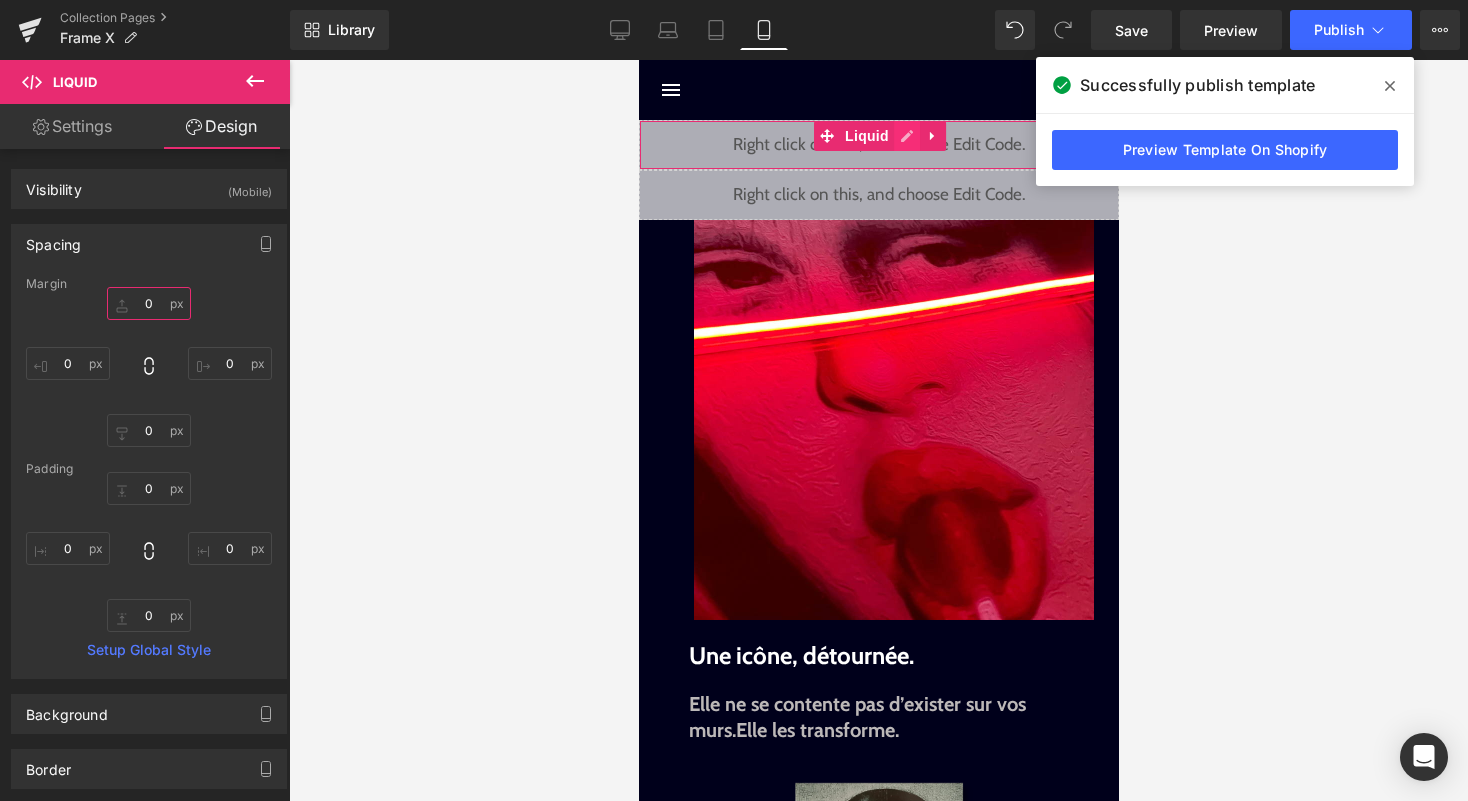 click on "Liquid" at bounding box center (878, 145) 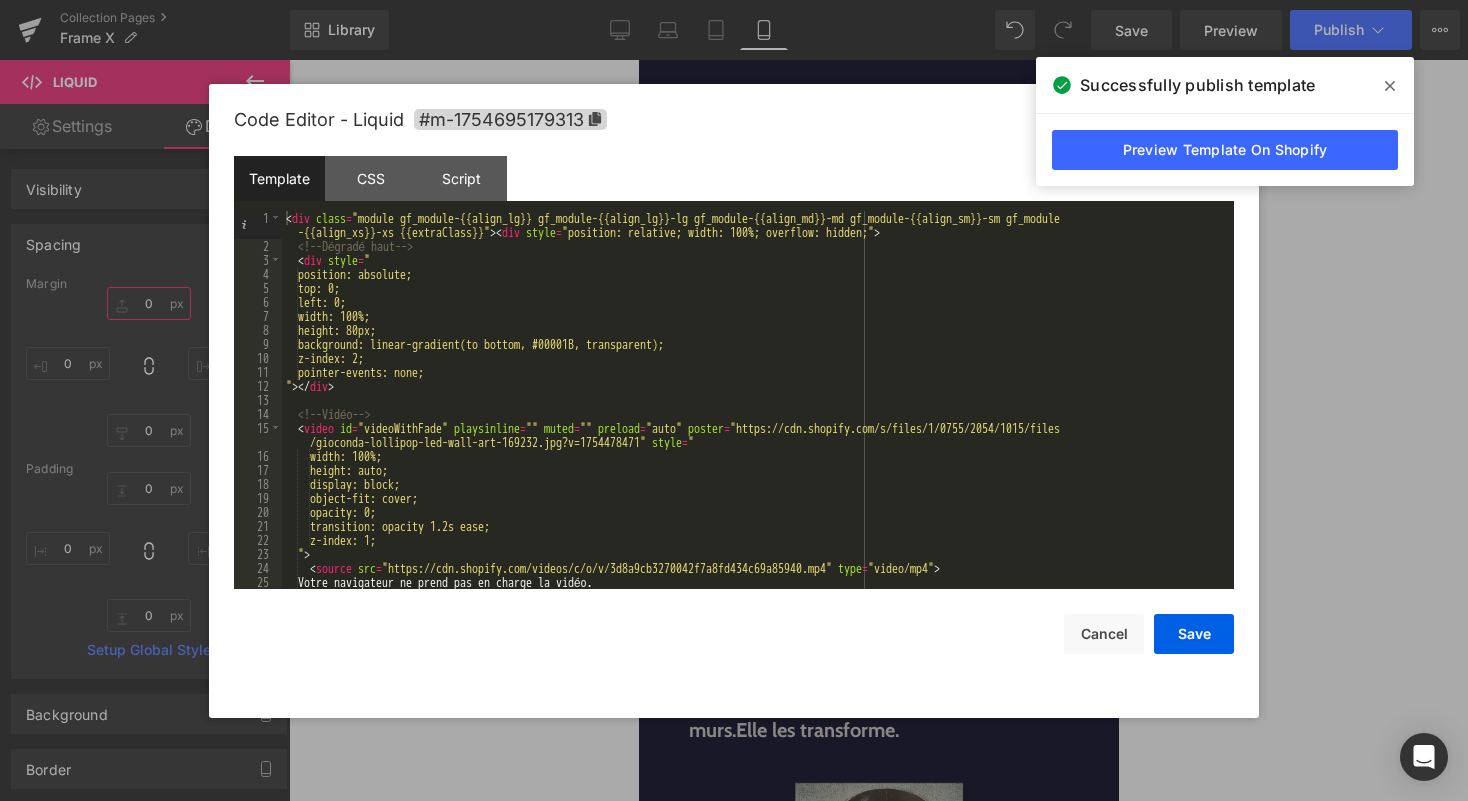 type on "0" 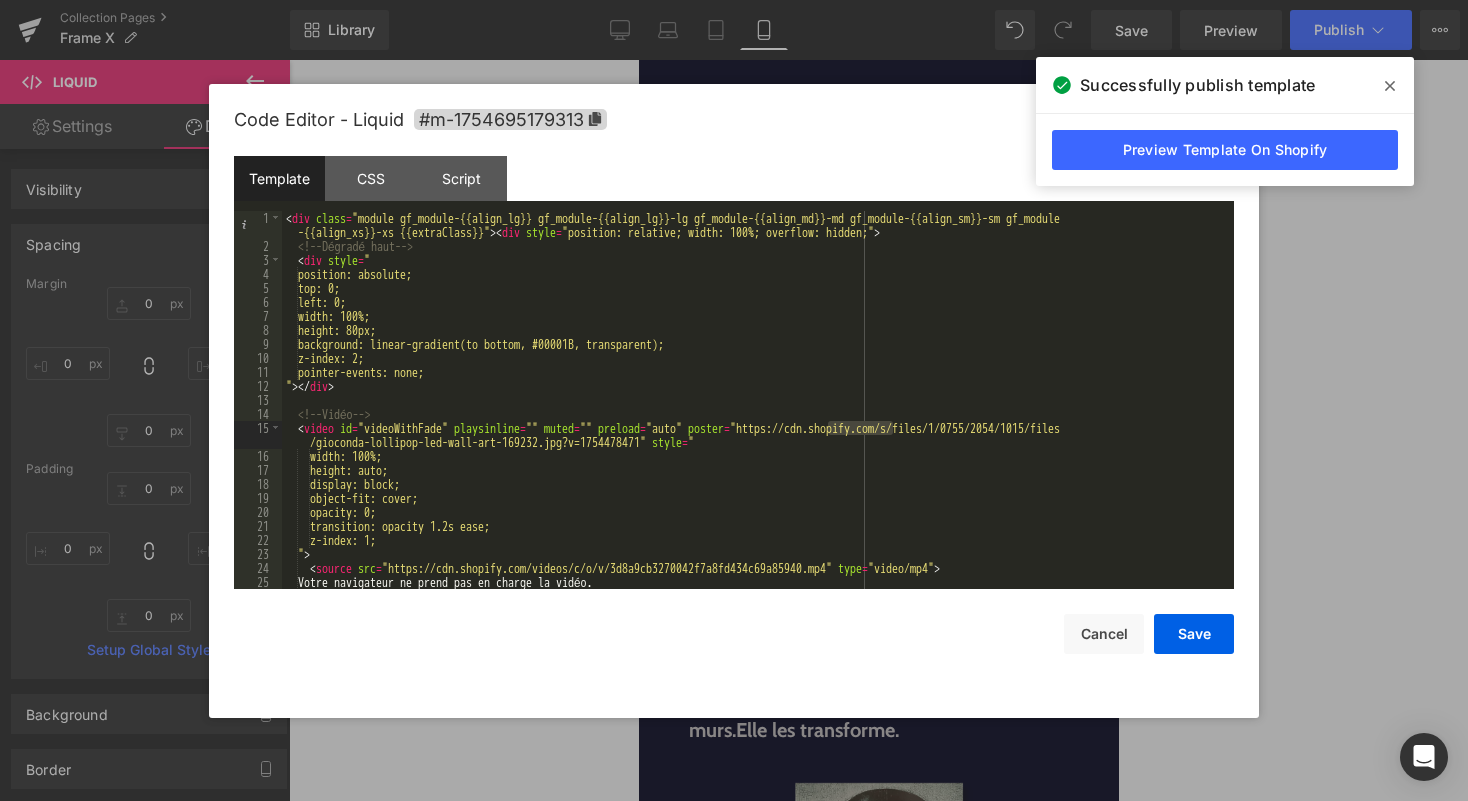 drag, startPoint x: 828, startPoint y: 431, endPoint x: 894, endPoint y: 434, distance: 66.068146 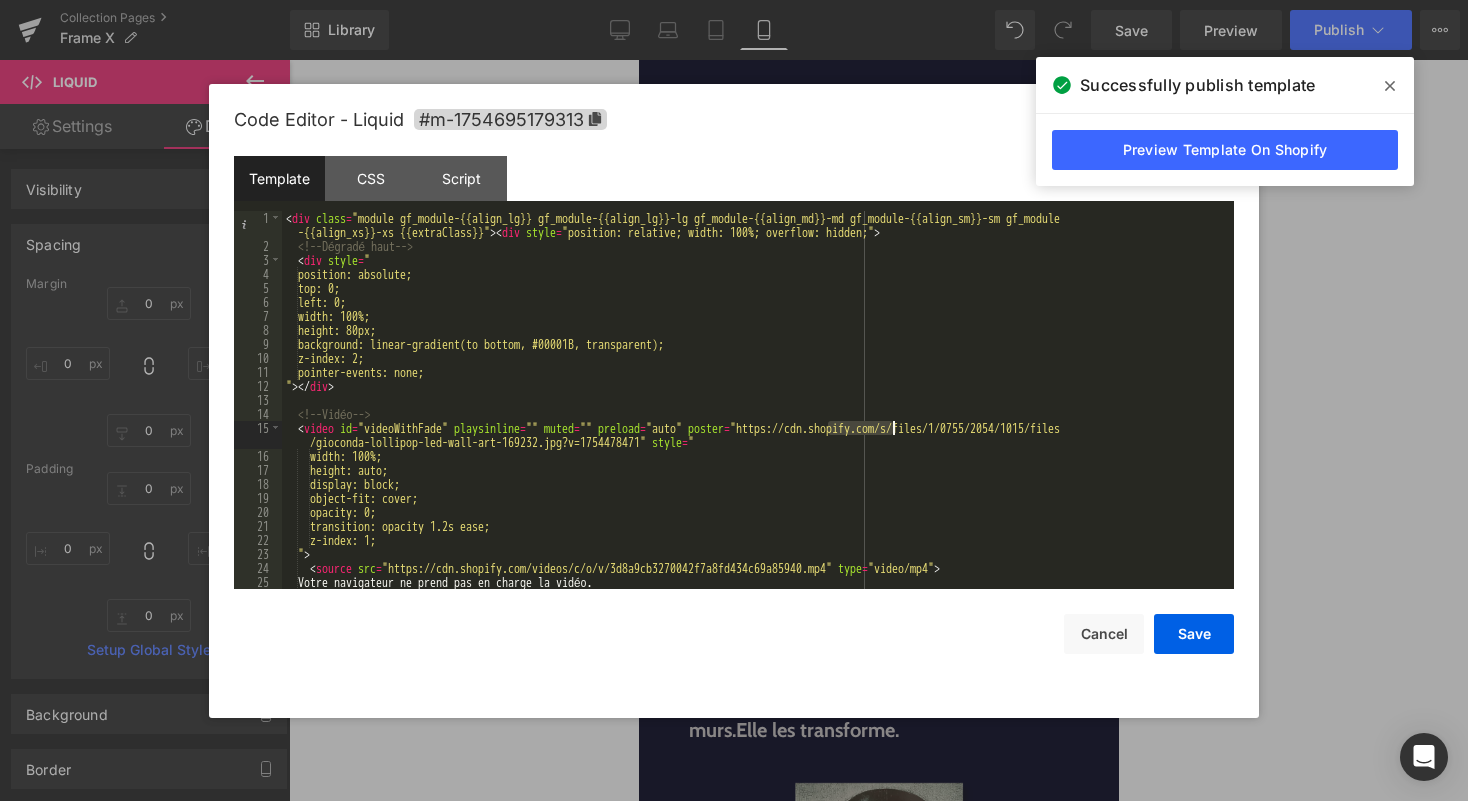 click on "< div   class = "module gf_module-{{align_lg}} gf_module-{{align_lg}}-lg gf_module-{{align_md}}-md gf_module-{{align_sm}}-sm gf_module    -{{align_xs}}-xs {{extraClass}}" > < div   style = "position: relative; width: 100%; overflow: hidden;" >    <!--  Dégradé haut  -->    < div   style = "      position: absolute;      top: 0;      left: 0;      width: 100%;      height: 80px;      background: linear-gradient(to bottom, #00001B, transparent);      z-index: 2;      pointer-events: none;   " > </ div >    <!--  Vidéo  -->    < video   id = "videoWithFade"   playsinline = ""   muted = ""   preload = "auto"   poster = "https://cdn.shopify.com/s/files/1/0755/2054/1015/files      /gioconda-lollipop-led-wall-art-169232.jpg?v=1754478471"   style = "         width: 100%;         height: auto;         display: block;         object-fit: cover;         opacity: 0;         transition: opacity 1.2s ease;         z-index: 1;      " >       < source   src =   type = "video/mp4" >       </ video >" at bounding box center [754, 421] 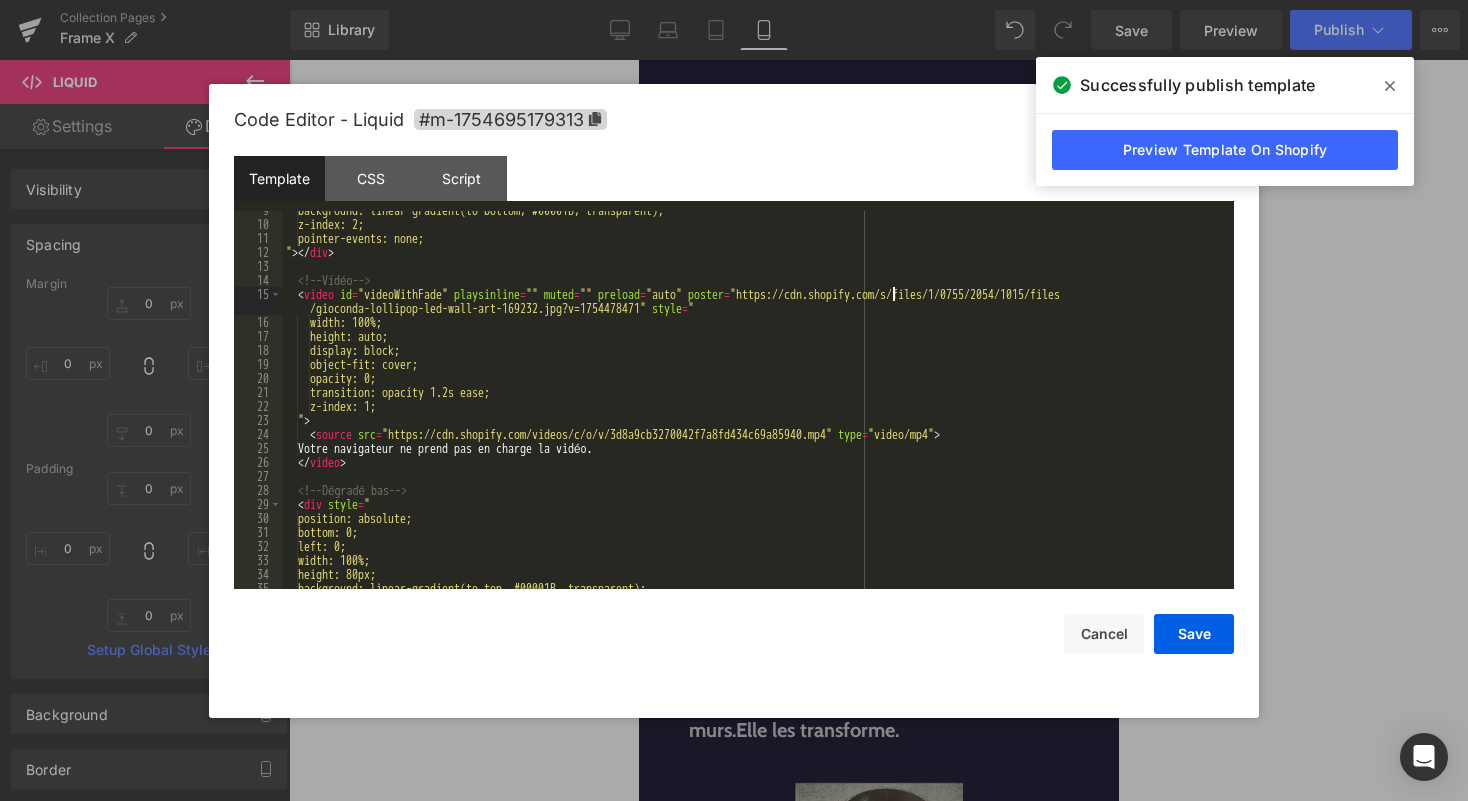 scroll, scrollTop: 147, scrollLeft: 0, axis: vertical 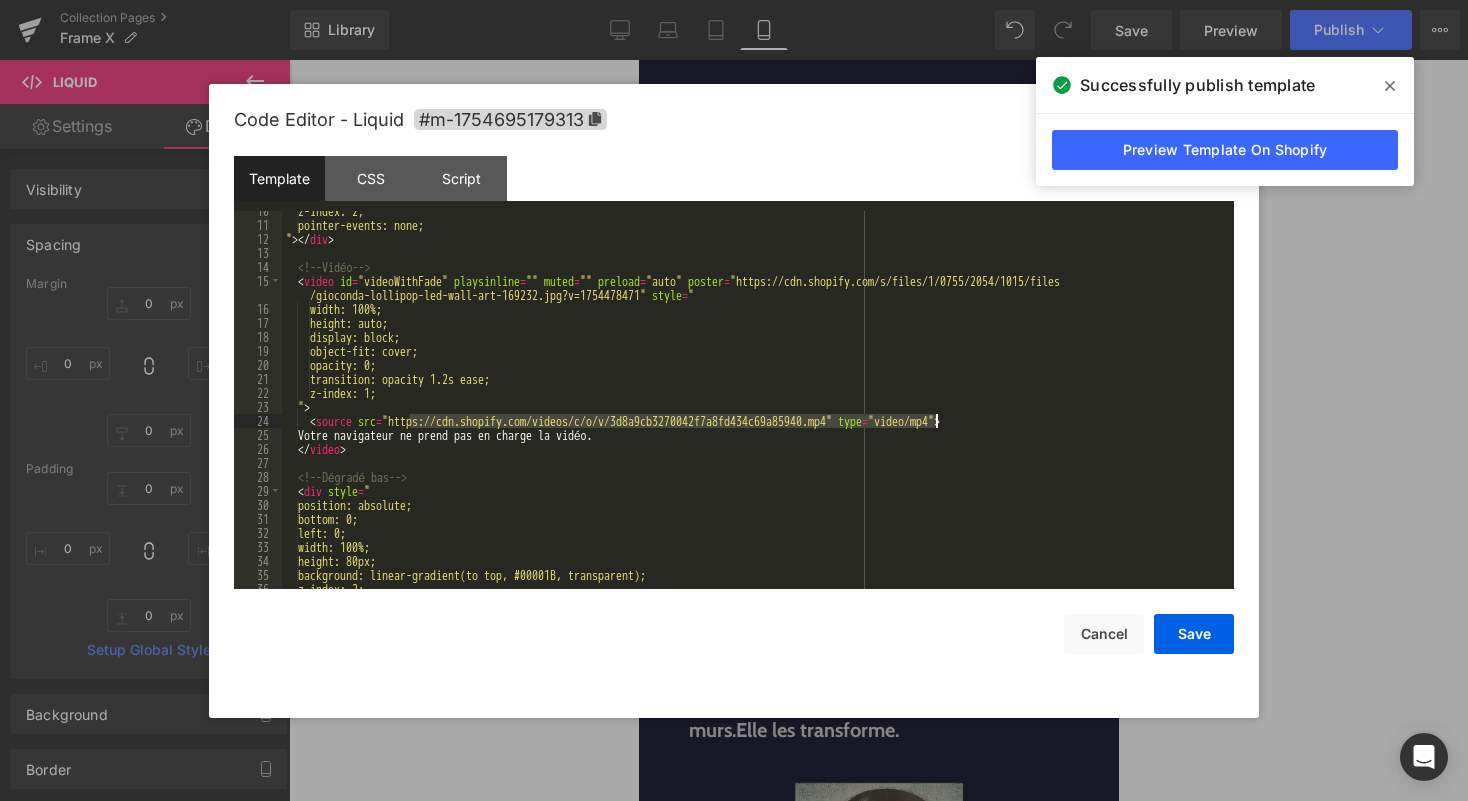 drag, startPoint x: 412, startPoint y: 423, endPoint x: 931, endPoint y: 427, distance: 519.01544 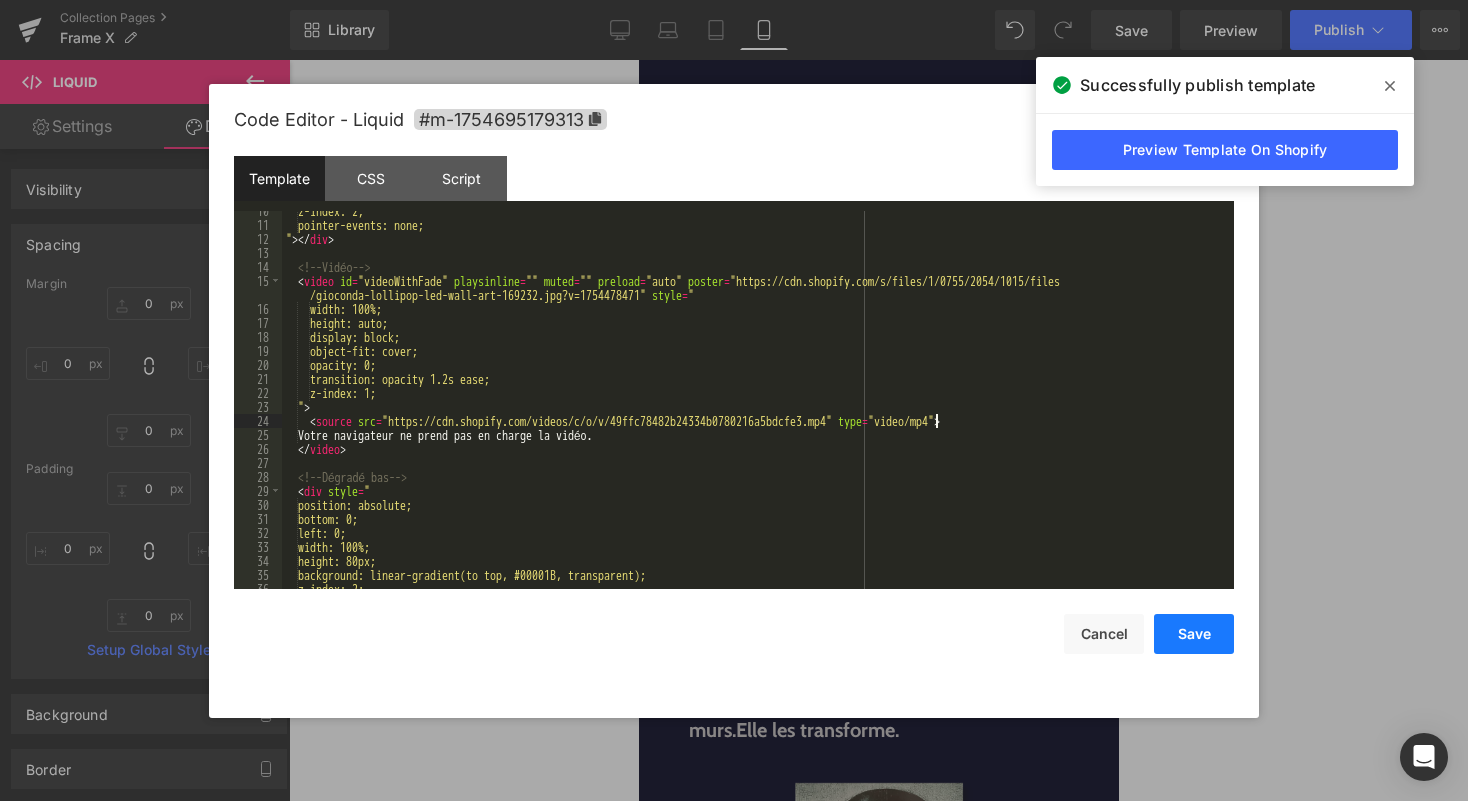 click on "Save" at bounding box center [1194, 634] 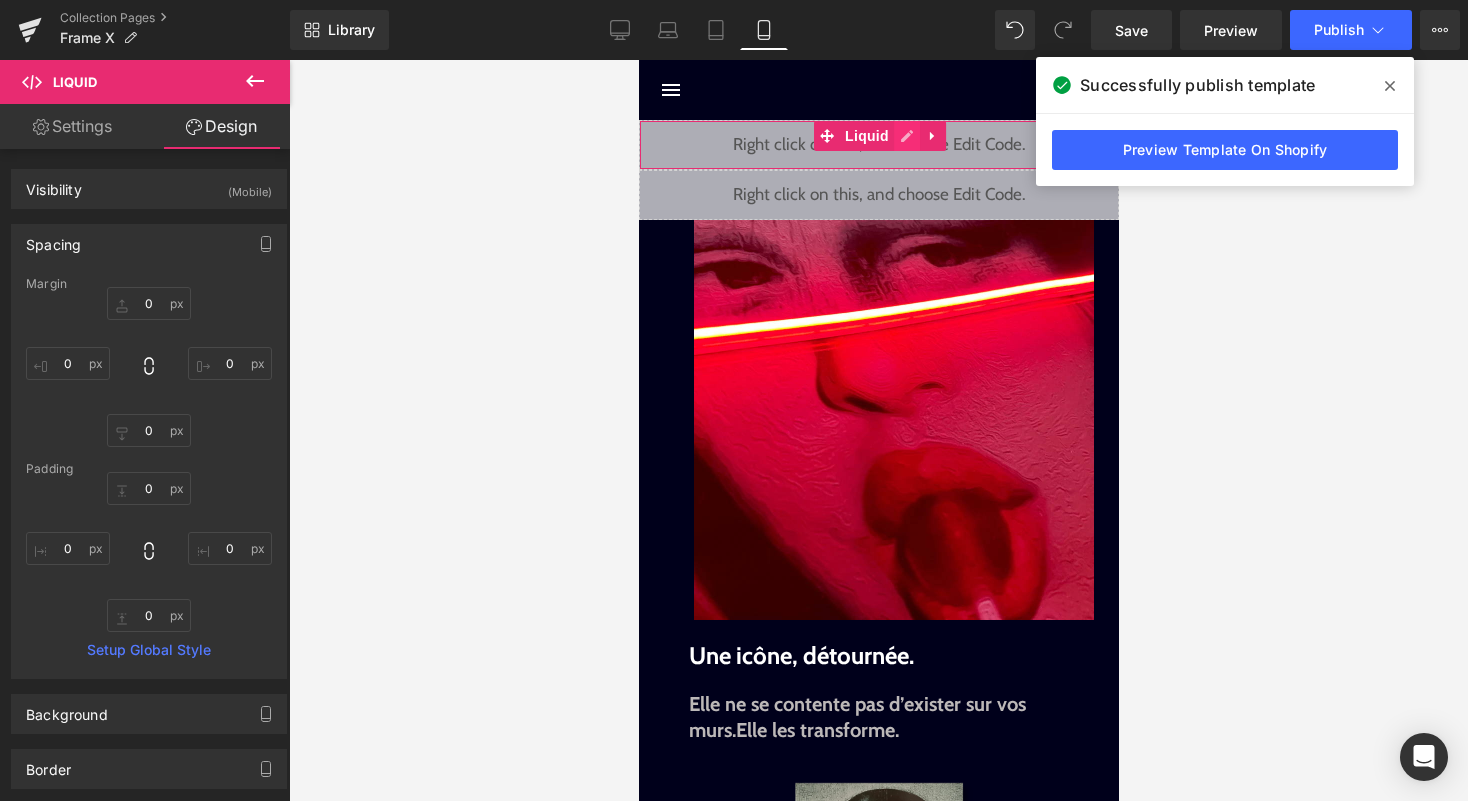 click on "Liquid" at bounding box center (878, 145) 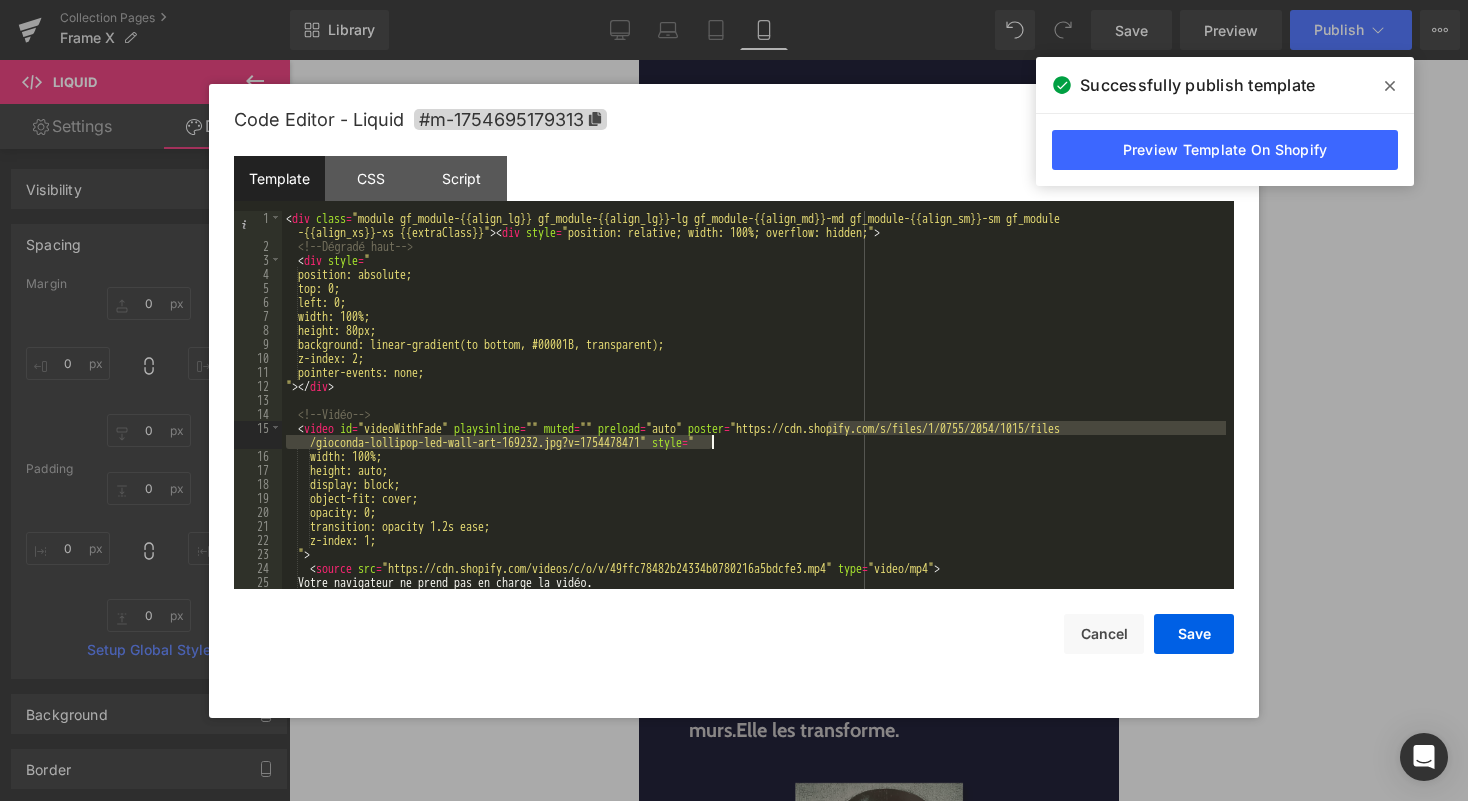 drag, startPoint x: 831, startPoint y: 434, endPoint x: 710, endPoint y: 447, distance: 121.69634 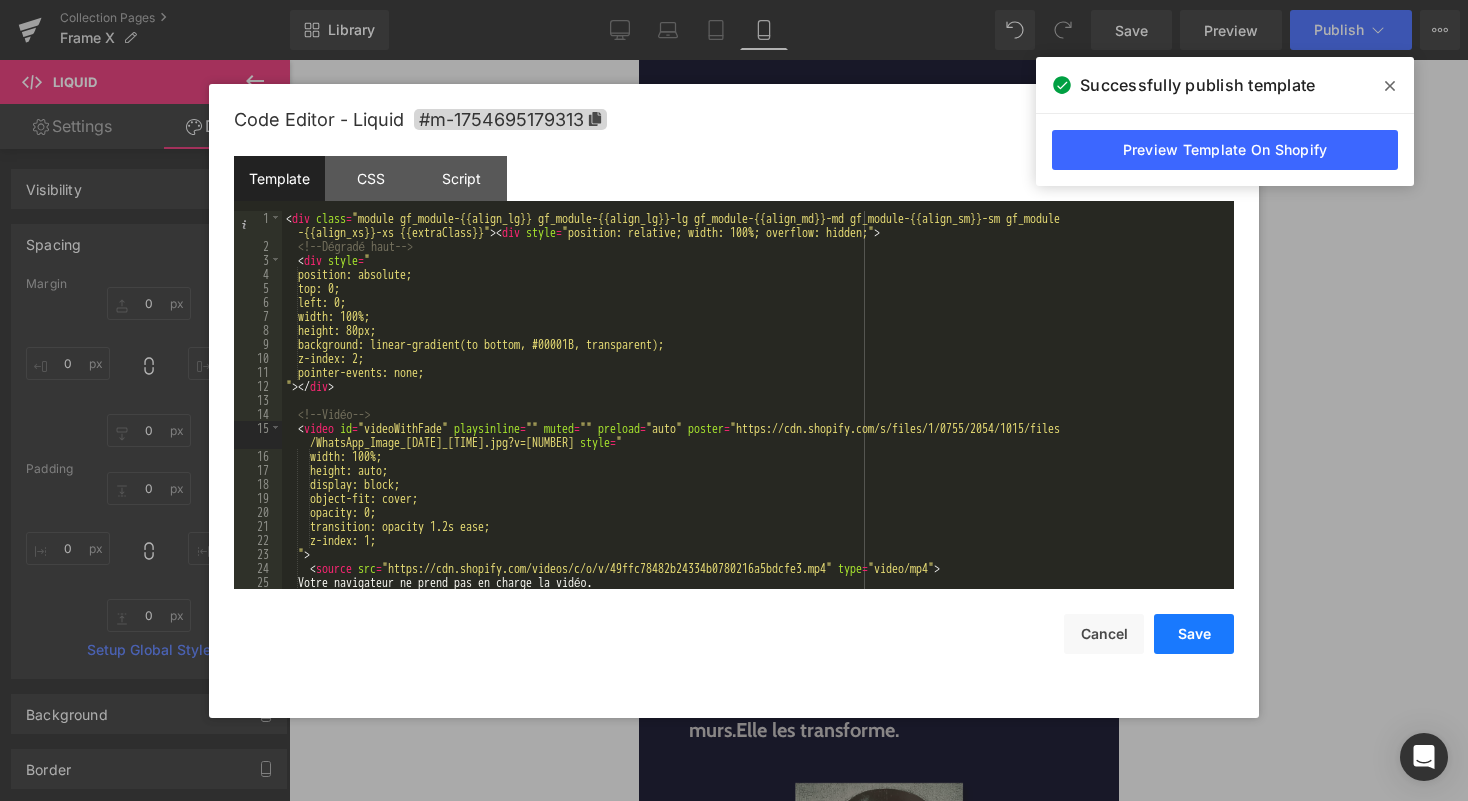 click on "Save" at bounding box center (1194, 634) 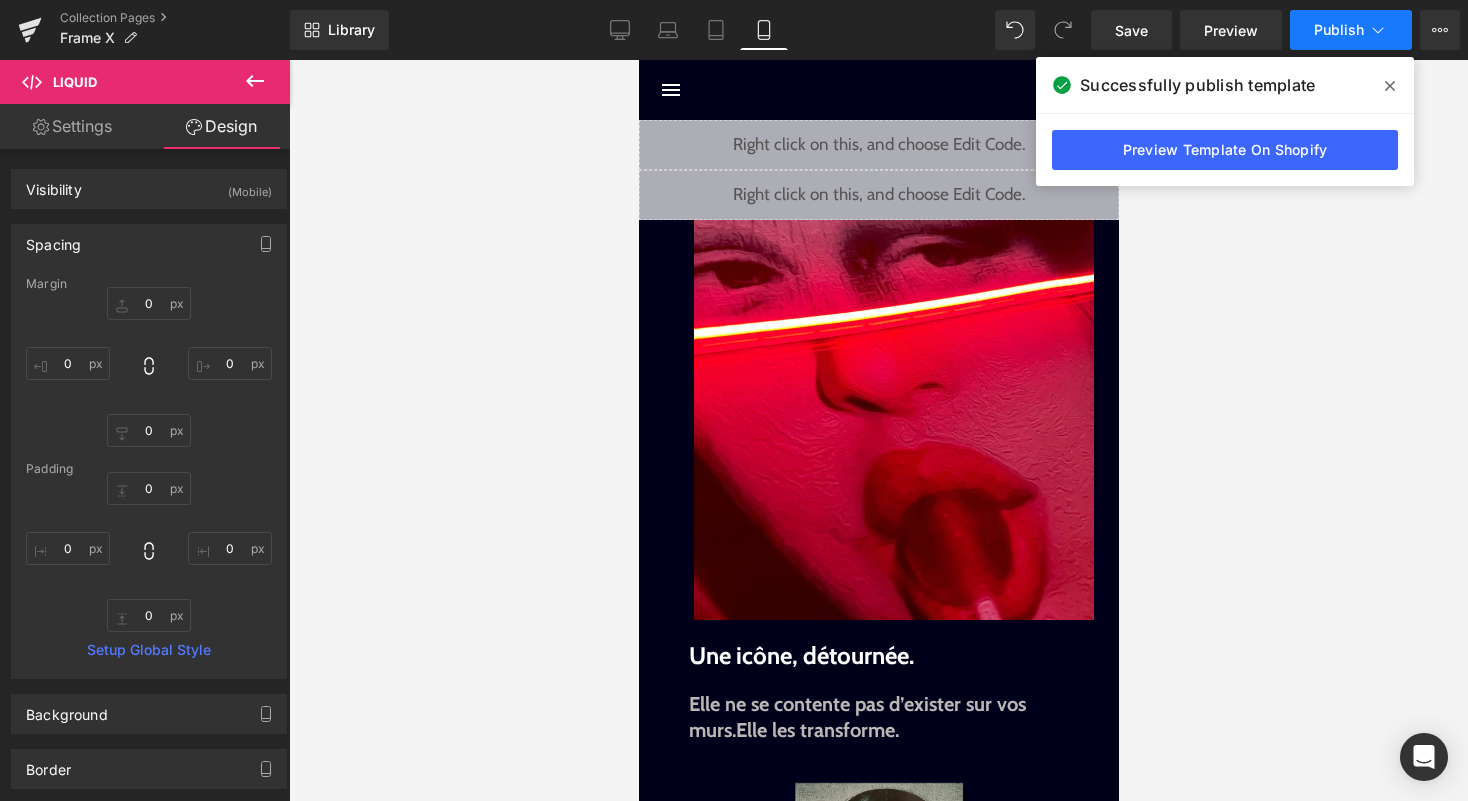 click on "Publish" at bounding box center [1339, 30] 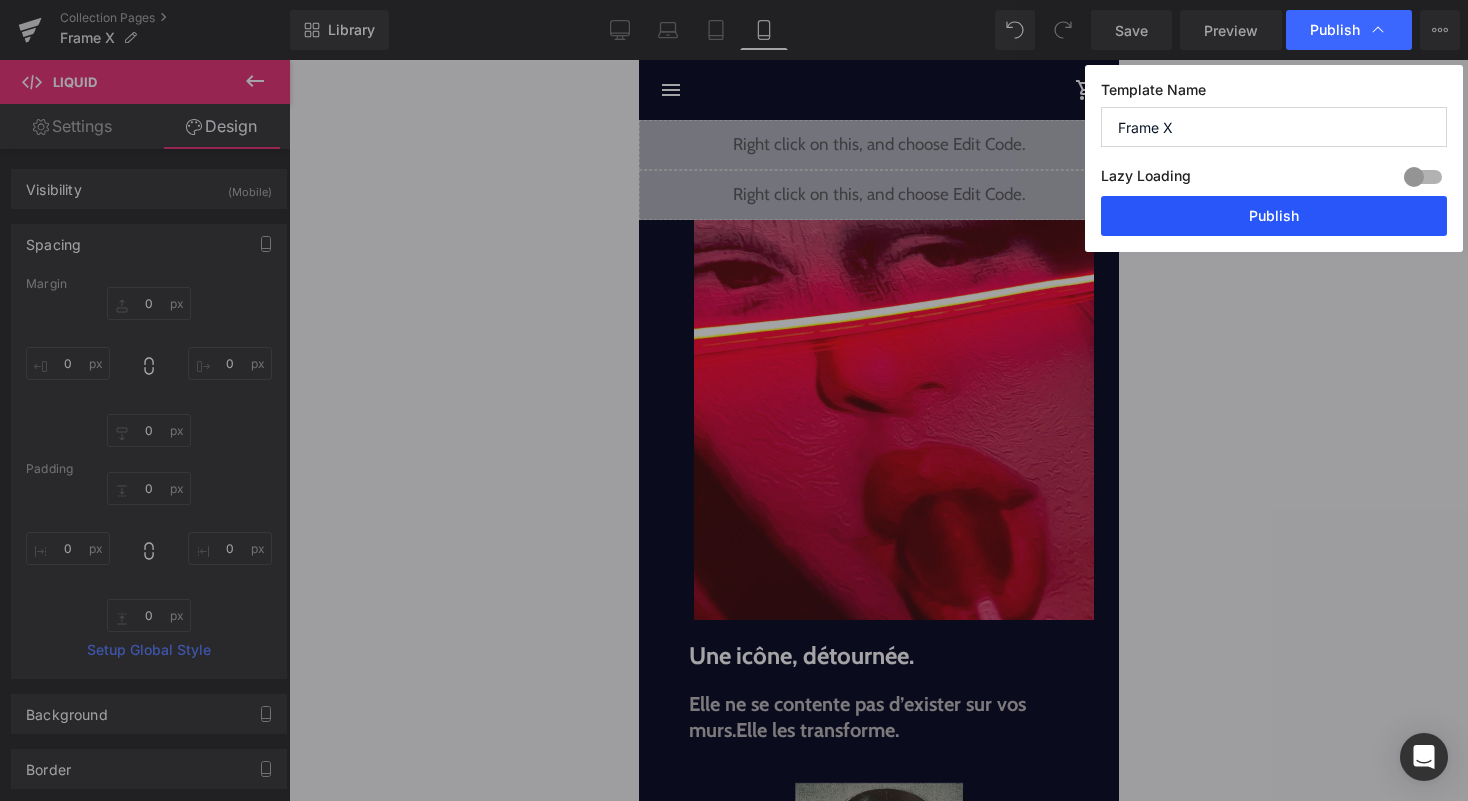 click on "Publish" at bounding box center [1274, 216] 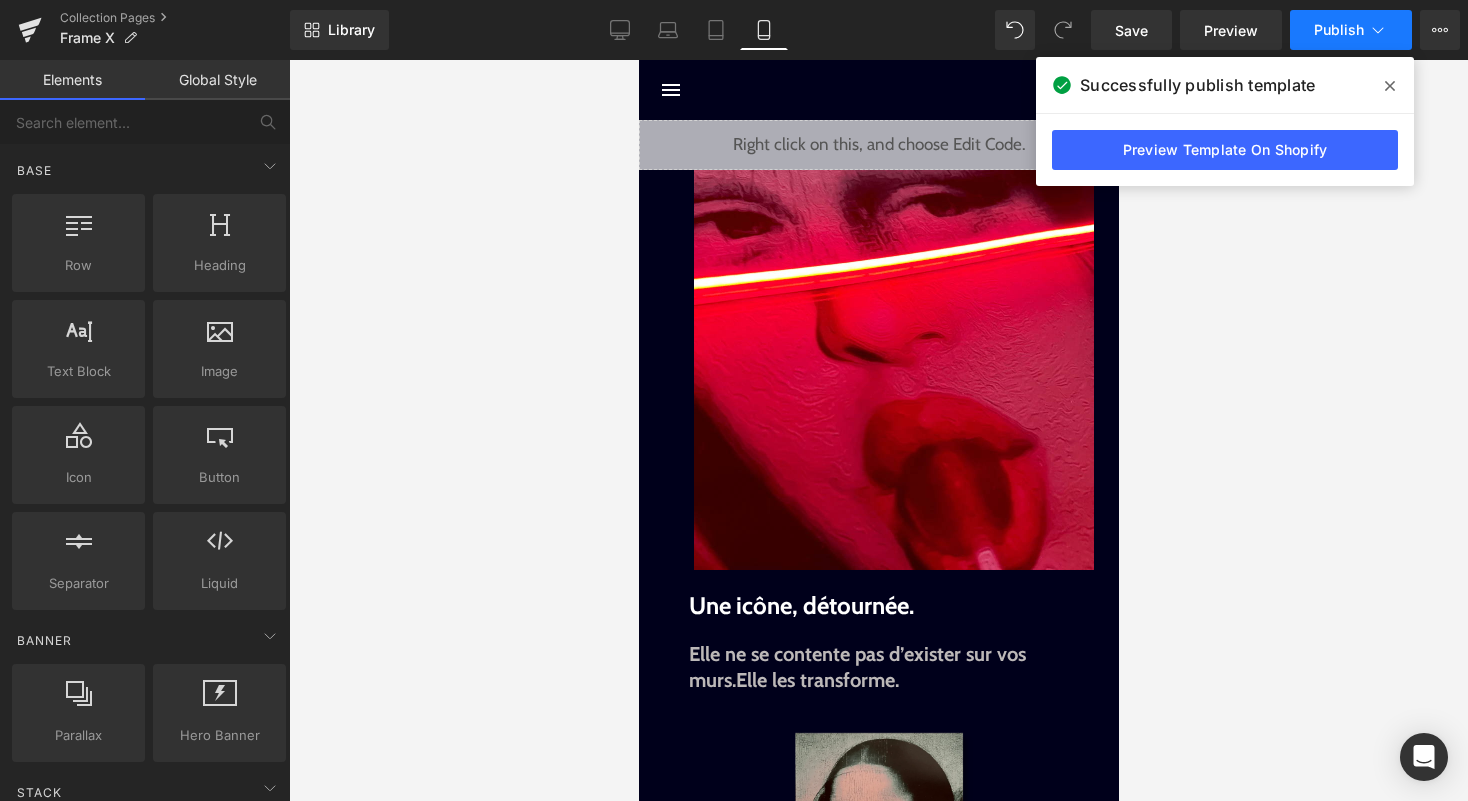 click 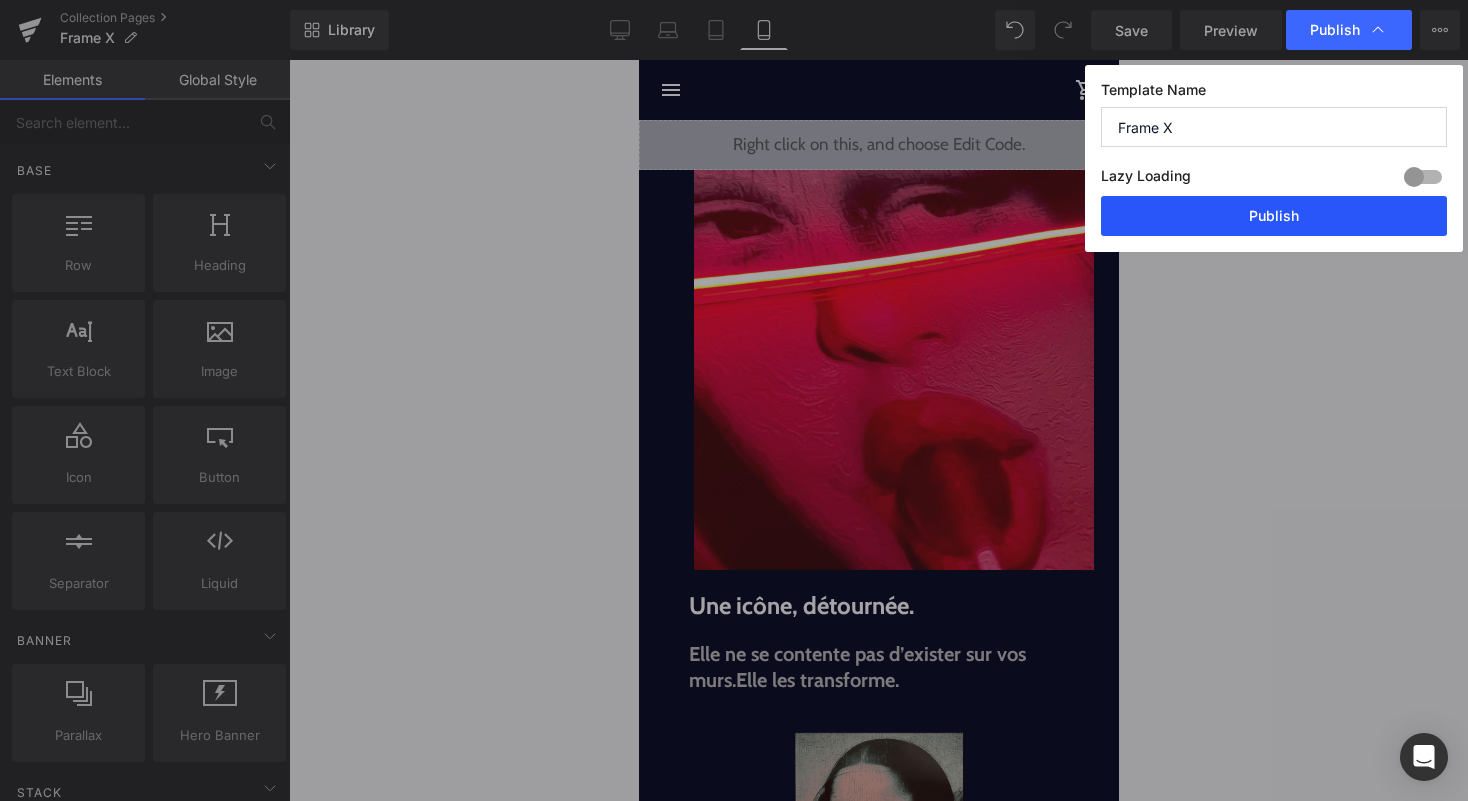 click on "Publish" at bounding box center [1274, 216] 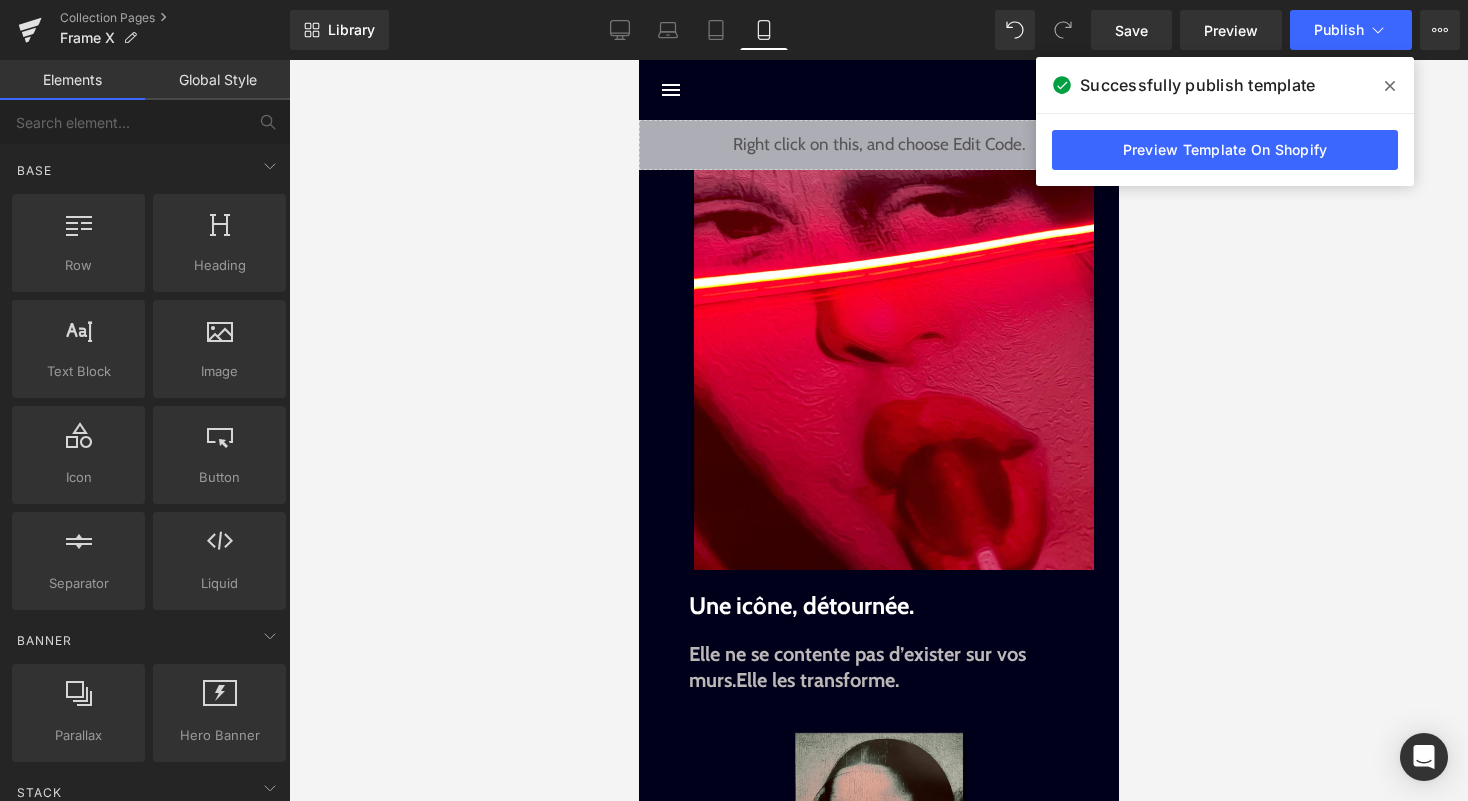 click on "Liquid" at bounding box center [878, 145] 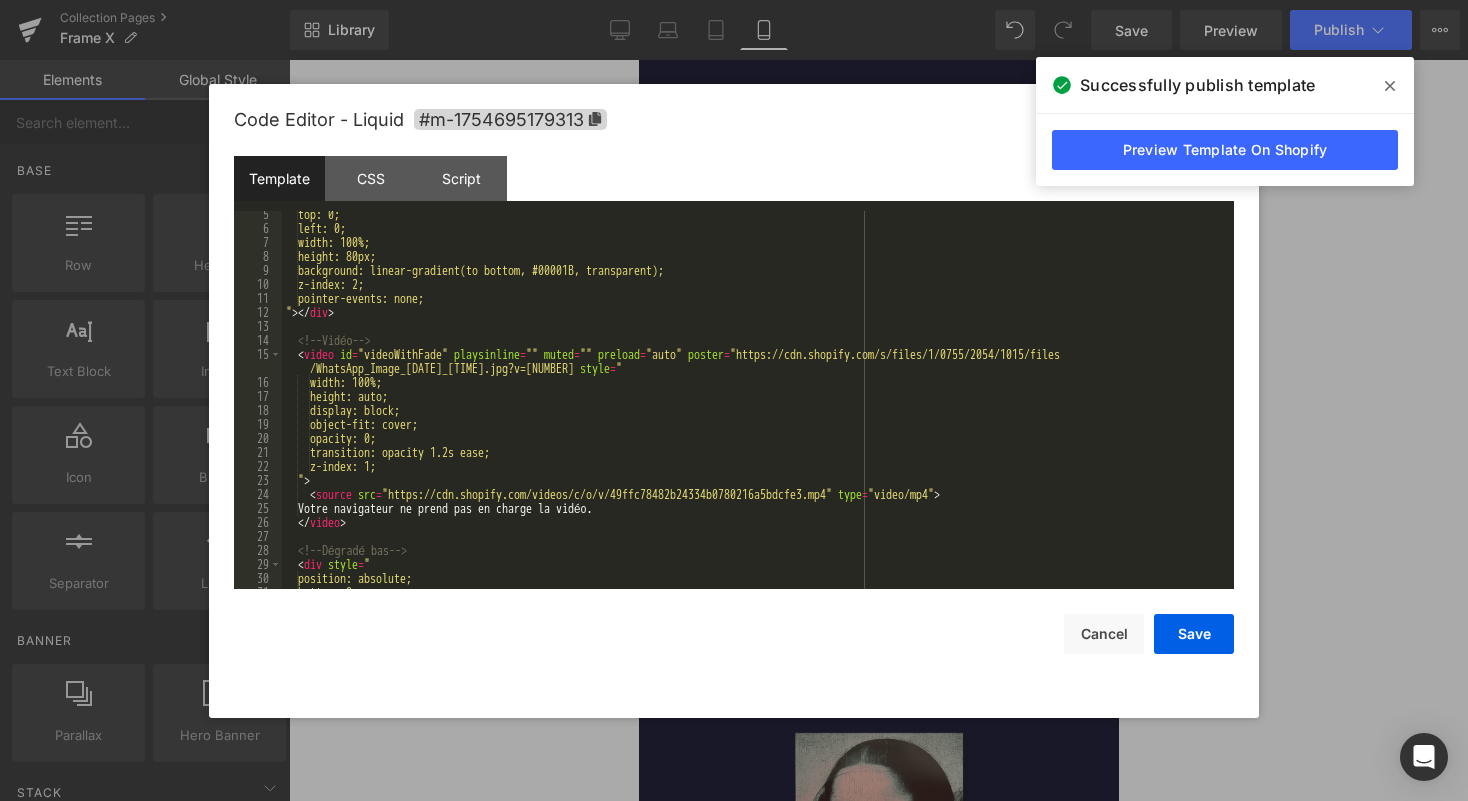 scroll, scrollTop: 73, scrollLeft: 0, axis: vertical 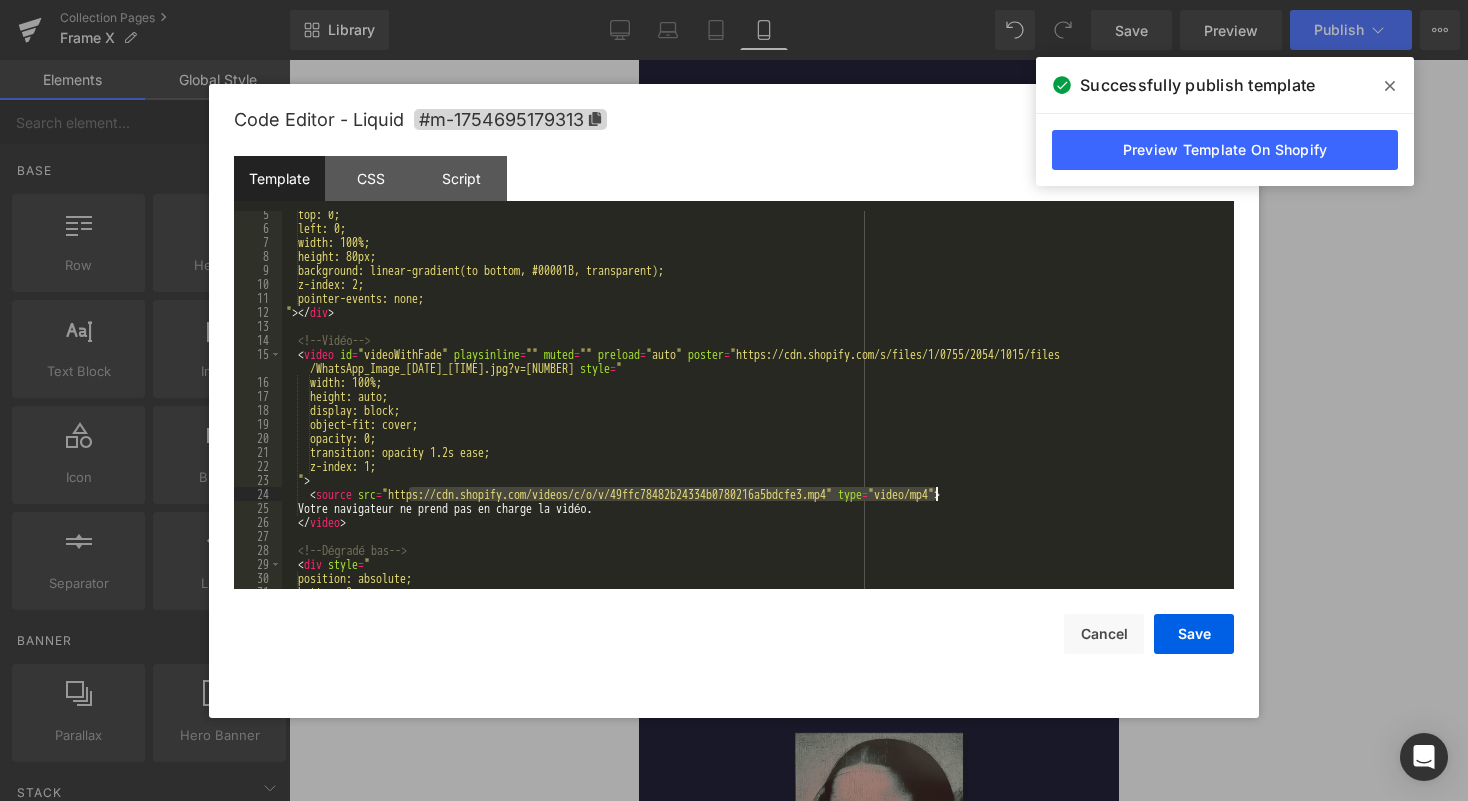 drag, startPoint x: 408, startPoint y: 496, endPoint x: 935, endPoint y: 497, distance: 527.001 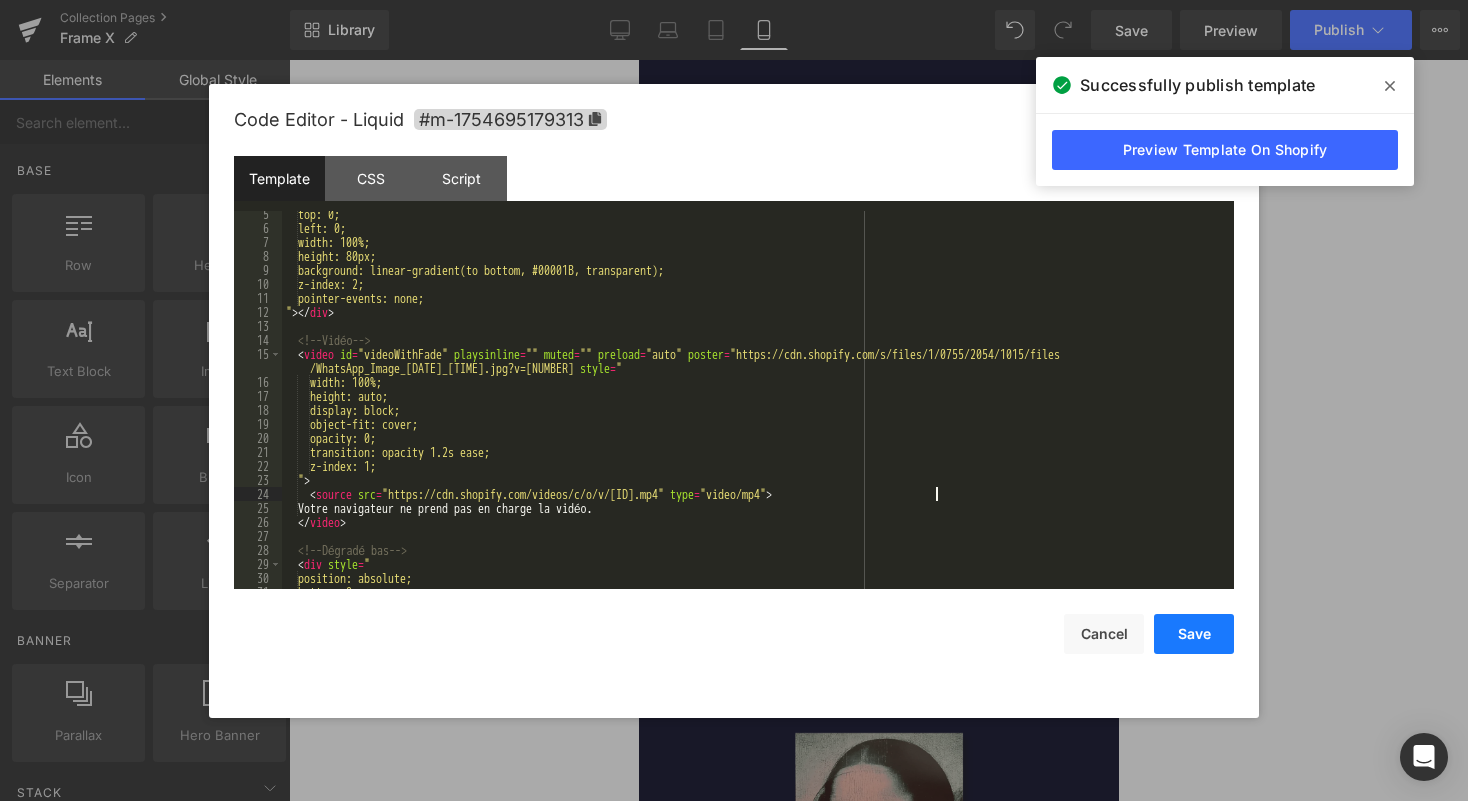 click on "Save" at bounding box center (1194, 634) 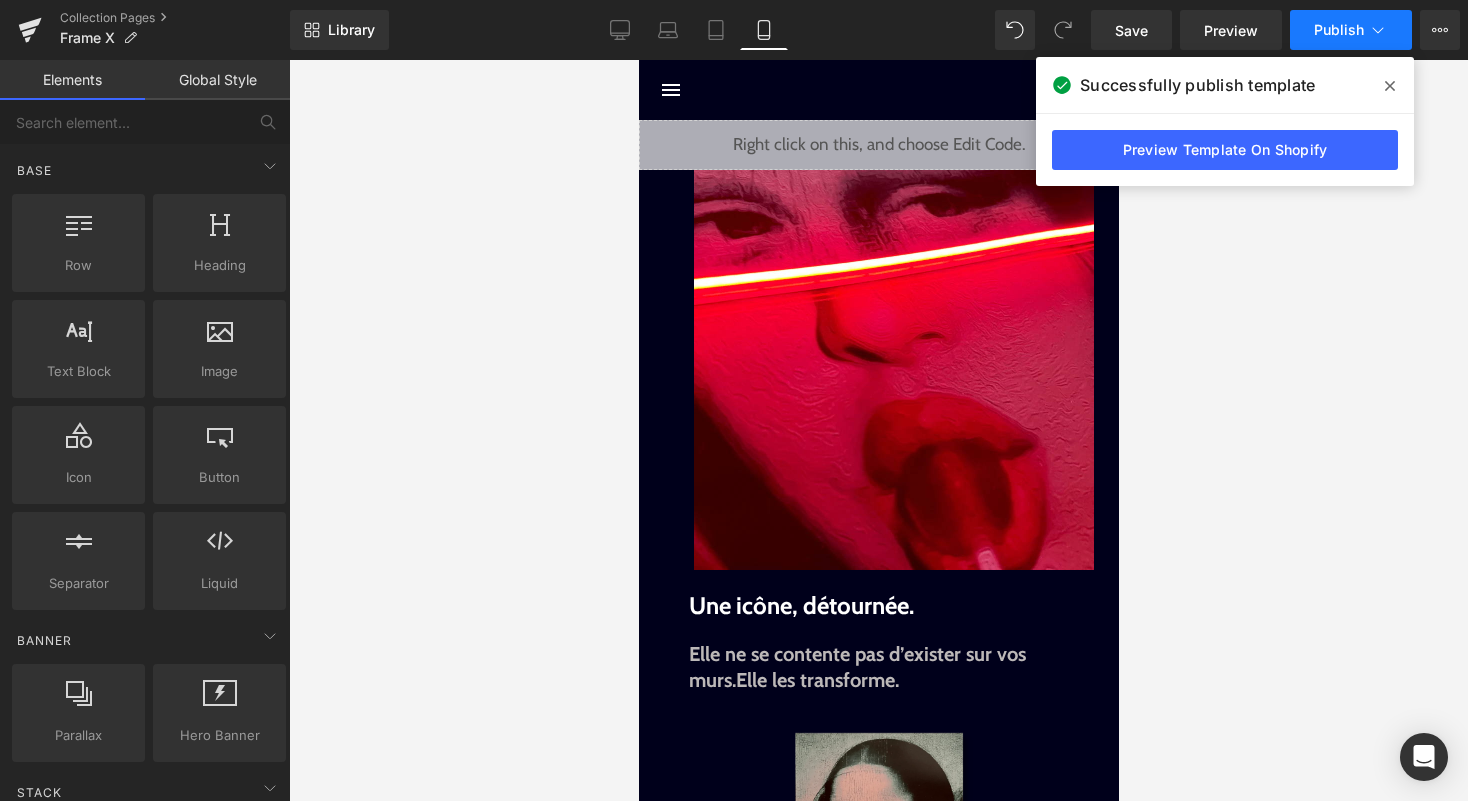 click on "Publish" at bounding box center (1339, 30) 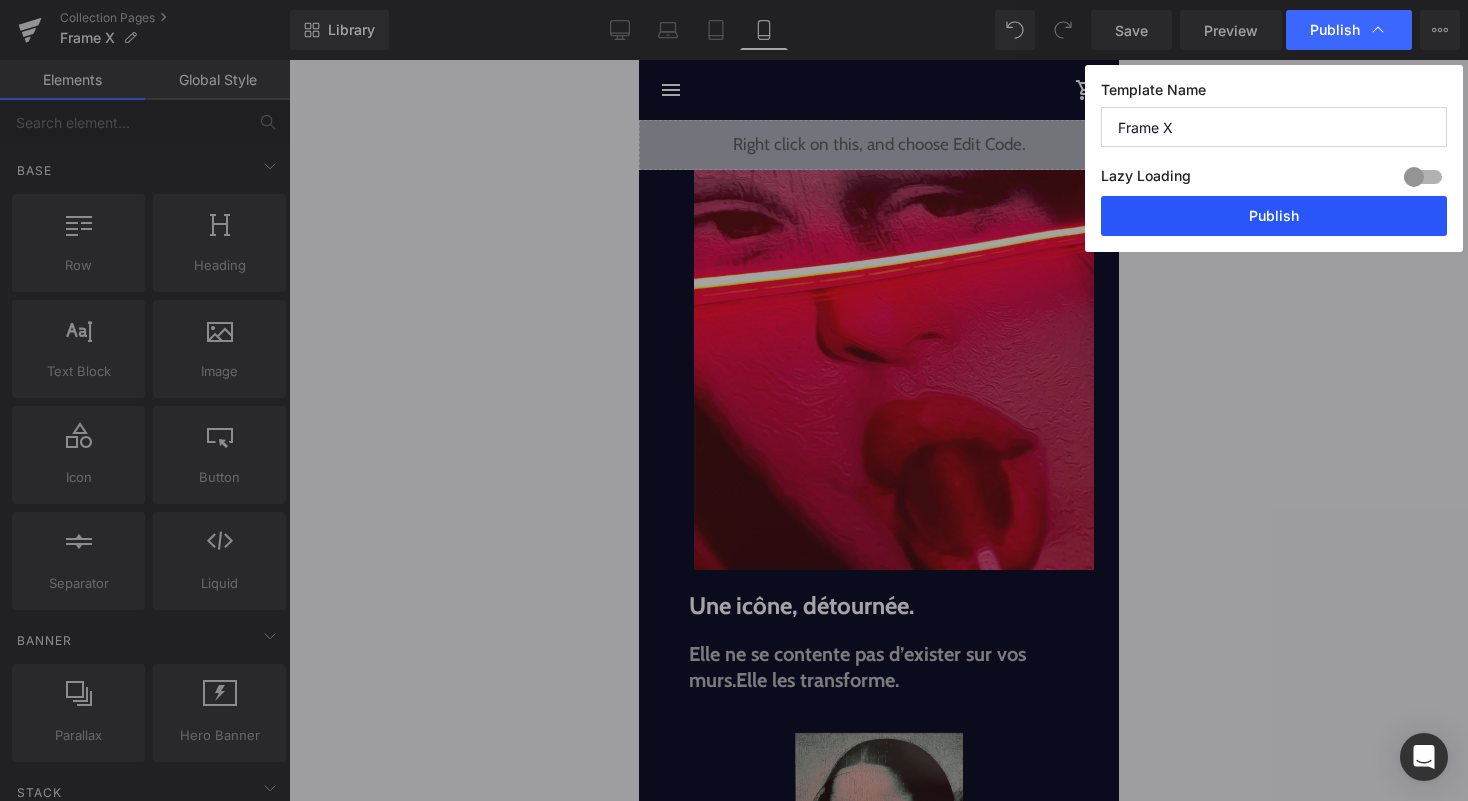 click on "Publish" at bounding box center (1274, 216) 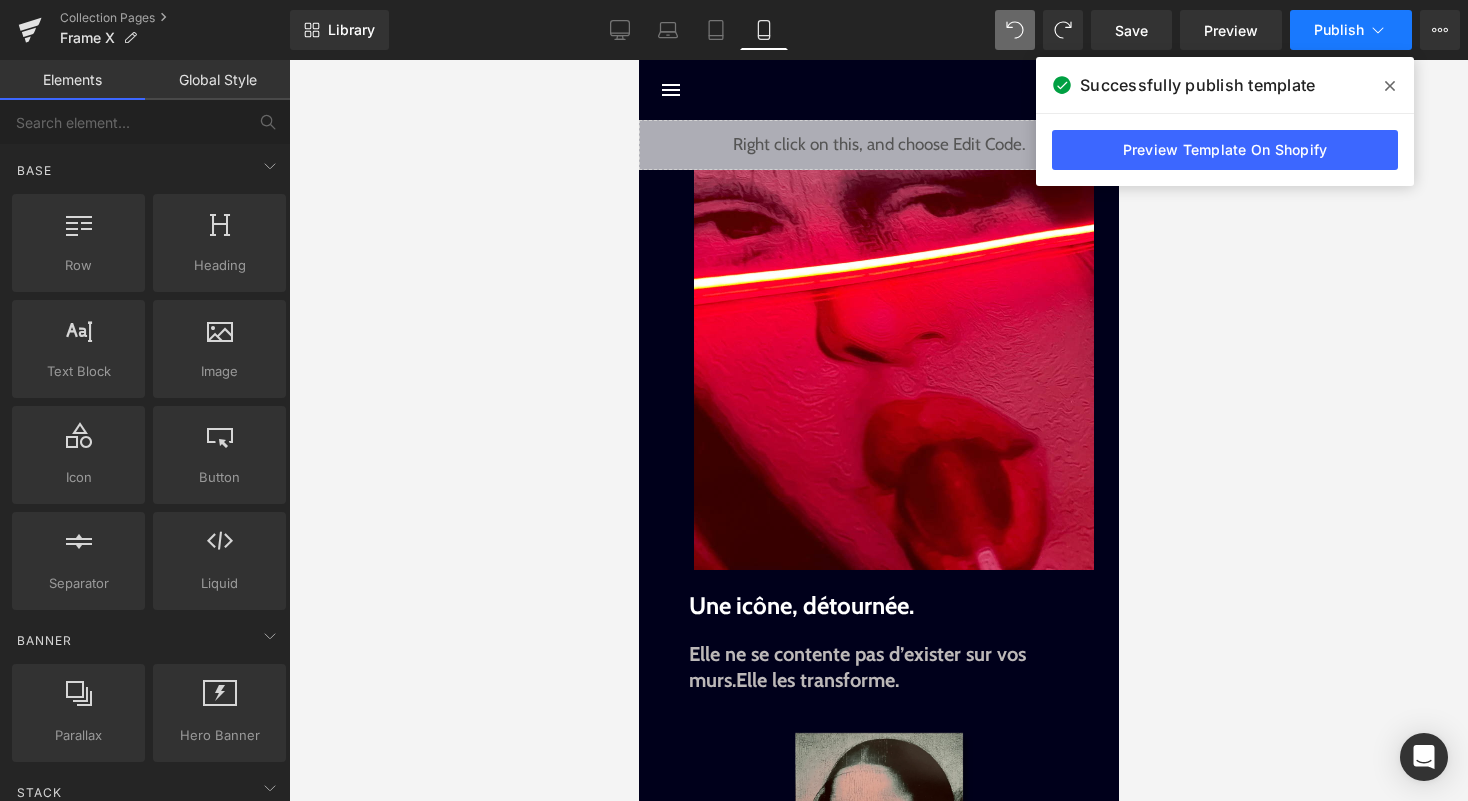 click on "Publish" at bounding box center (1351, 30) 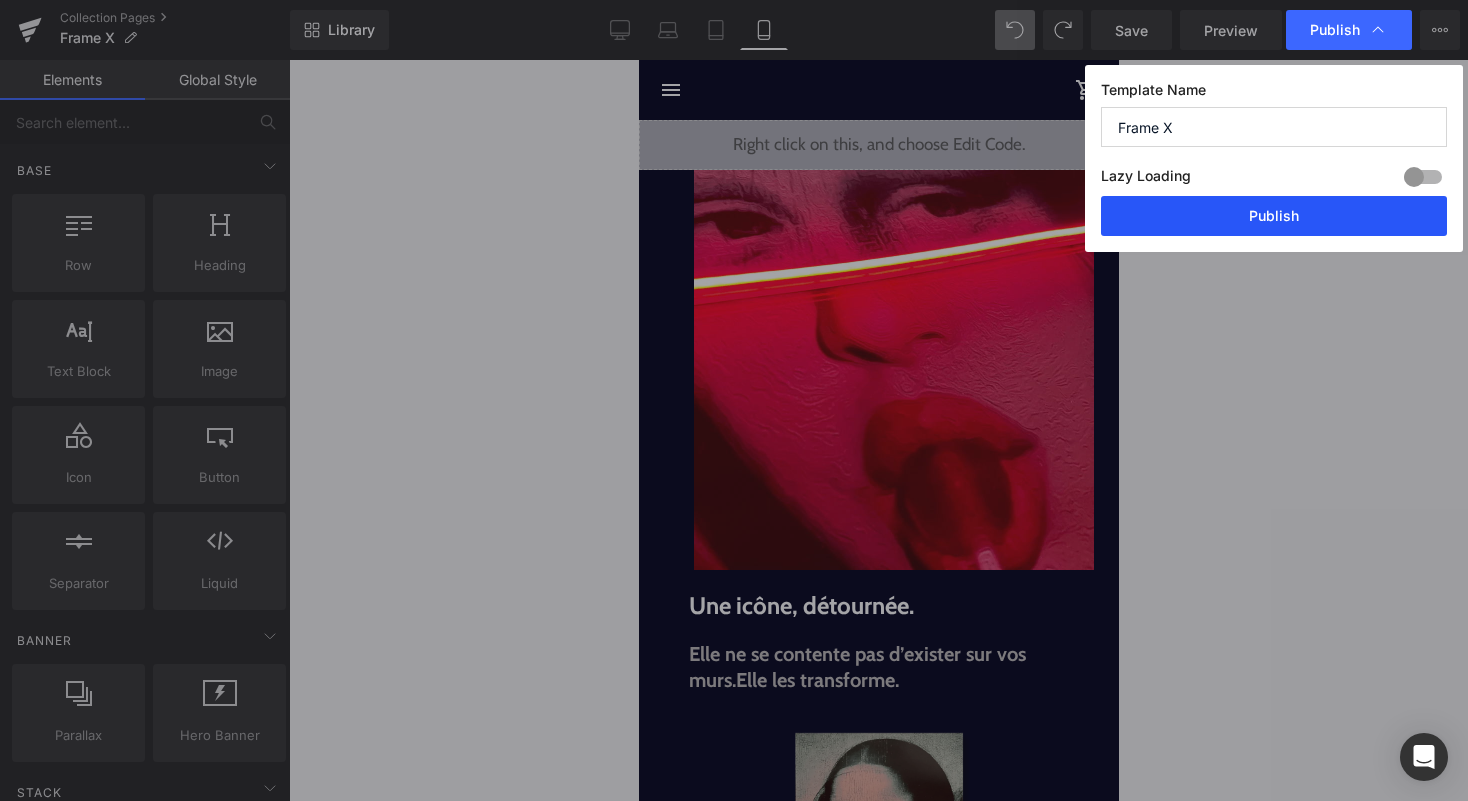 click on "Publish" at bounding box center (1274, 216) 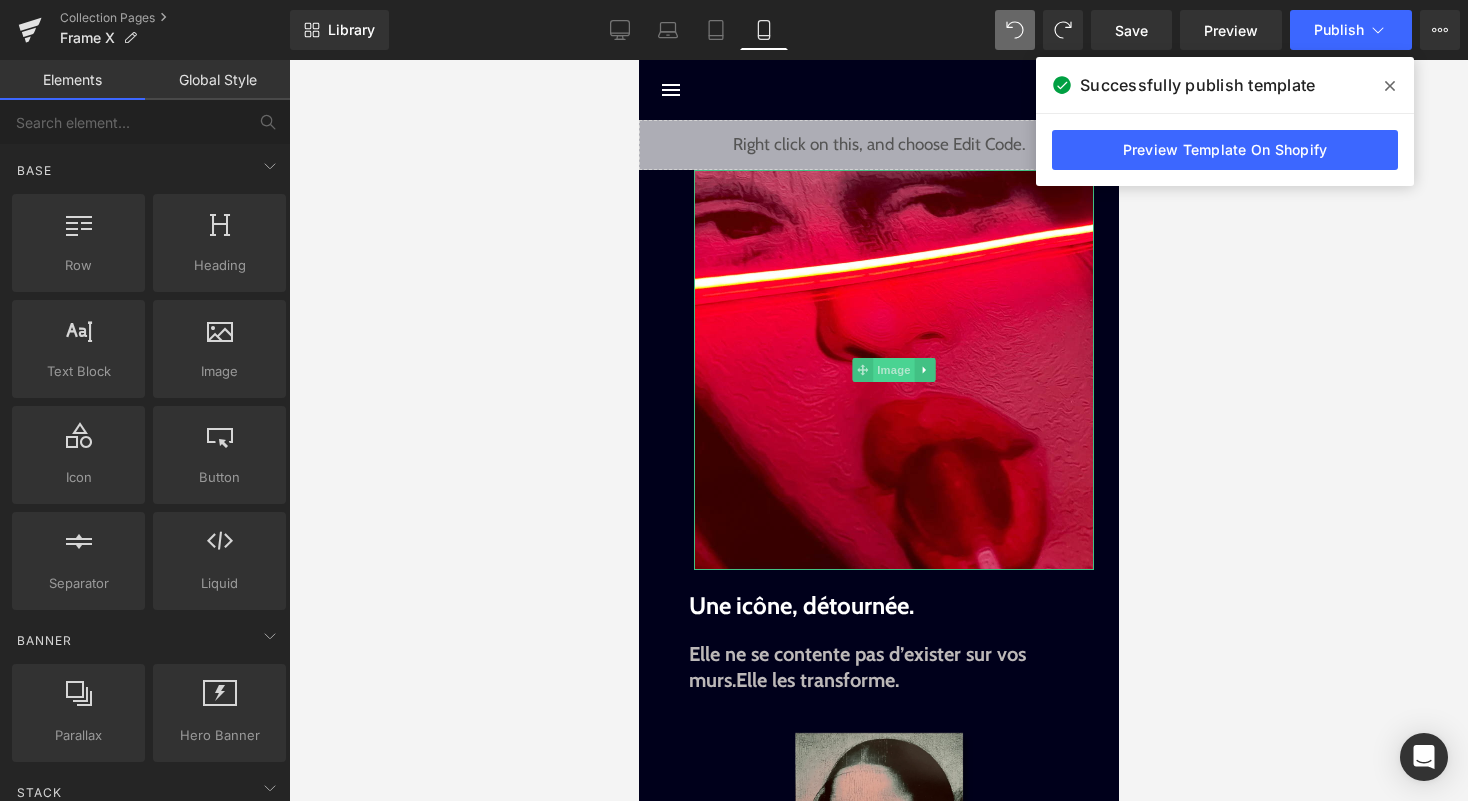 click on "Image" at bounding box center (893, 370) 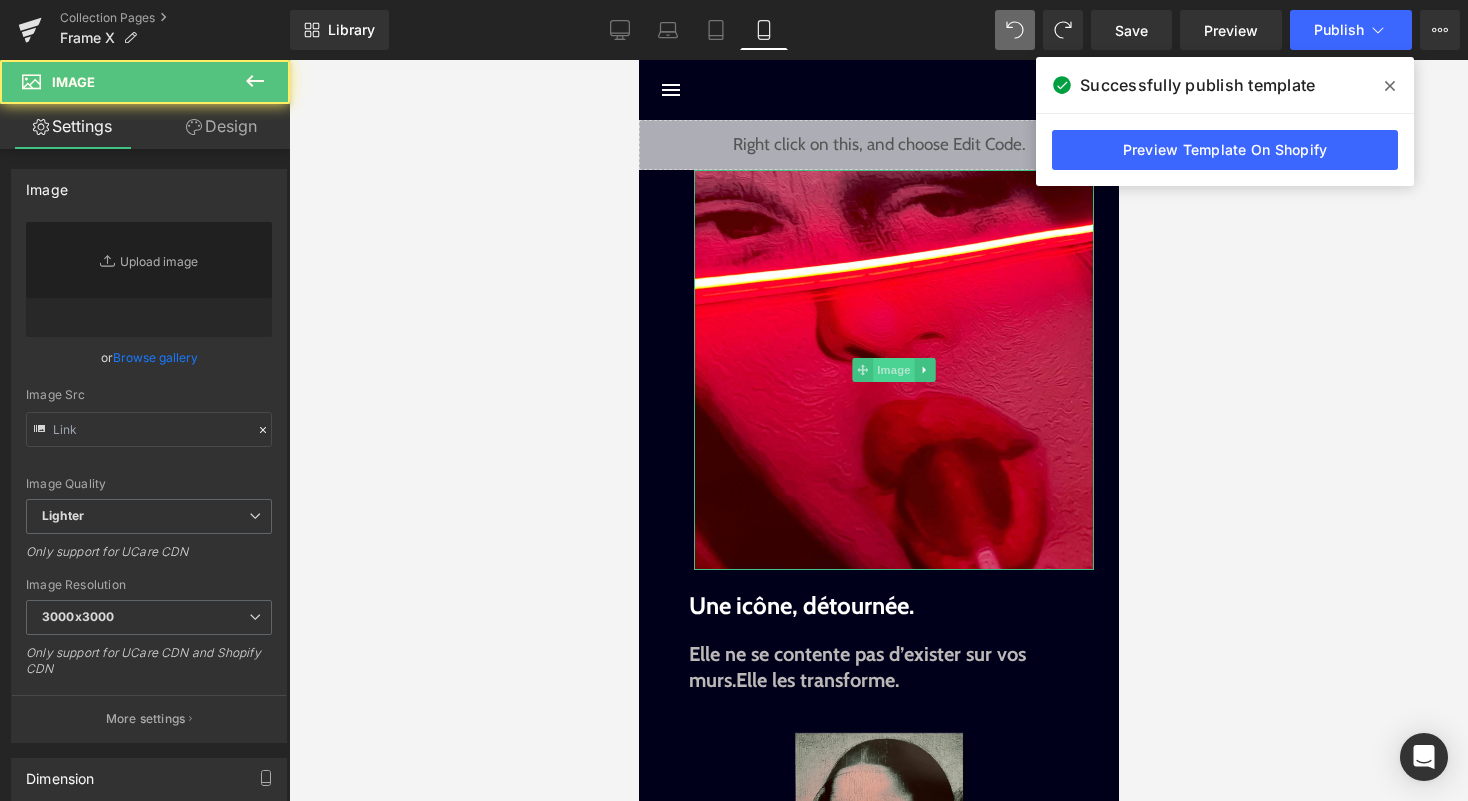 type on "https://ucarecdn.com/b25f5a87-cf1f-4d56-9b9b-d6b74e364dea/-/format/auto/-/preview/3000x3000/-/quality/lighter/Closeup.webp" 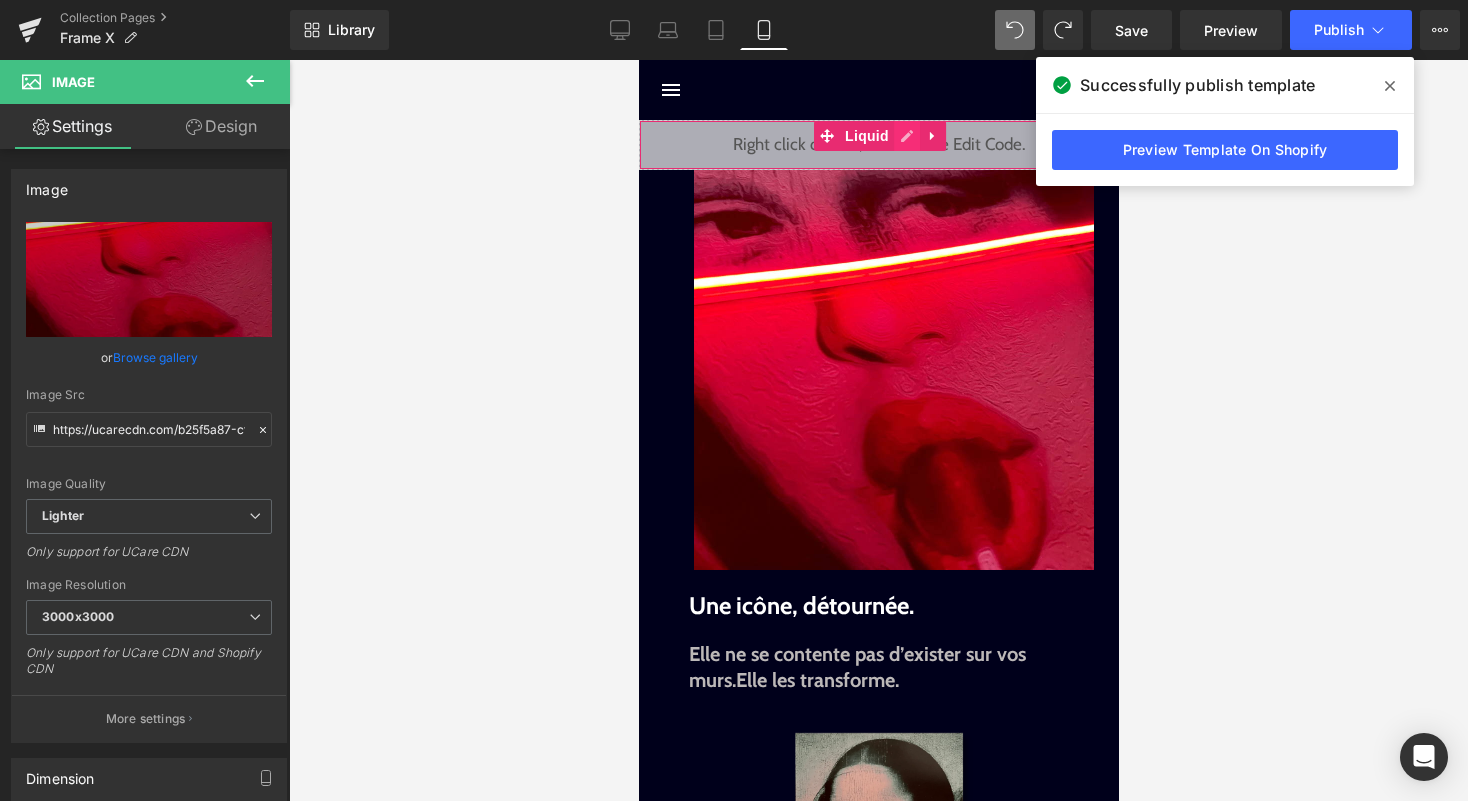 click on "Liquid" at bounding box center (878, 145) 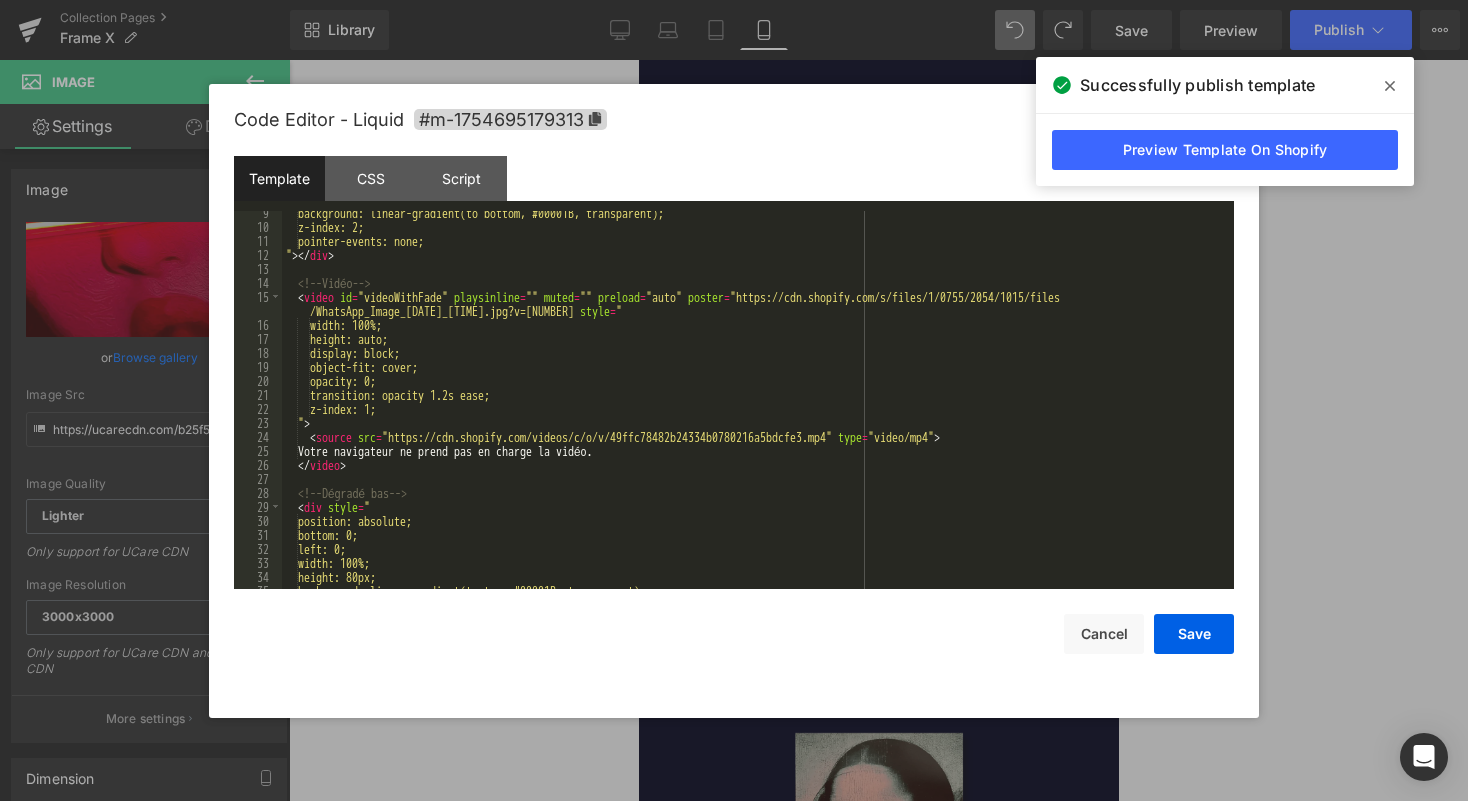 scroll, scrollTop: 184, scrollLeft: 0, axis: vertical 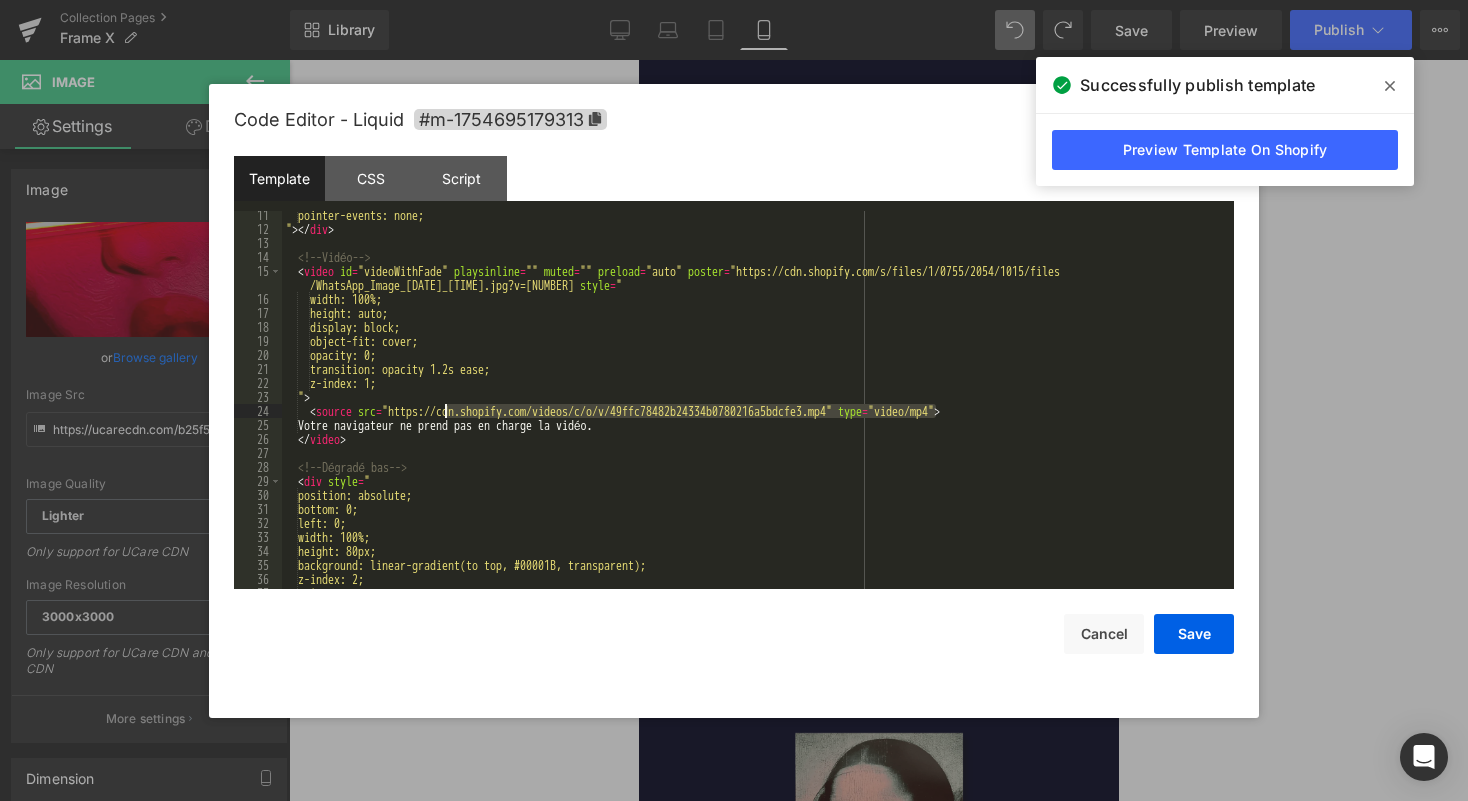 drag, startPoint x: 938, startPoint y: 411, endPoint x: 448, endPoint y: 417, distance: 490.03674 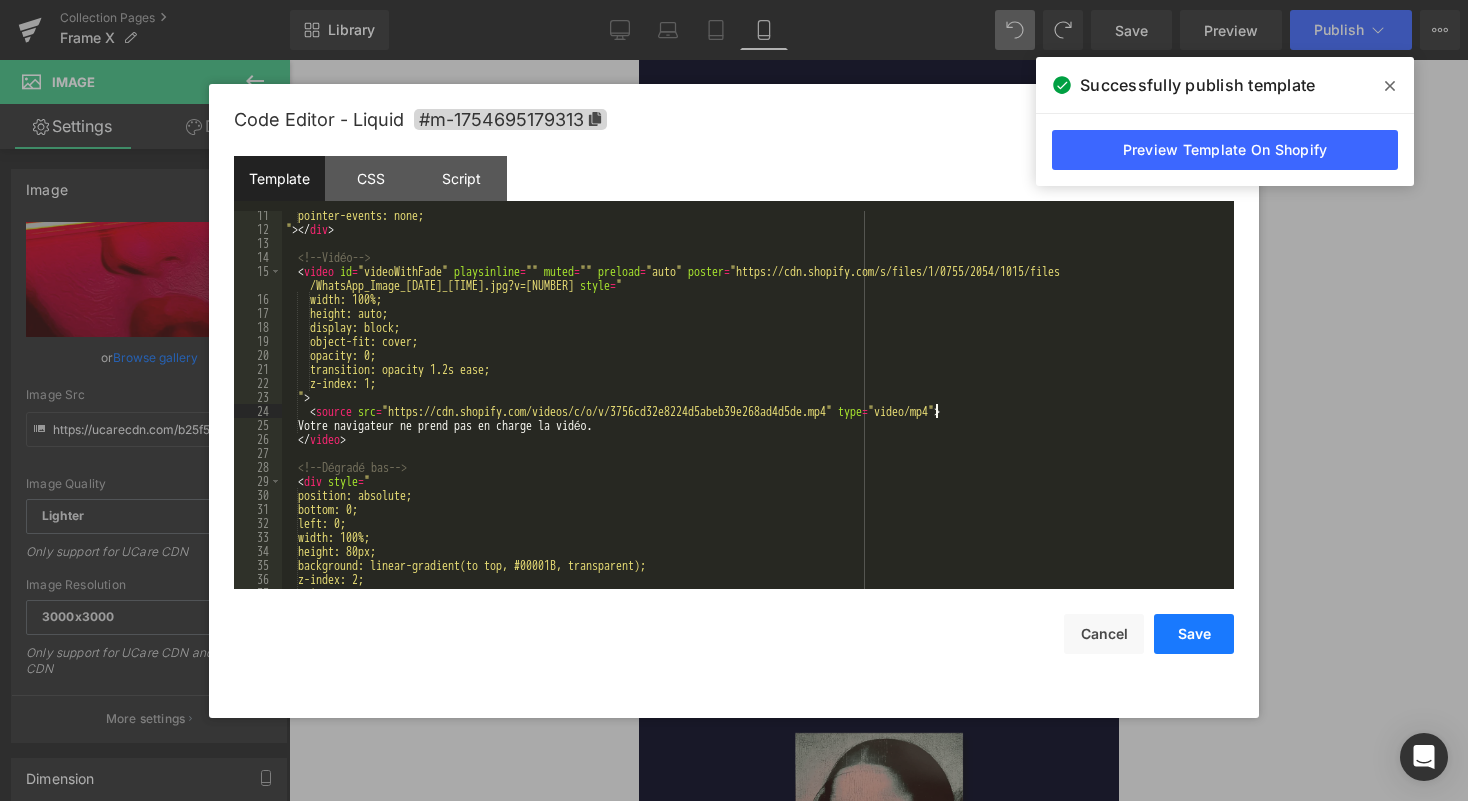click on "Save" at bounding box center [1194, 634] 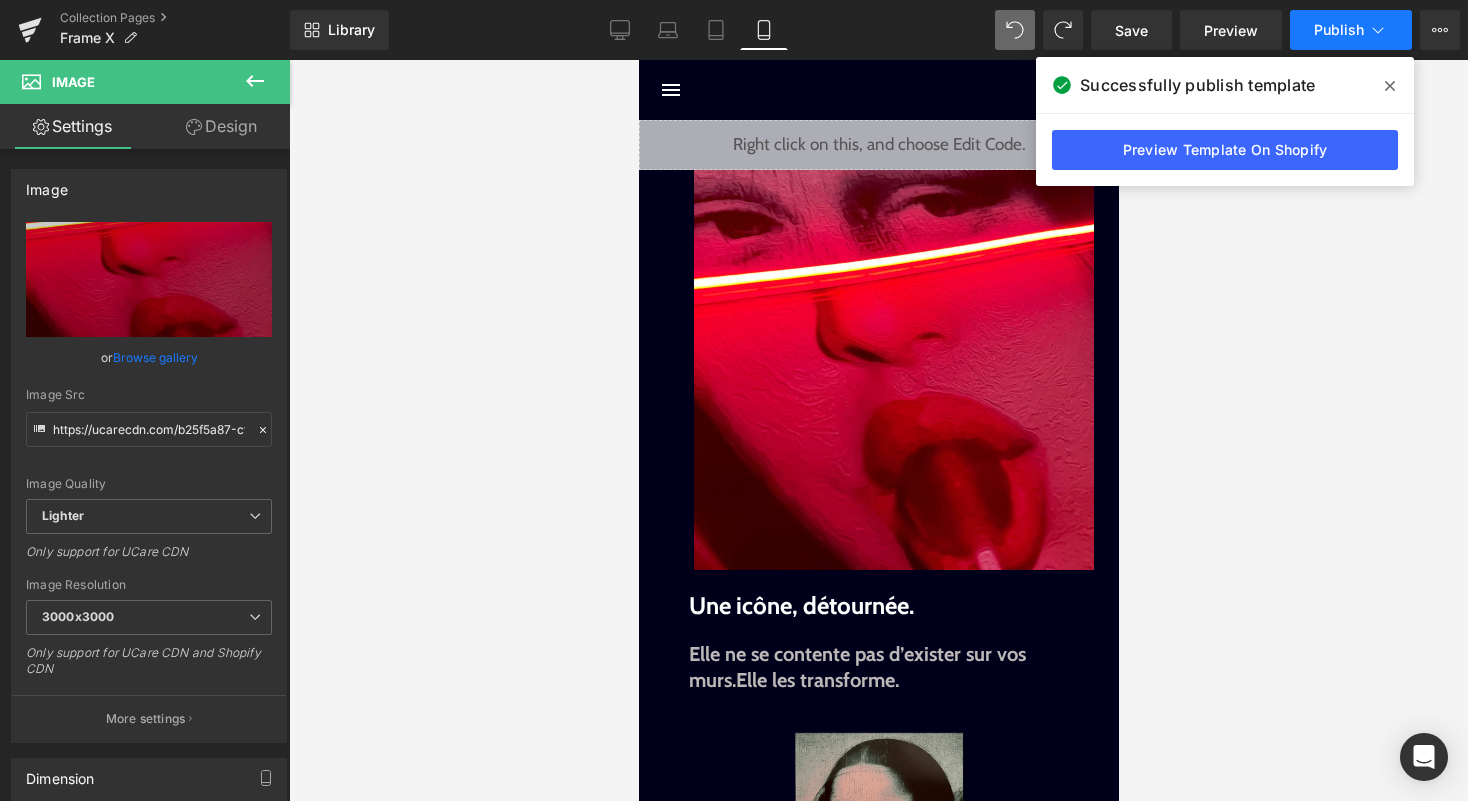click 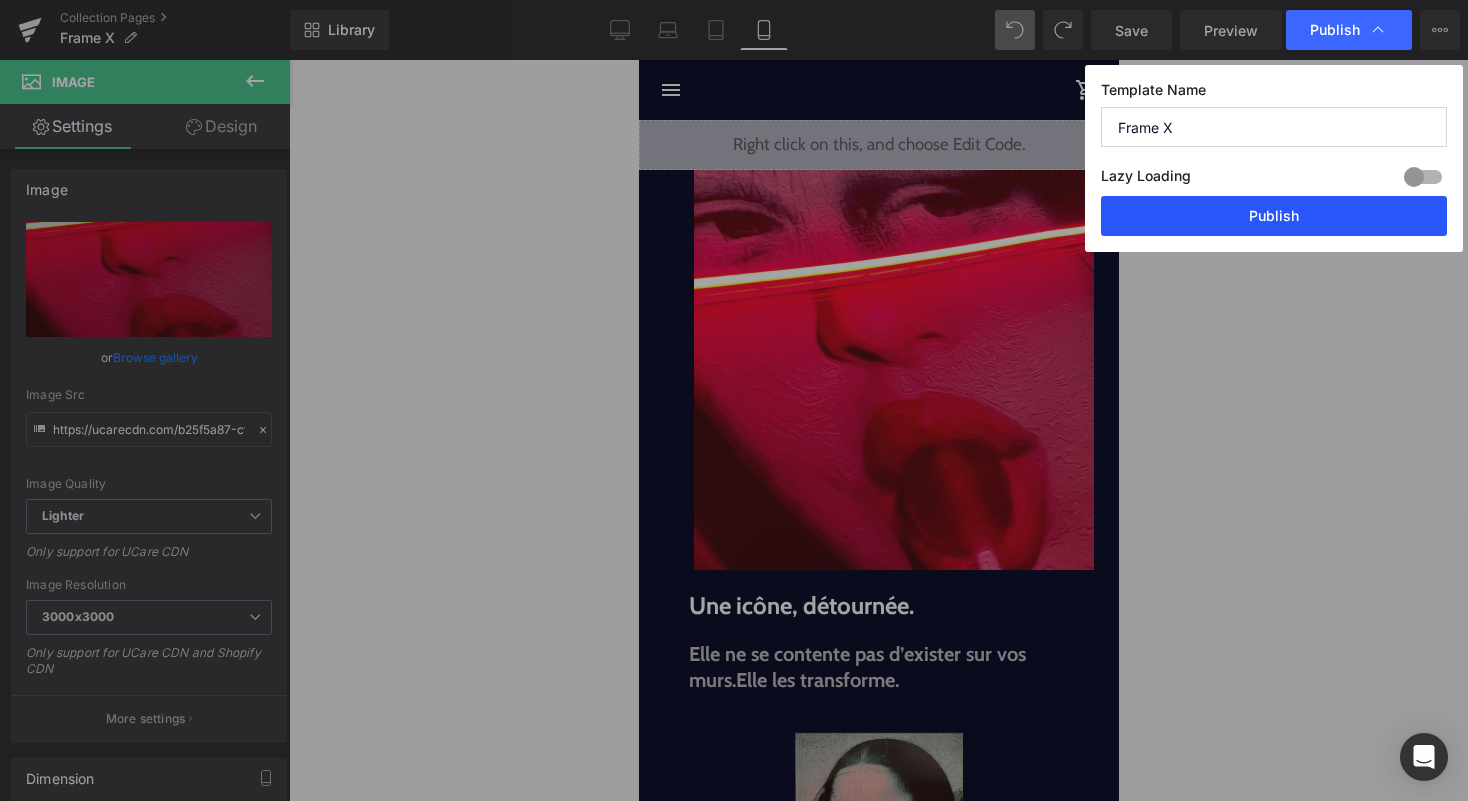 click on "Publish" at bounding box center (1274, 216) 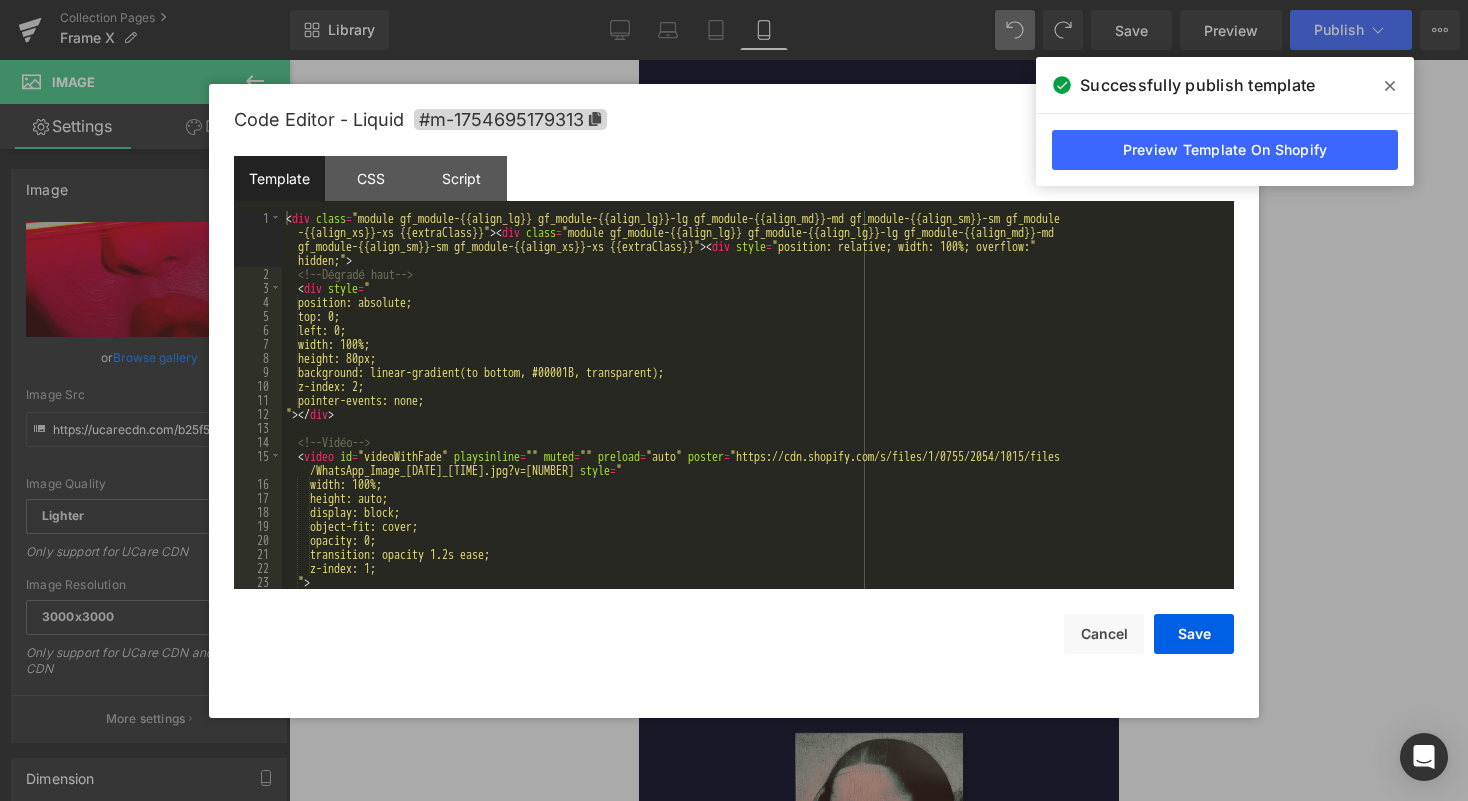 click on "Liquid" at bounding box center [878, 145] 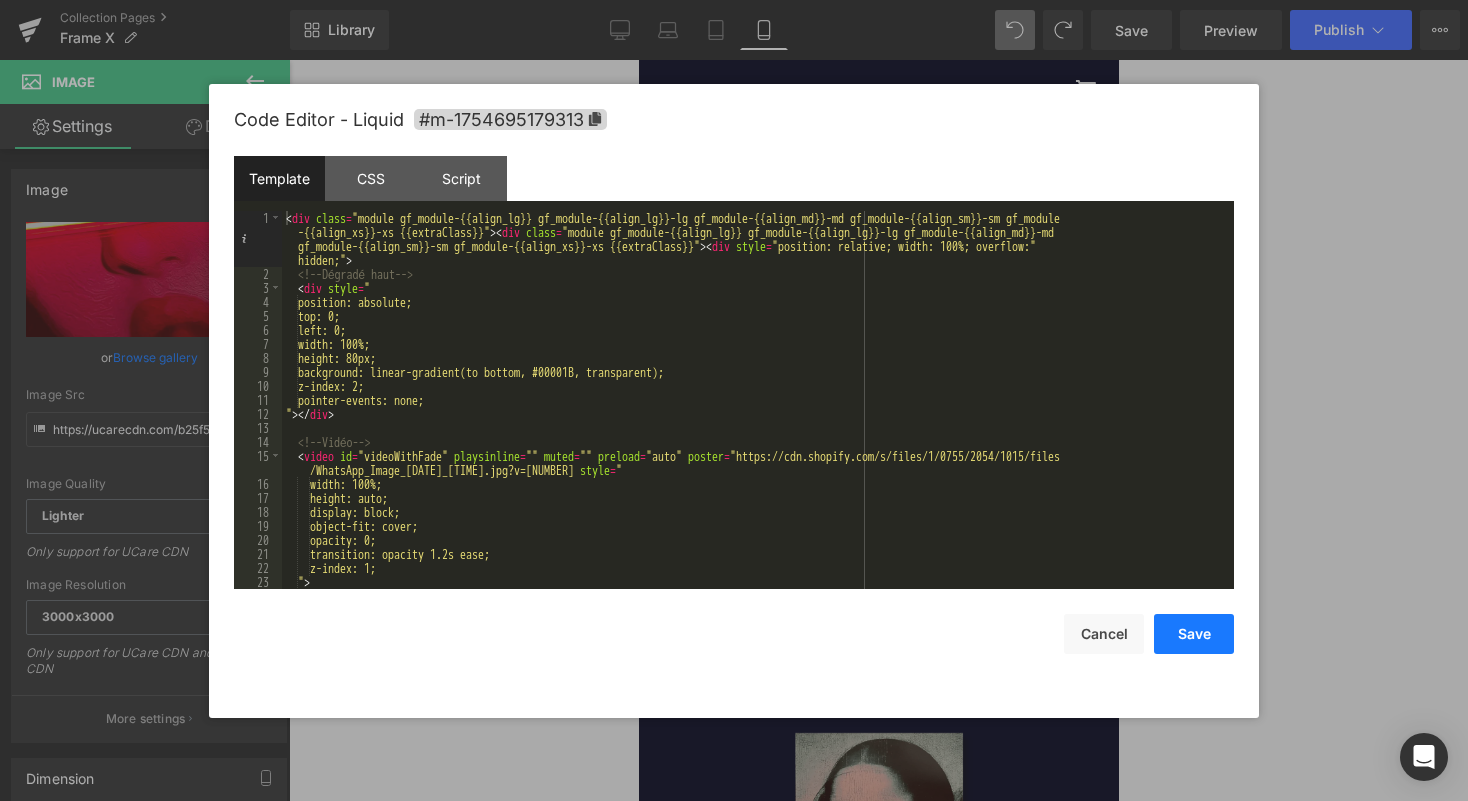 click on "Save" at bounding box center [1194, 634] 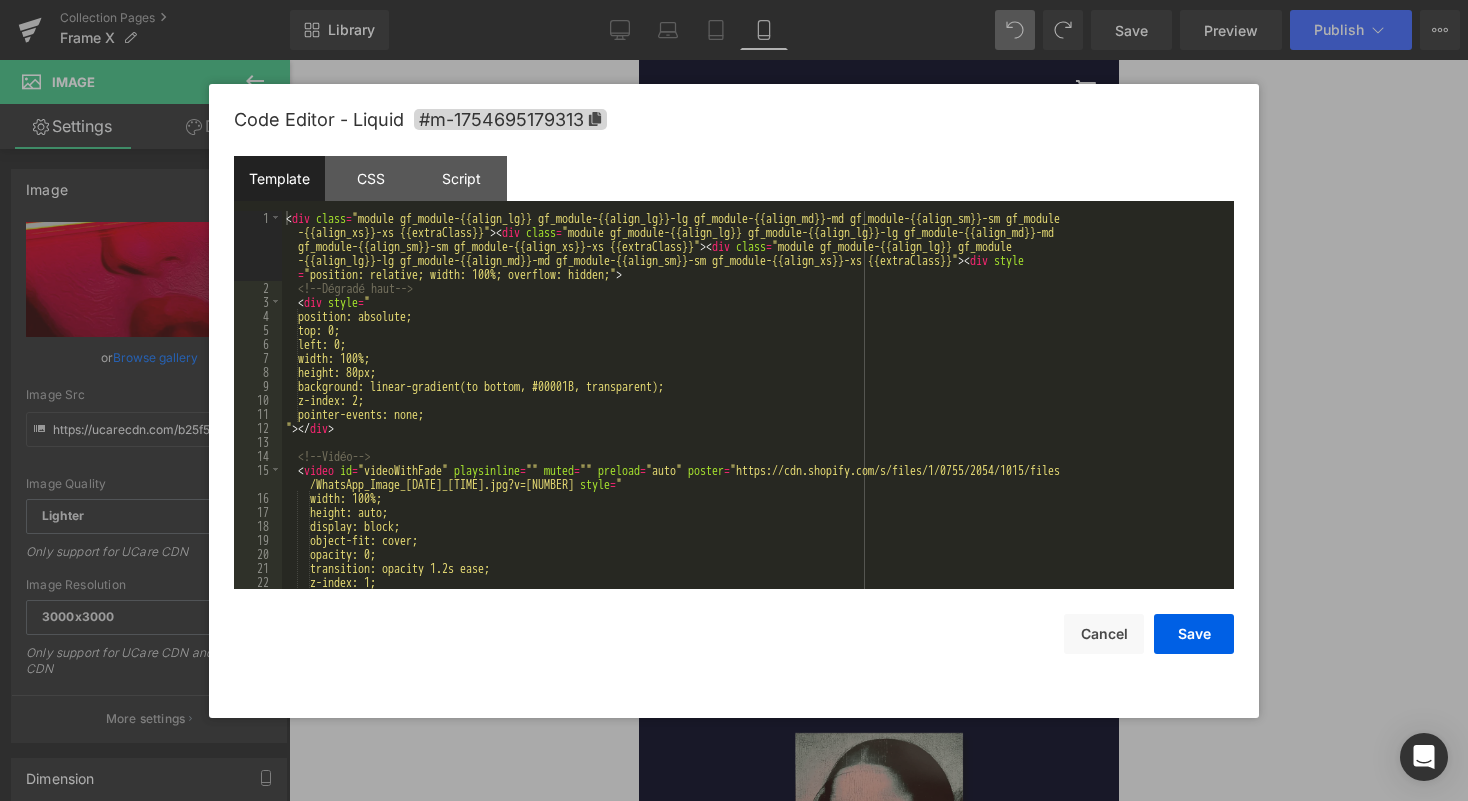 click on "Liquid" at bounding box center (878, 145) 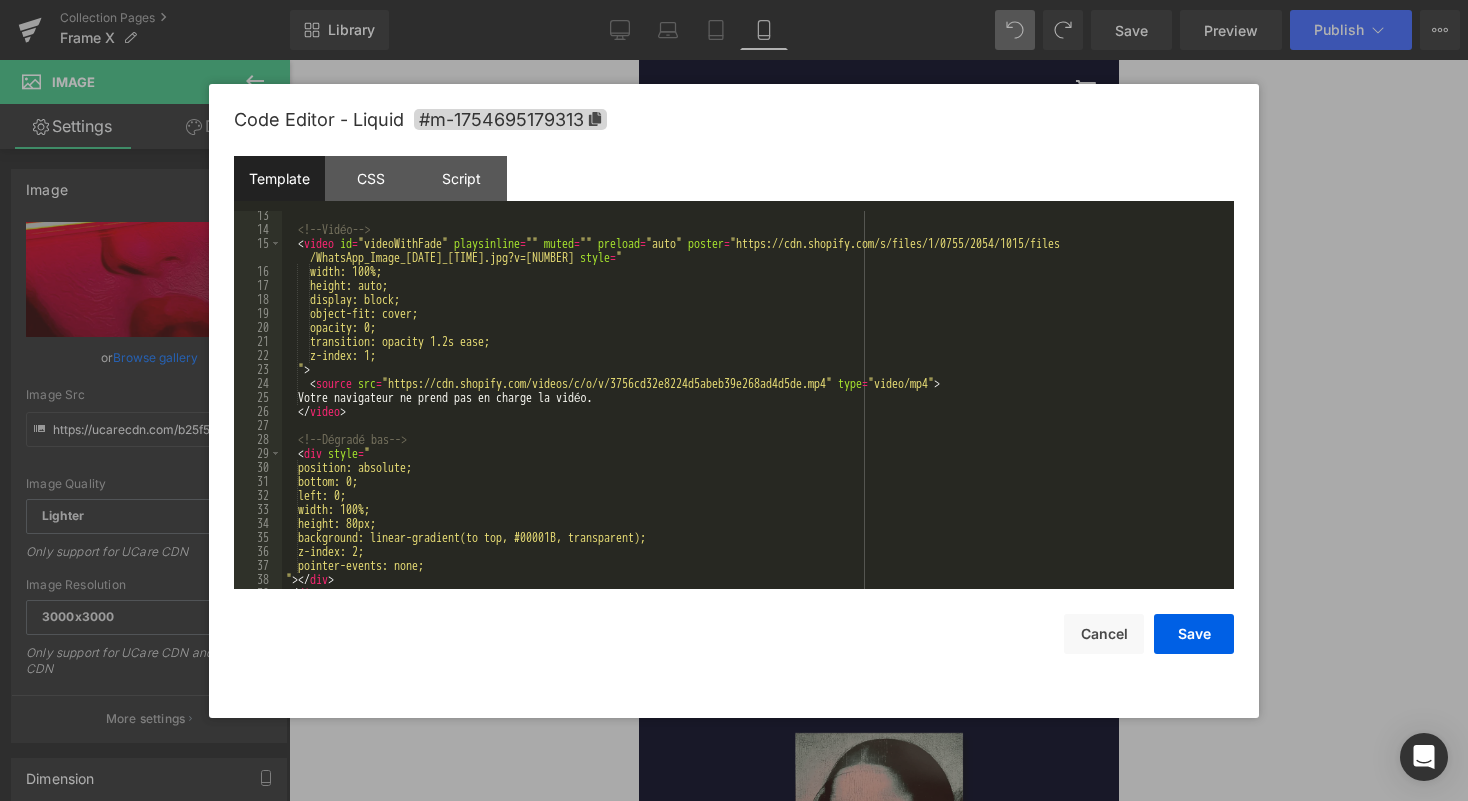 scroll, scrollTop: 232, scrollLeft: 0, axis: vertical 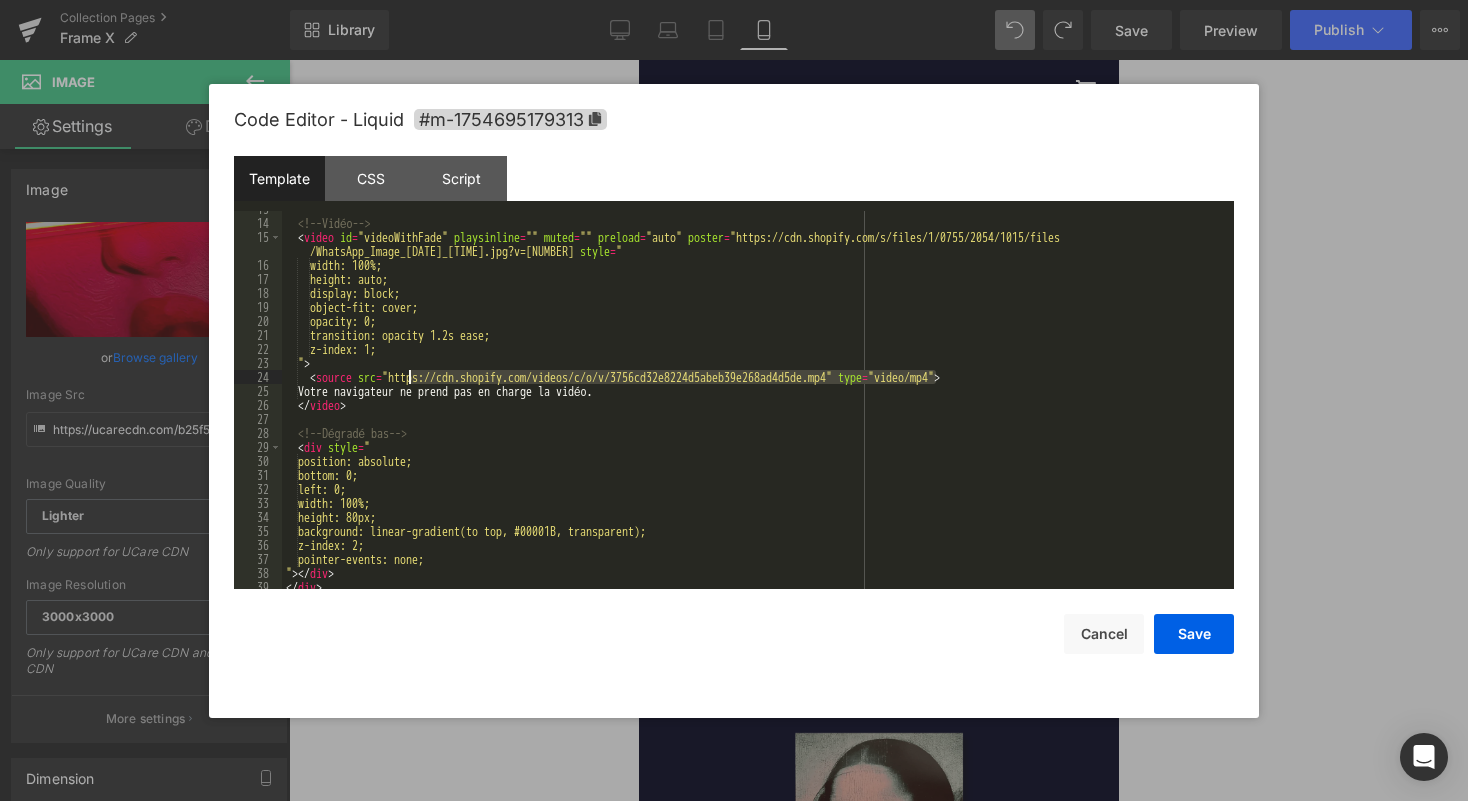 drag, startPoint x: 935, startPoint y: 379, endPoint x: 411, endPoint y: 380, distance: 524.001 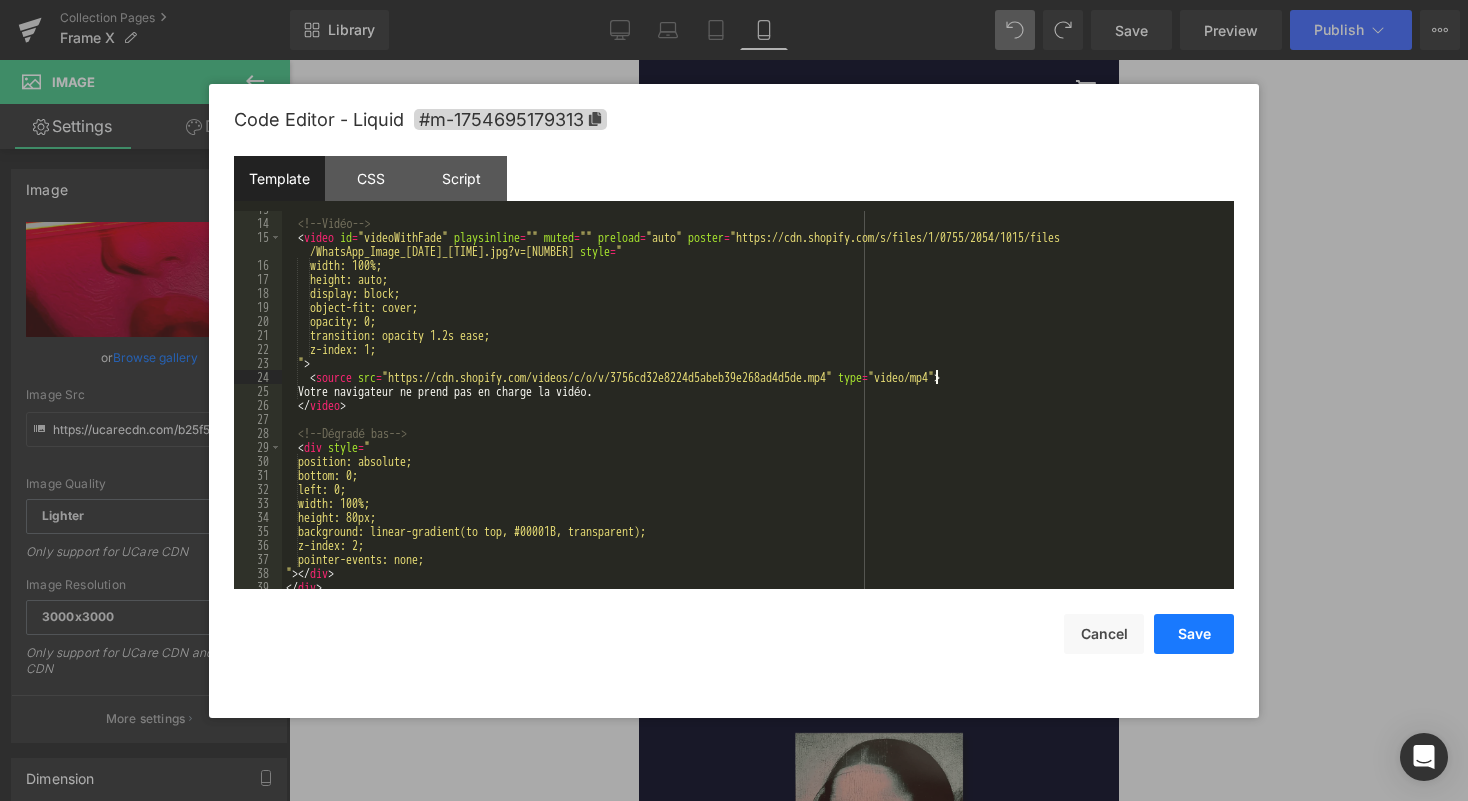 click on "Save" at bounding box center (1194, 634) 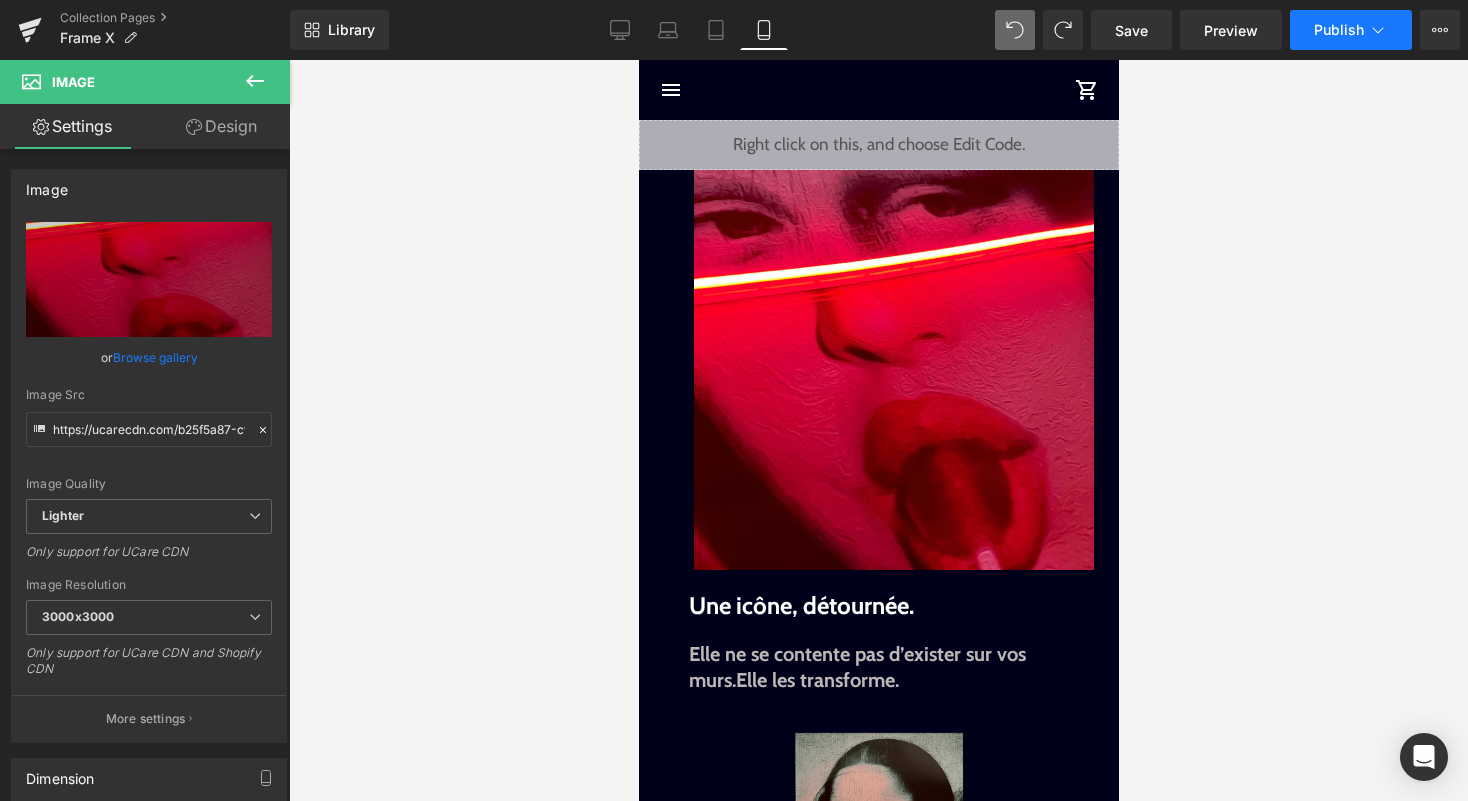 click on "Publish" at bounding box center (1339, 30) 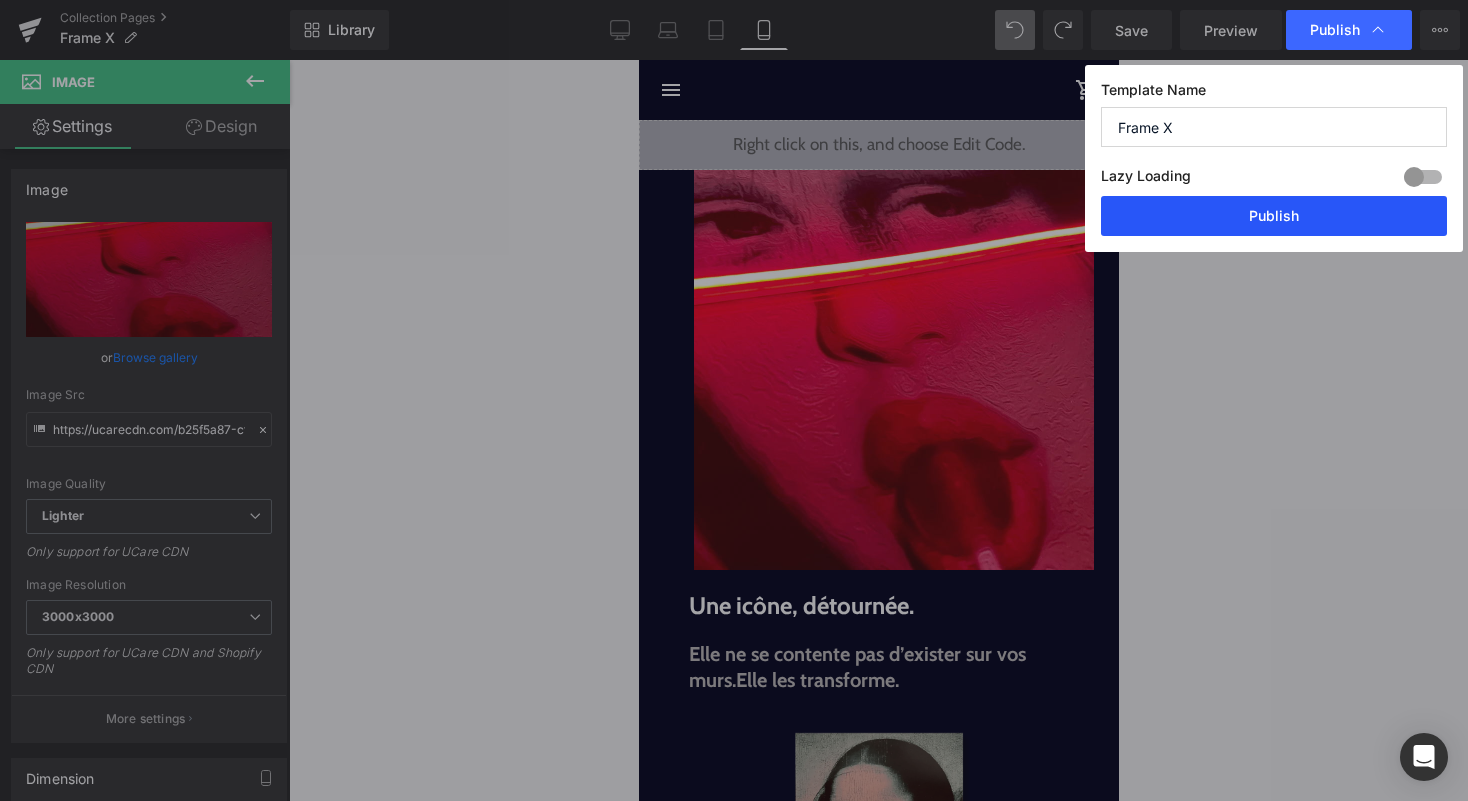 click on "Publish" at bounding box center [1274, 216] 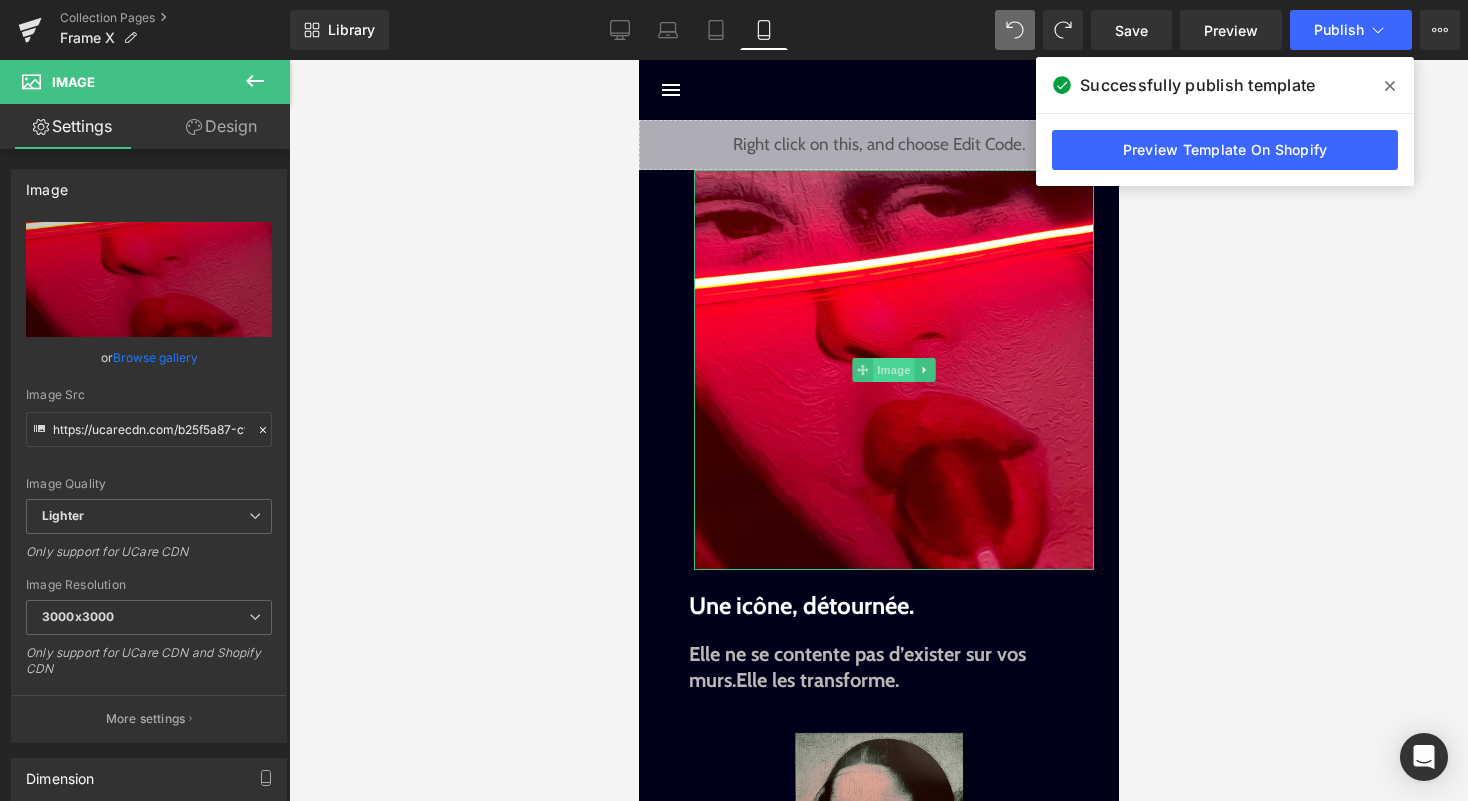 click on "Image" at bounding box center (893, 370) 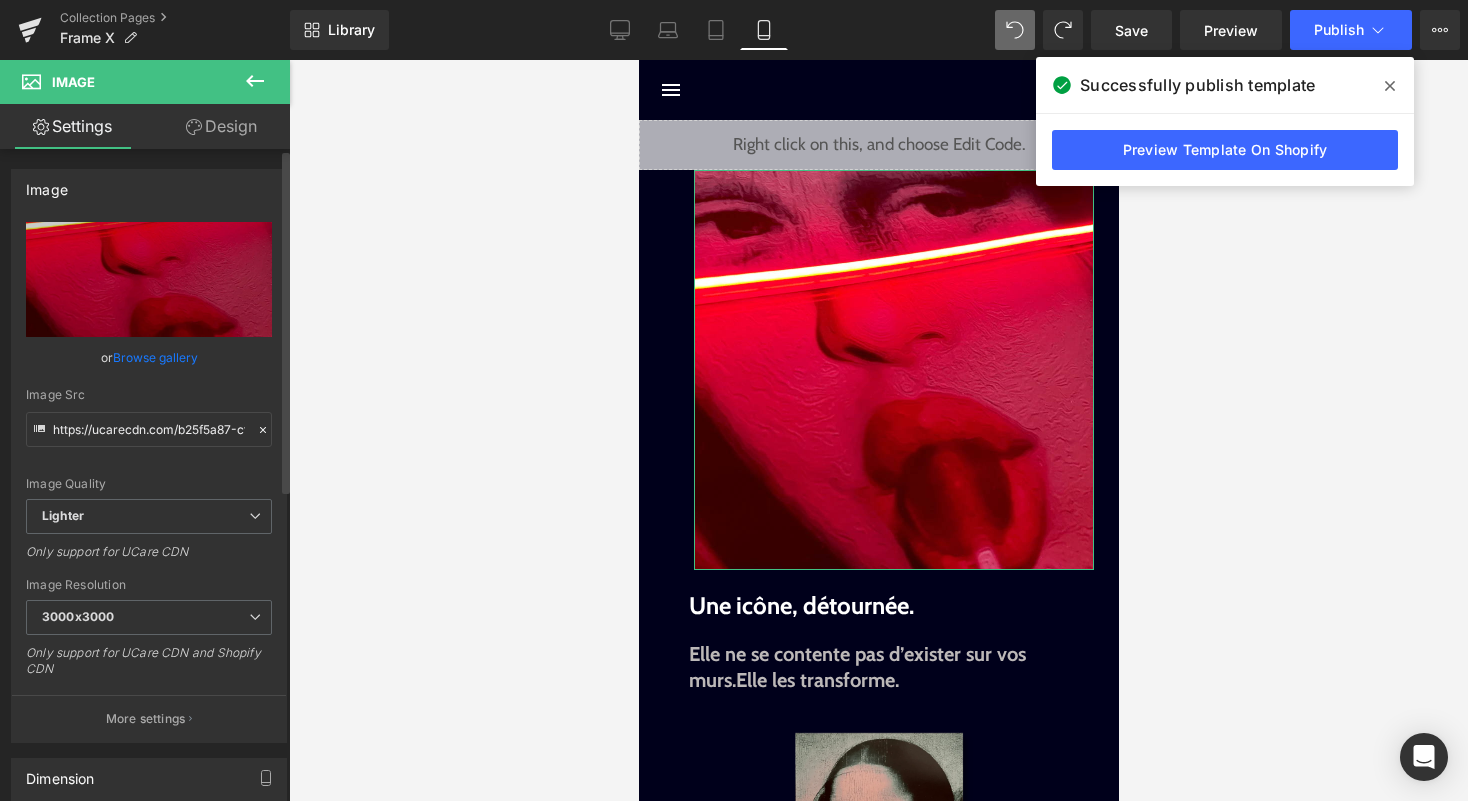 click on "Browse gallery" at bounding box center (155, 357) 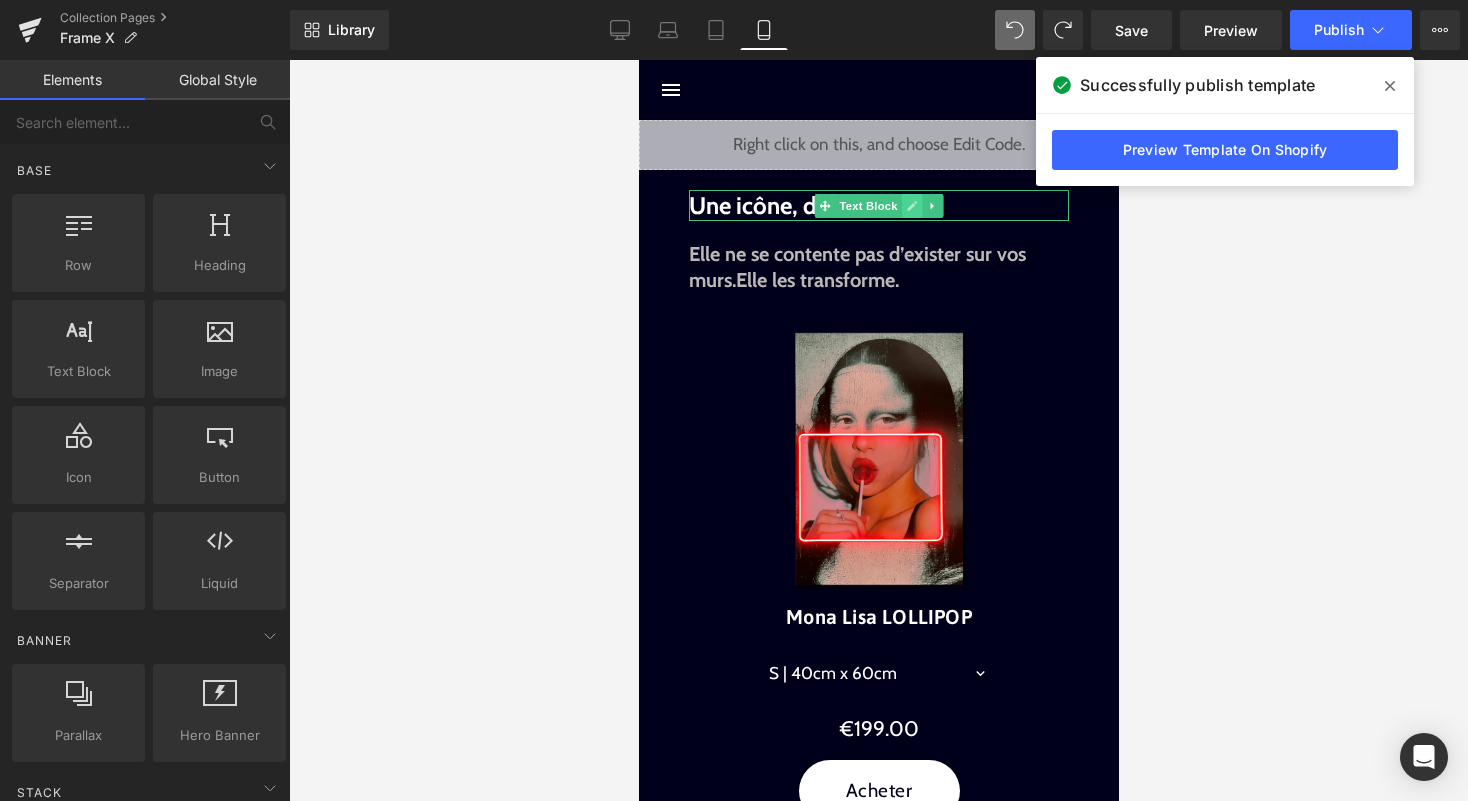 click at bounding box center (911, 206) 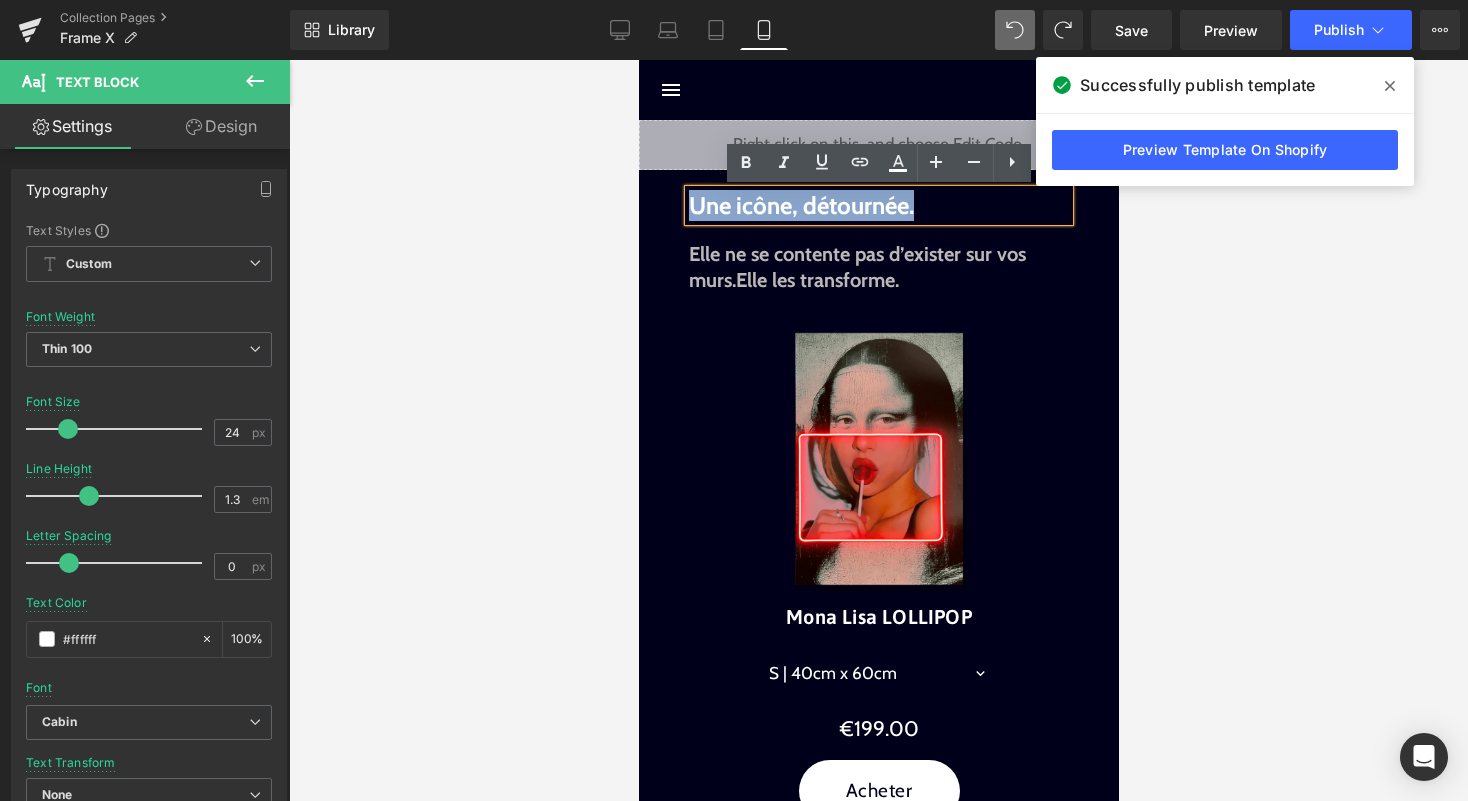 drag, startPoint x: 918, startPoint y: 212, endPoint x: 688, endPoint y: 204, distance: 230.13908 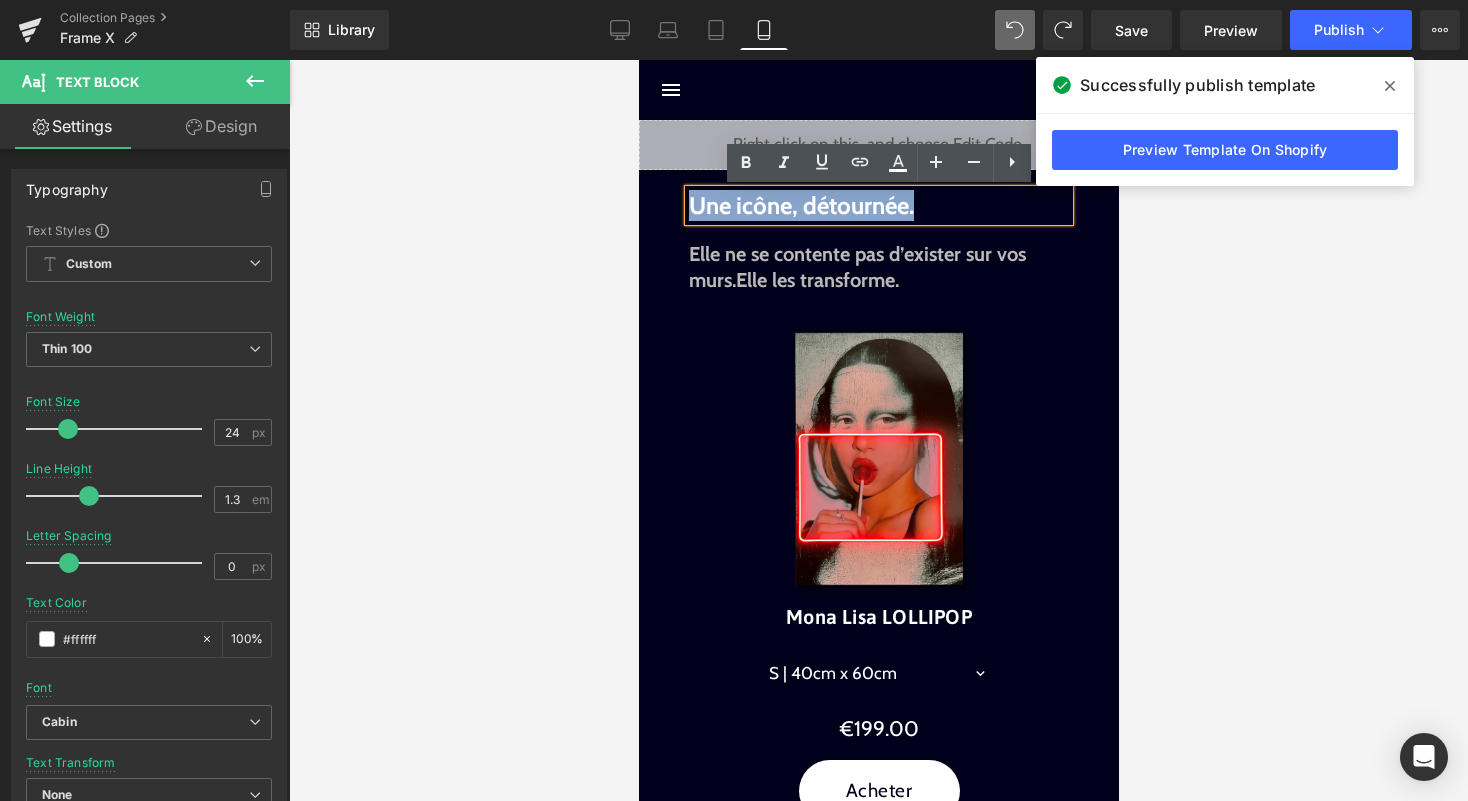 click on "Une icône, détournée." at bounding box center (878, 205) 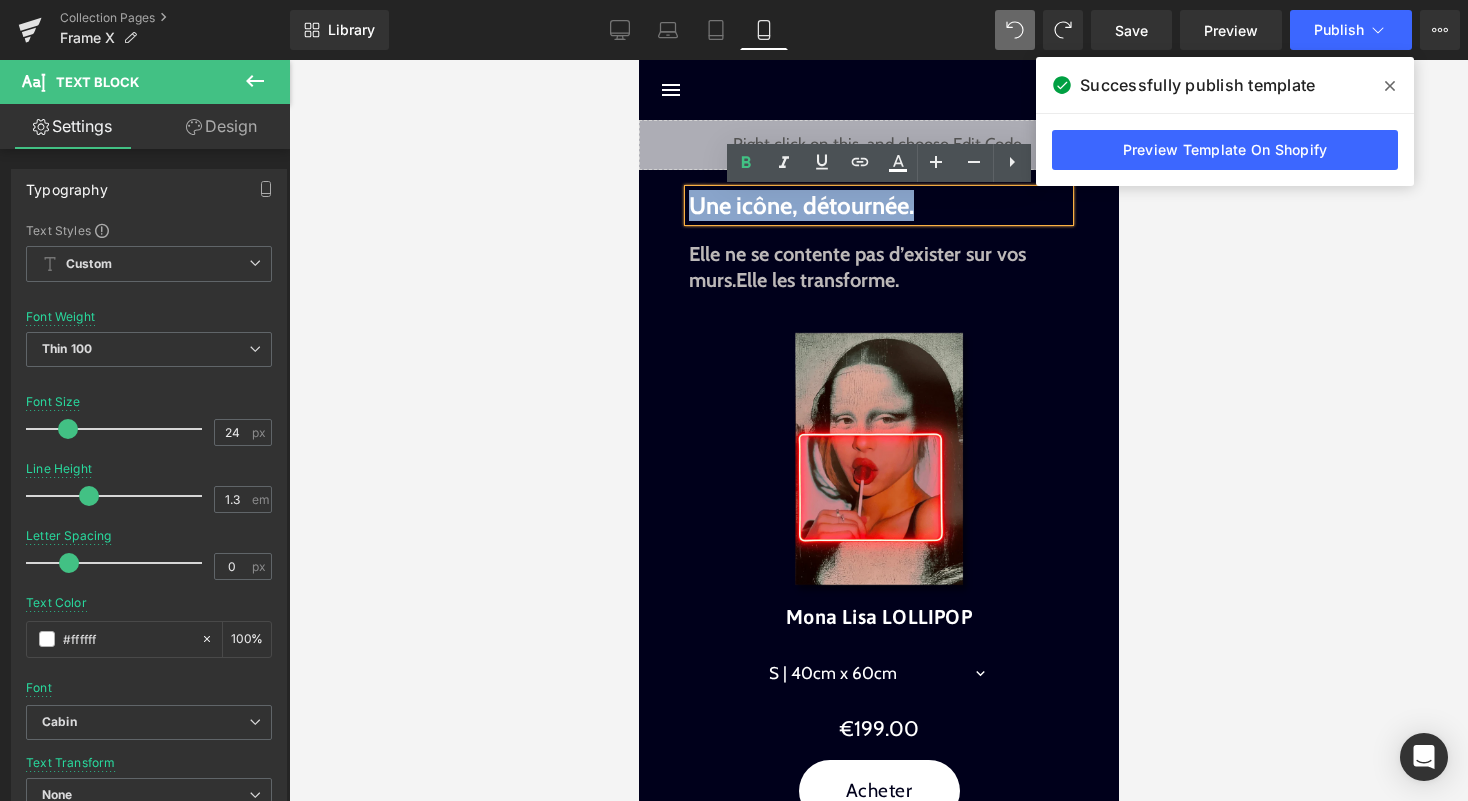 type 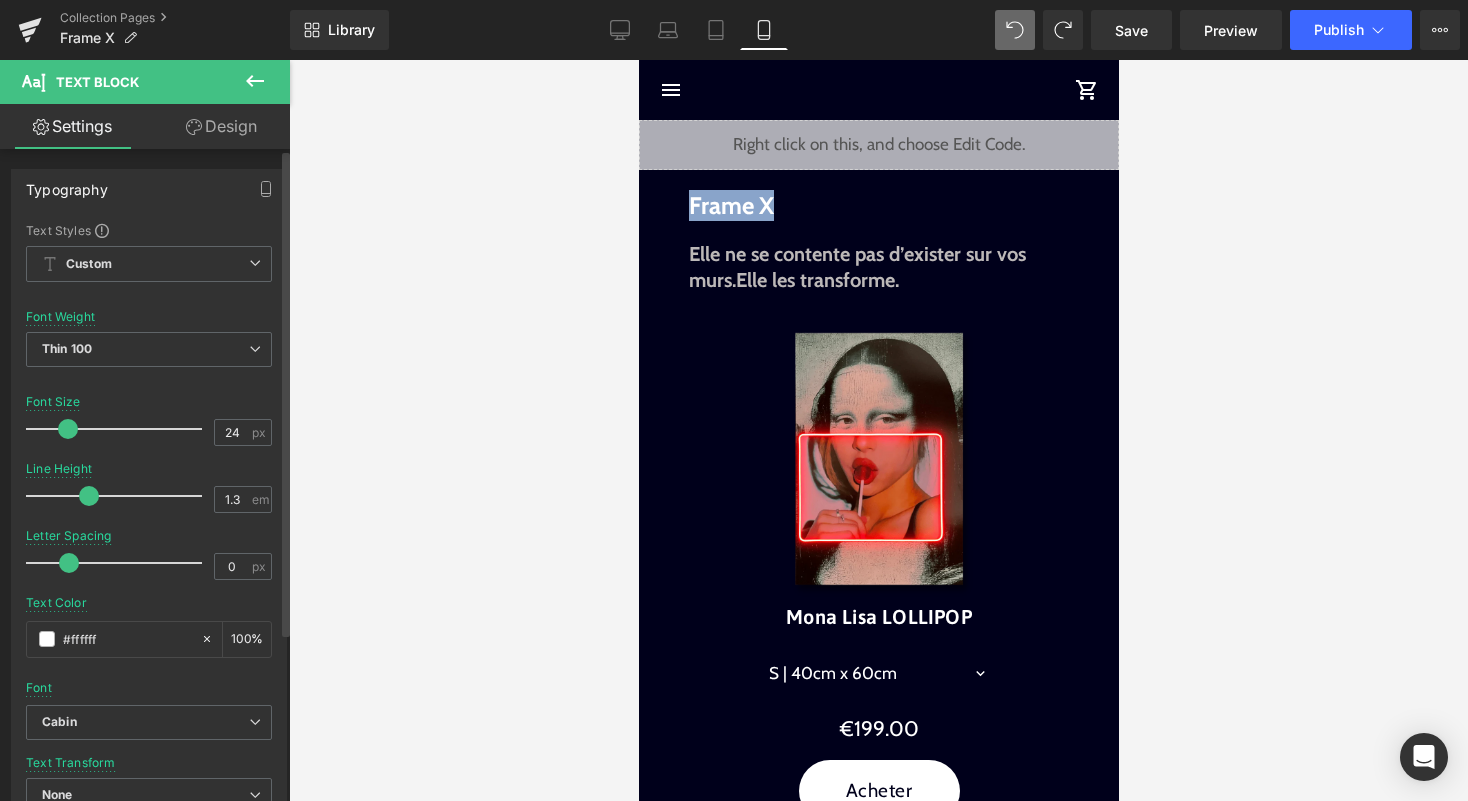 scroll, scrollTop: 614, scrollLeft: 0, axis: vertical 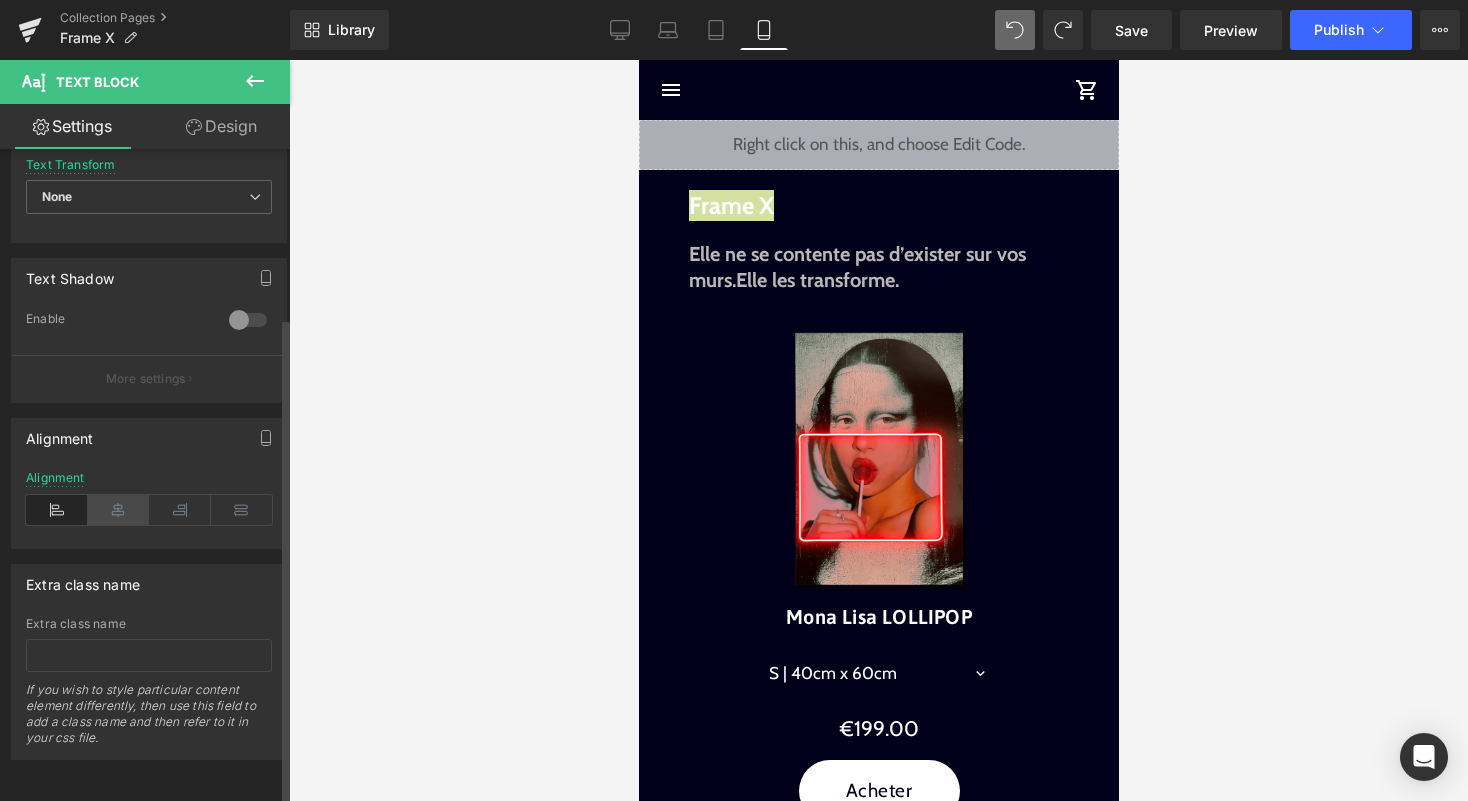 click at bounding box center [119, 510] 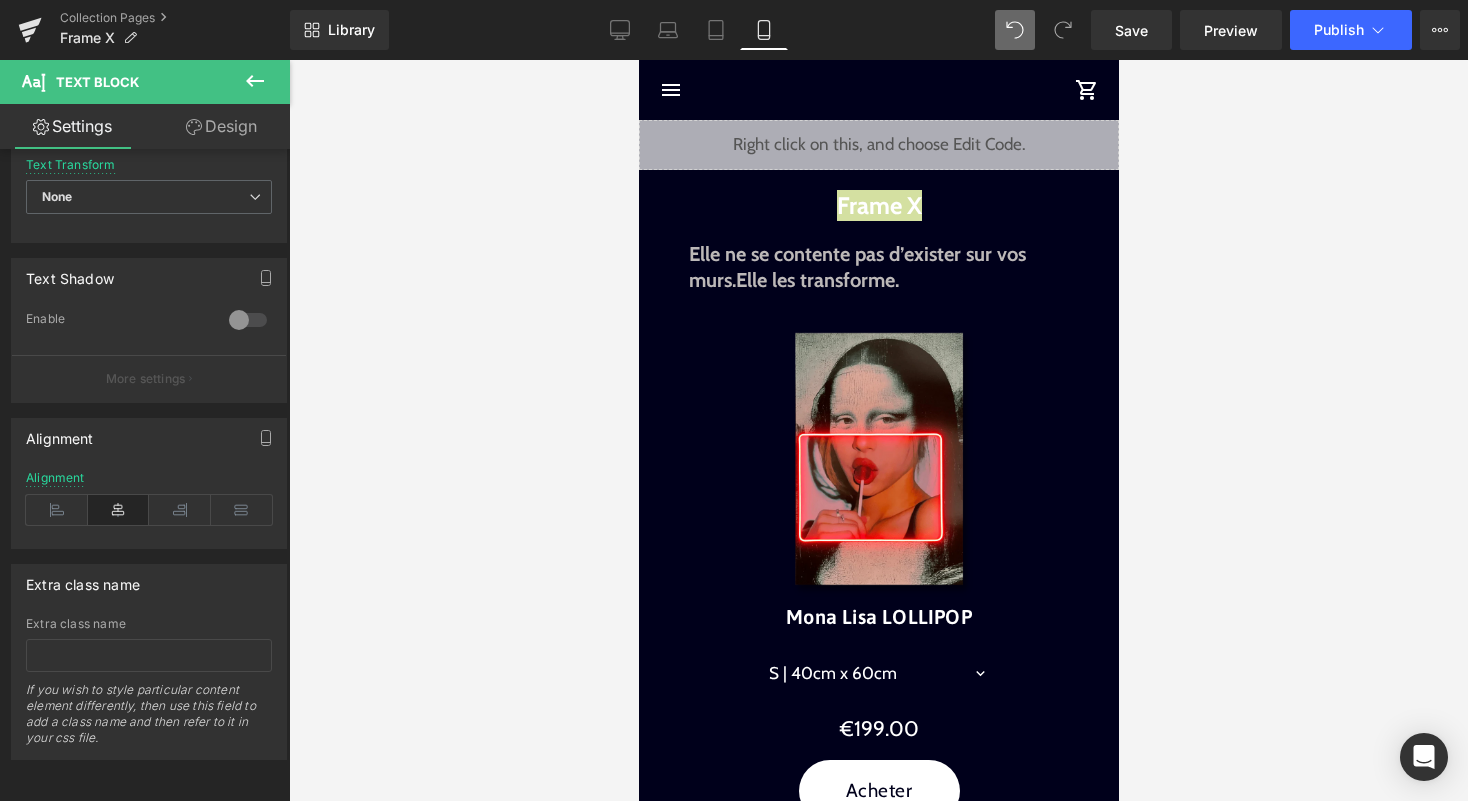 click at bounding box center [878, 430] 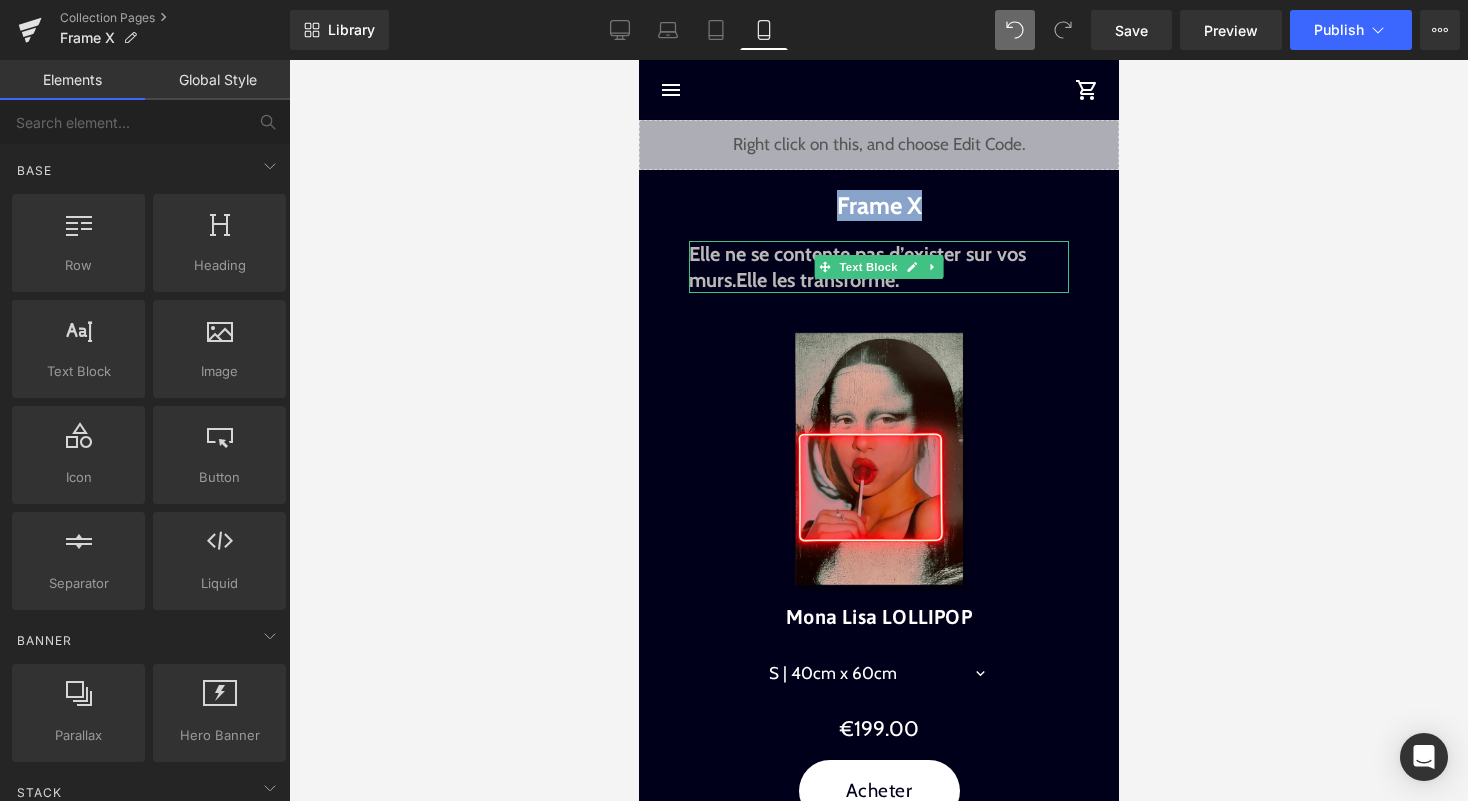 click on "Elle ne se contente pas d’exister sur vos murs.  Elle les transforme." at bounding box center [878, 267] 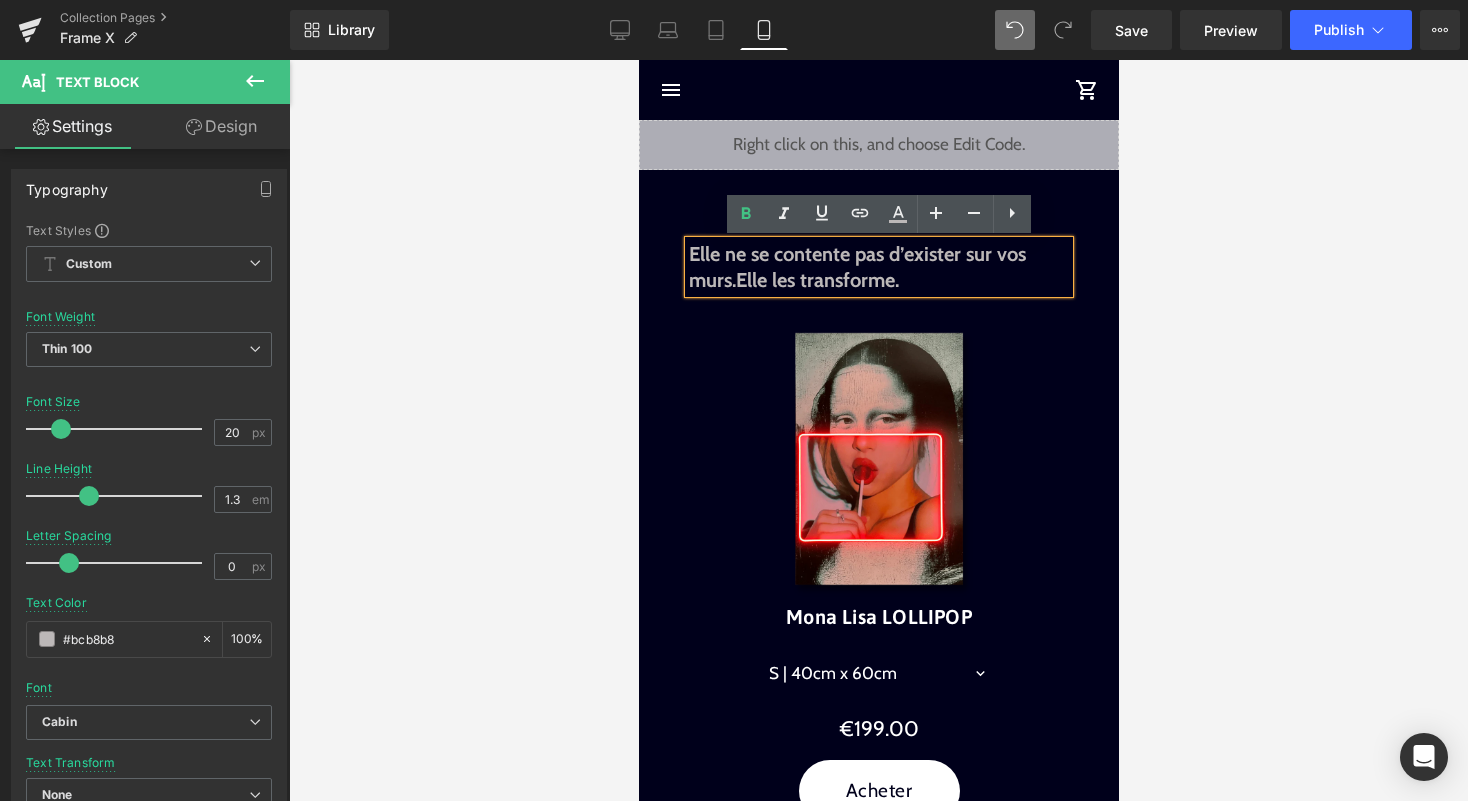 click at bounding box center [878, 430] 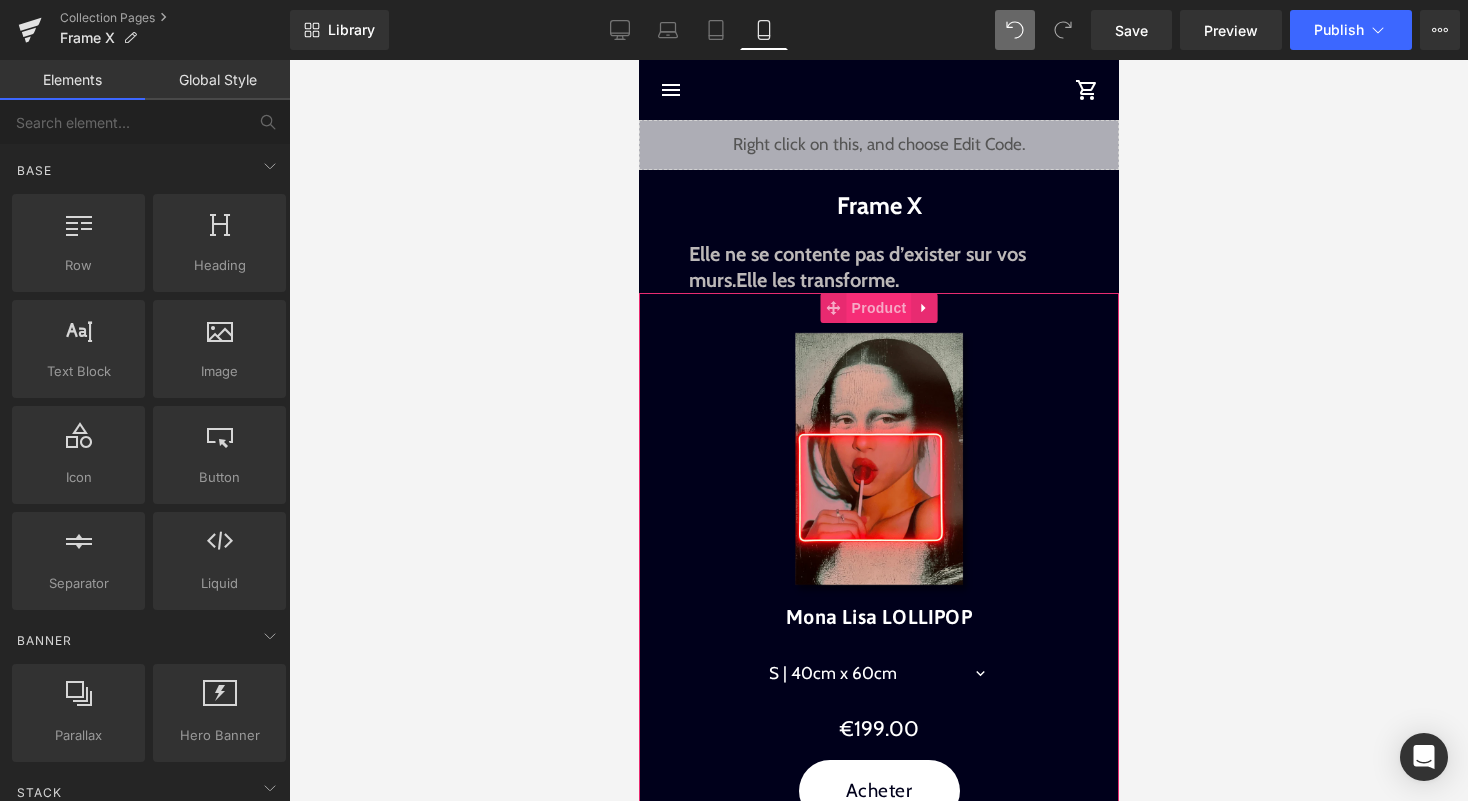click on "Product" at bounding box center [878, 308] 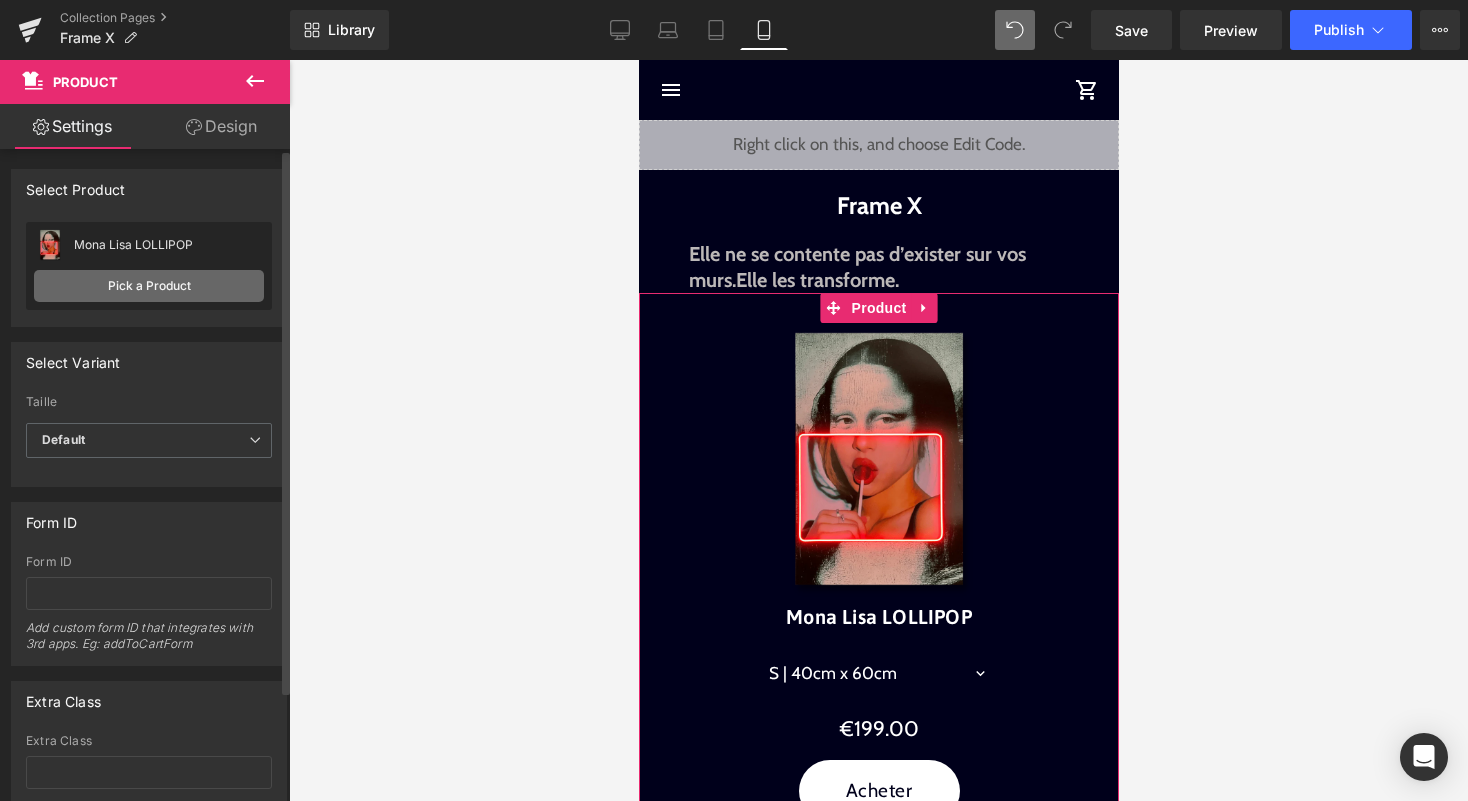 click on "Pick a Product" at bounding box center [149, 286] 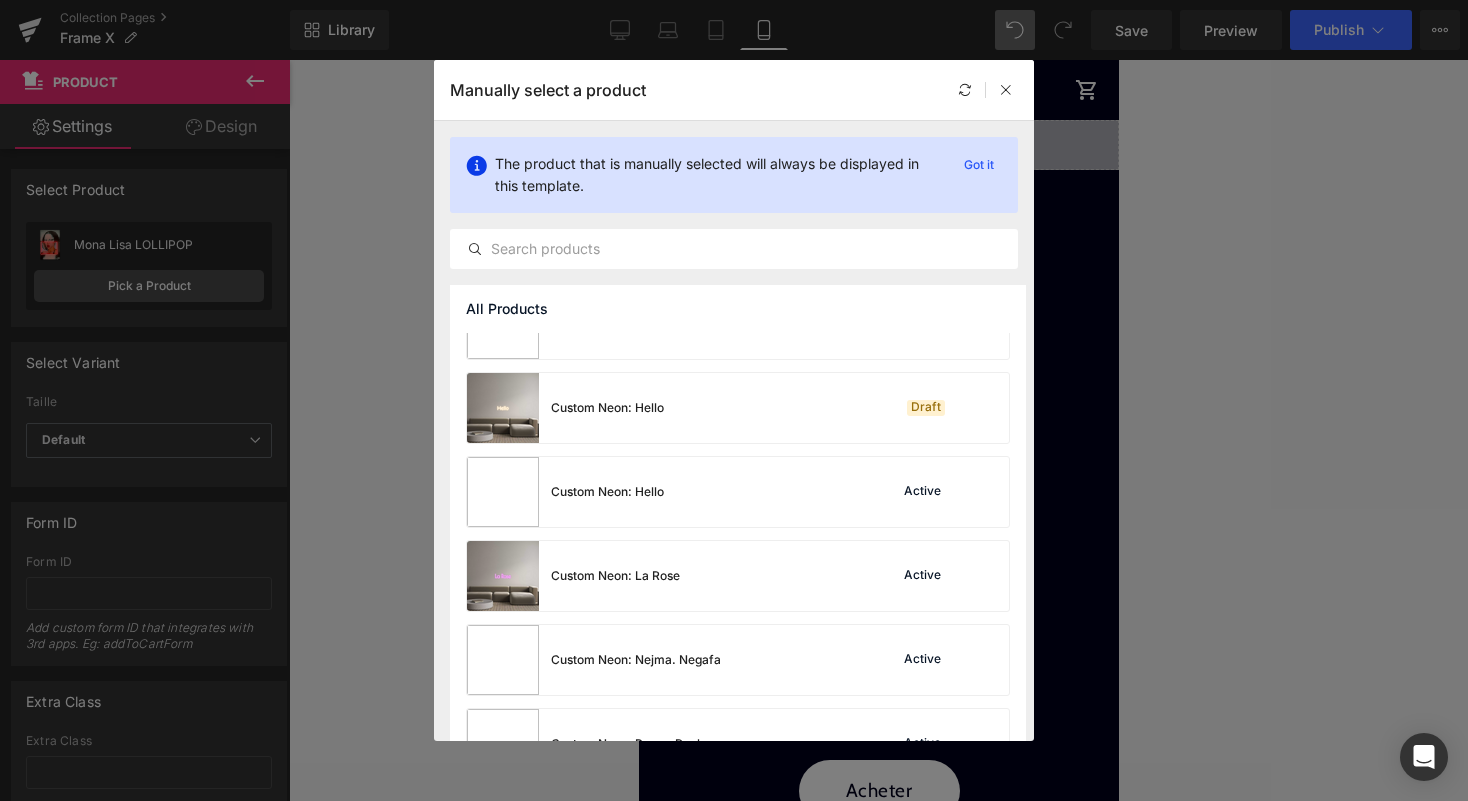 scroll, scrollTop: 421, scrollLeft: 0, axis: vertical 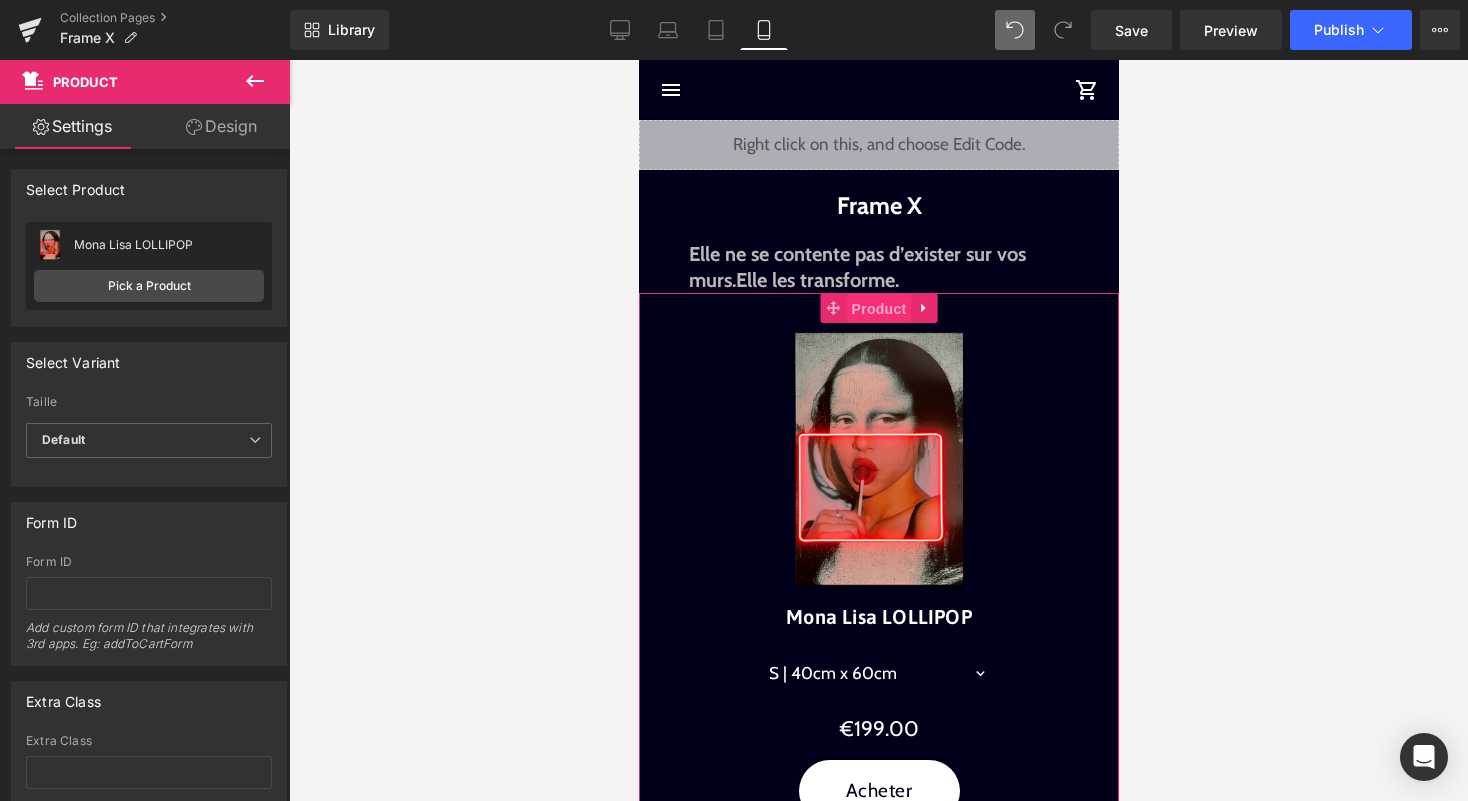 click on "Product" at bounding box center (878, 309) 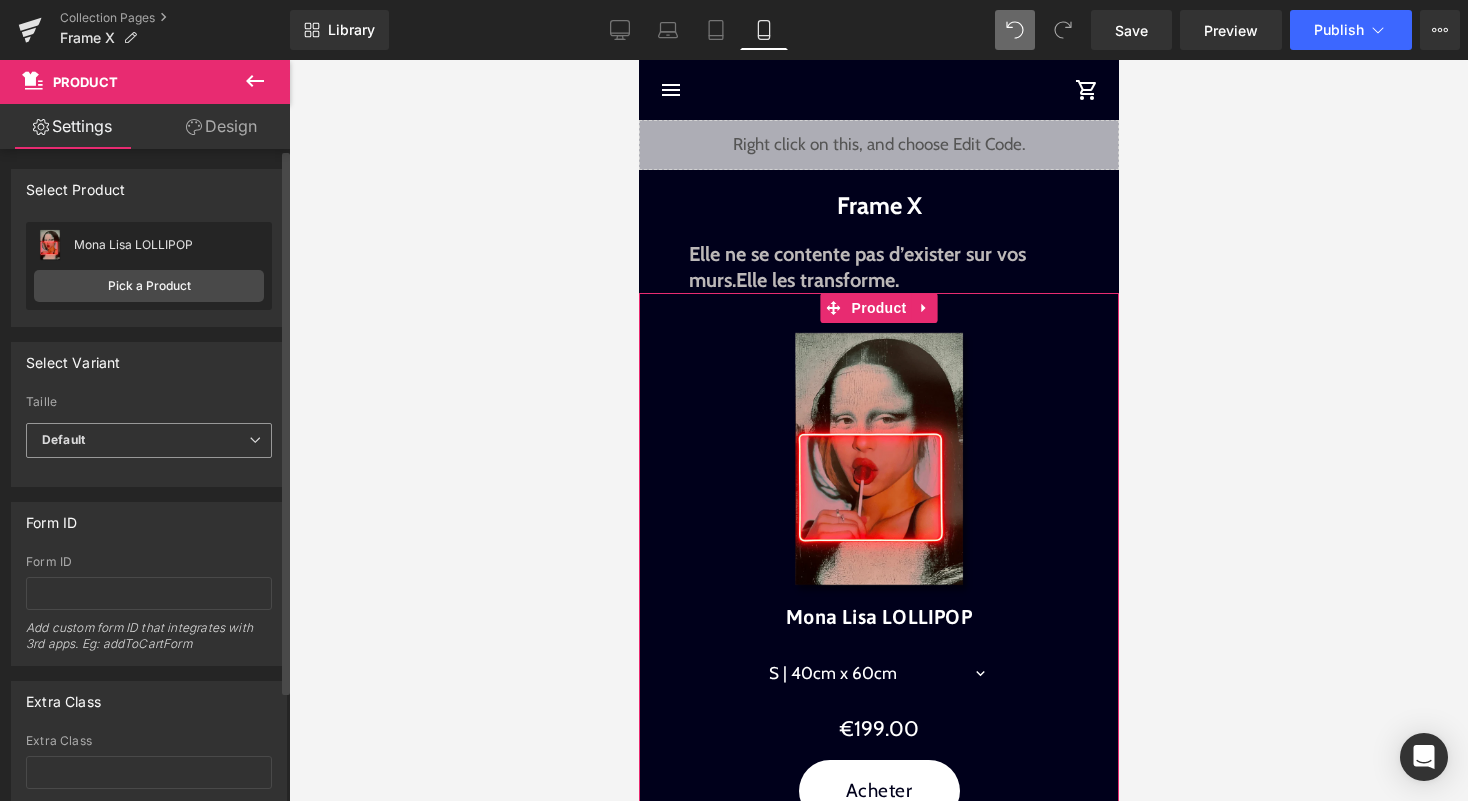 click on "Default" at bounding box center (149, 440) 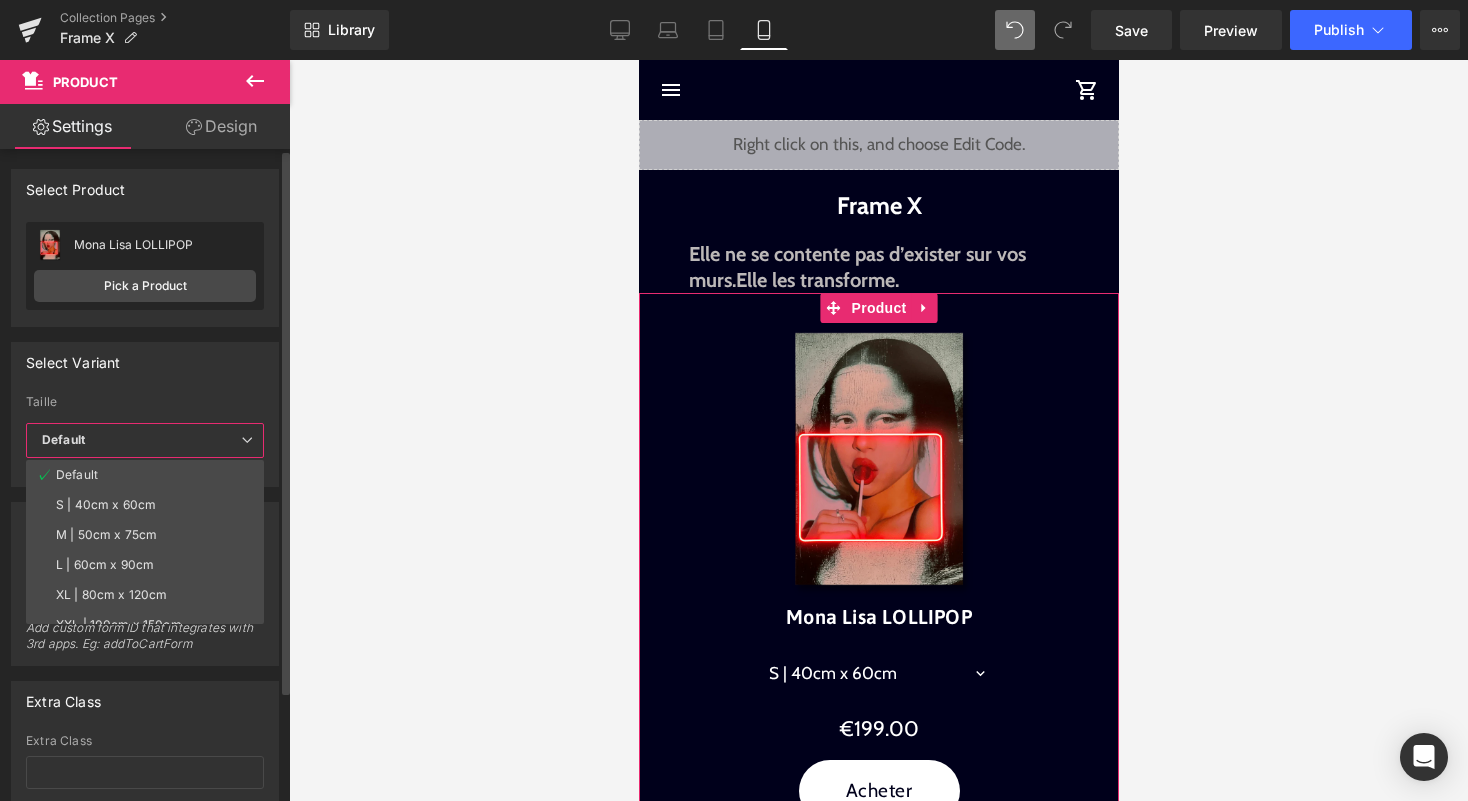 click on "Default" at bounding box center (145, 440) 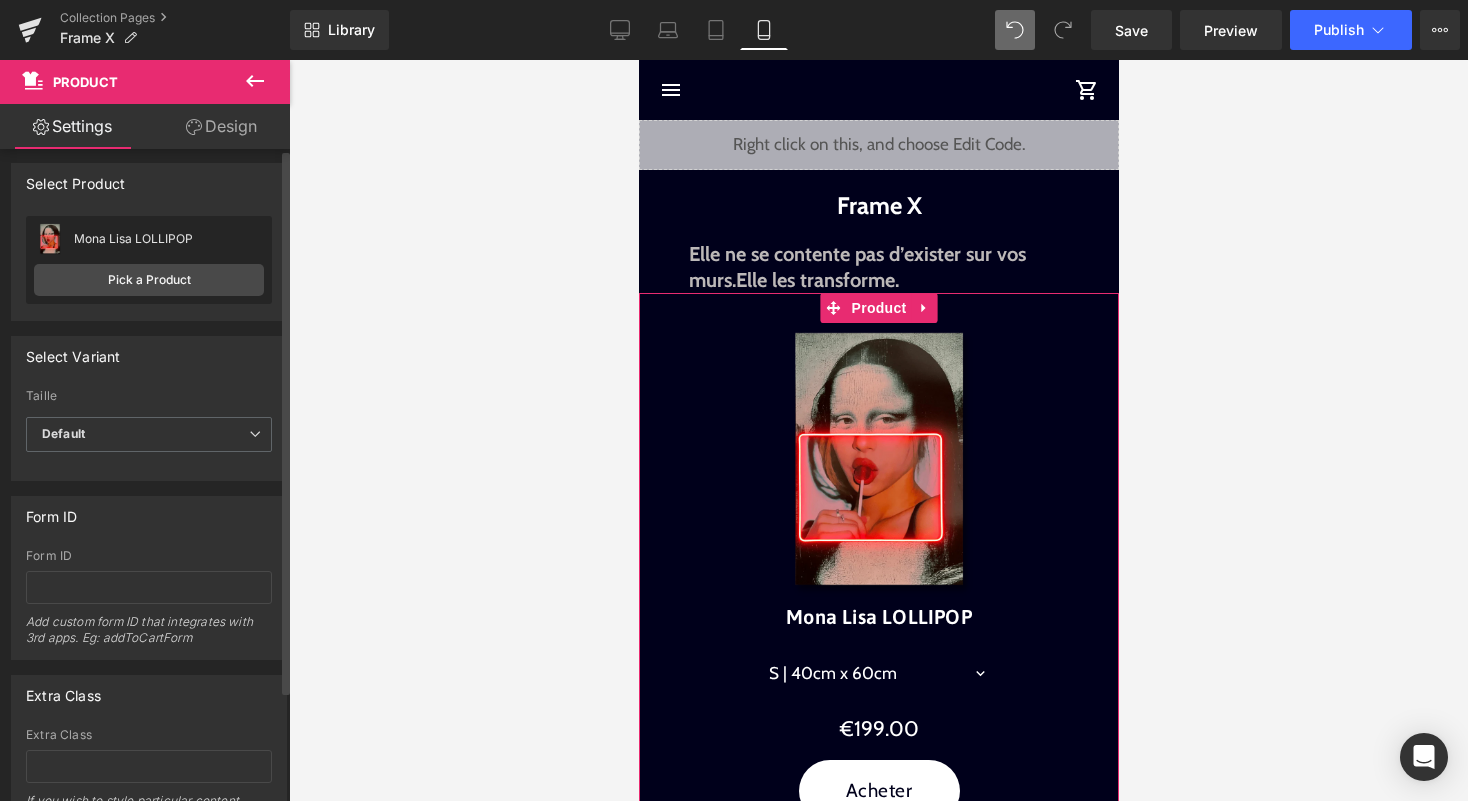 scroll, scrollTop: 0, scrollLeft: 0, axis: both 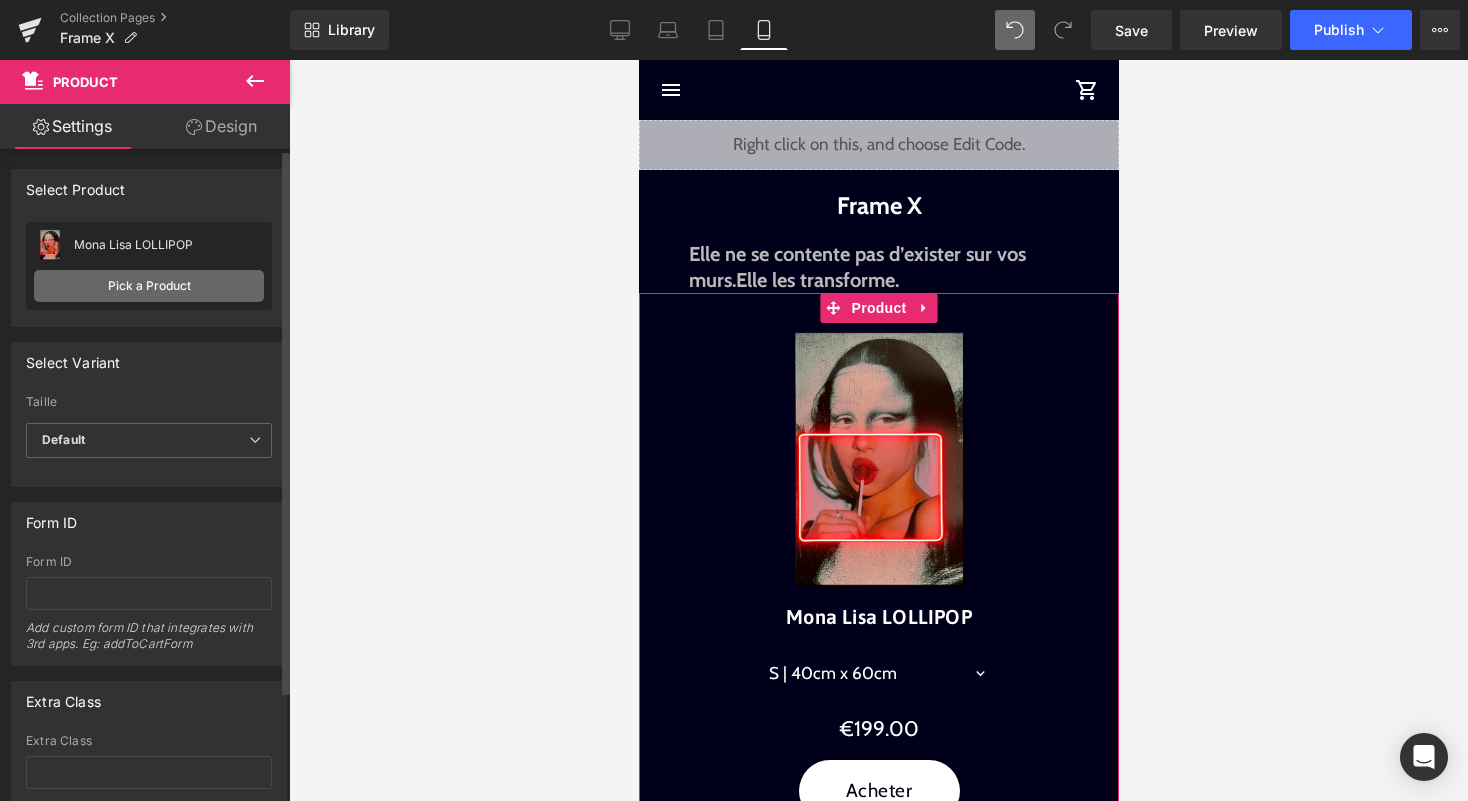 click on "Pick a Product" at bounding box center [149, 286] 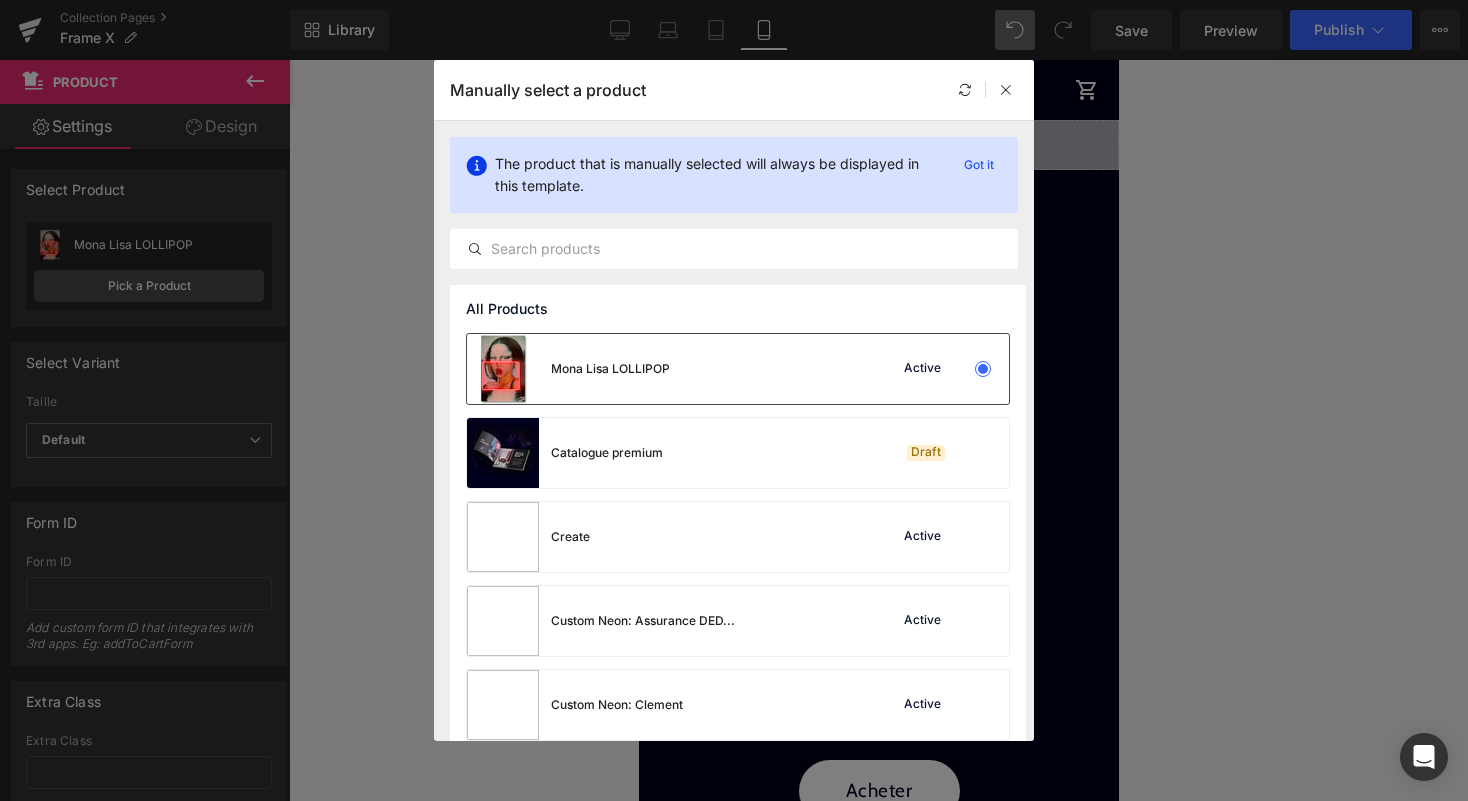 click at bounding box center (983, 369) 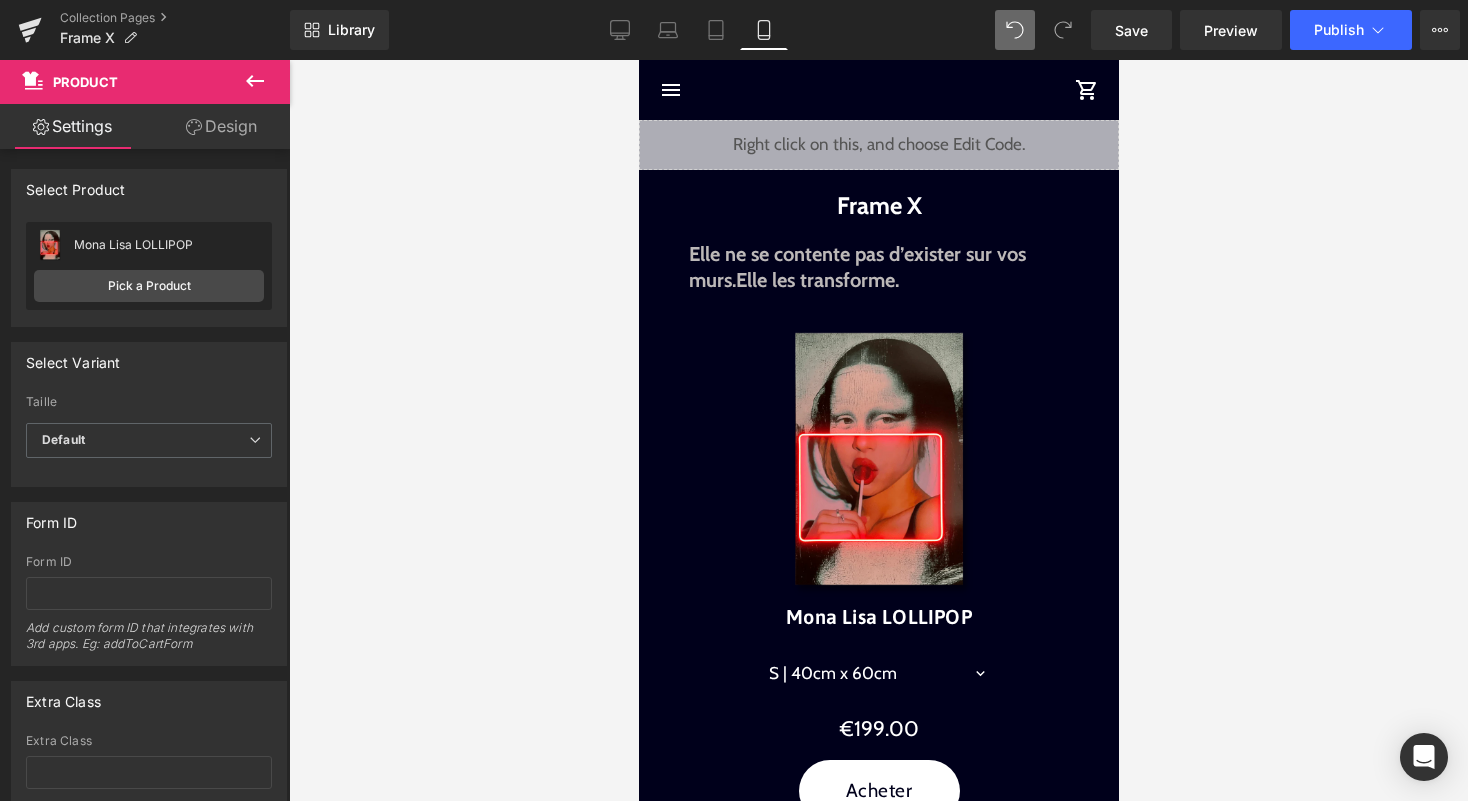 click 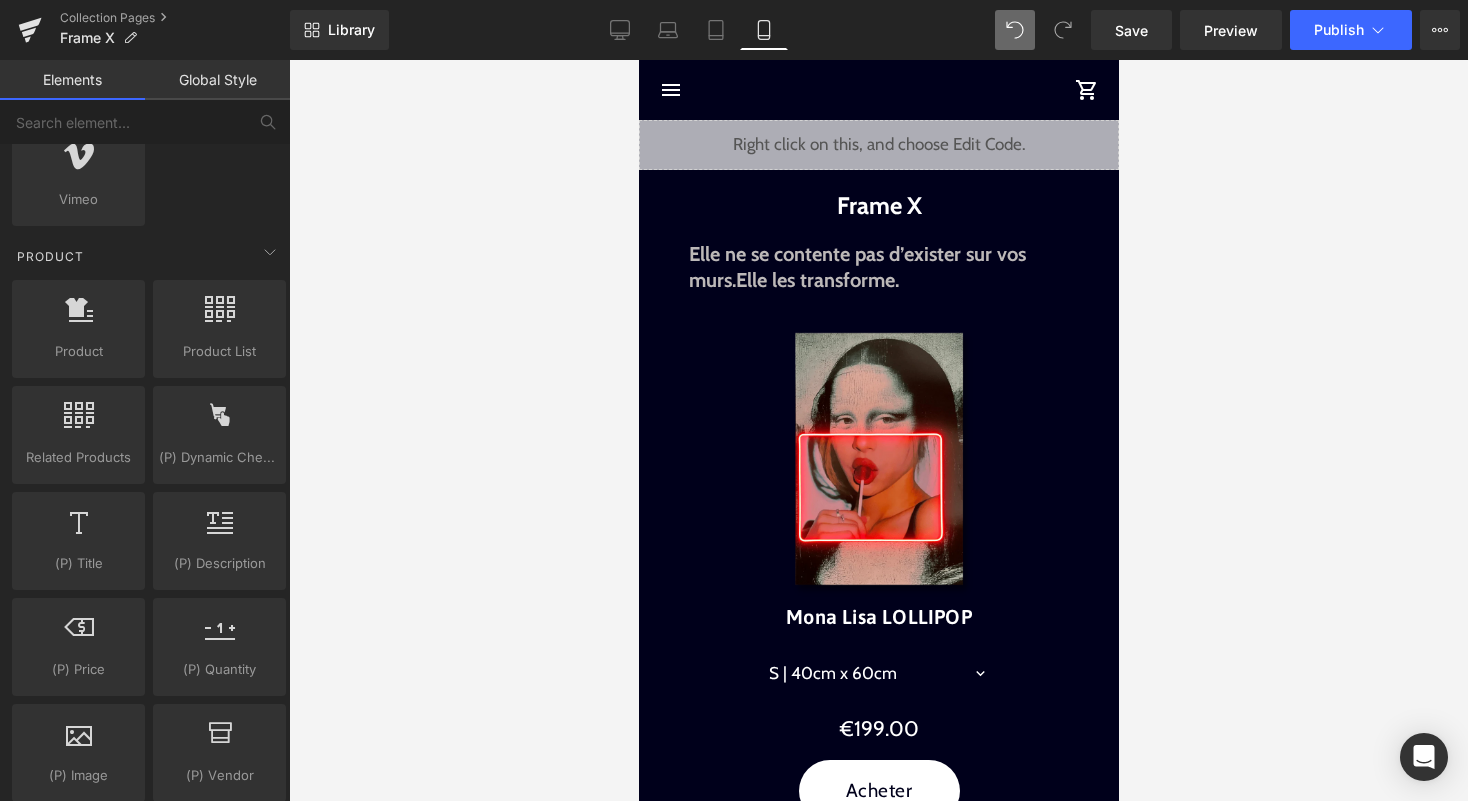 scroll, scrollTop: 1615, scrollLeft: 0, axis: vertical 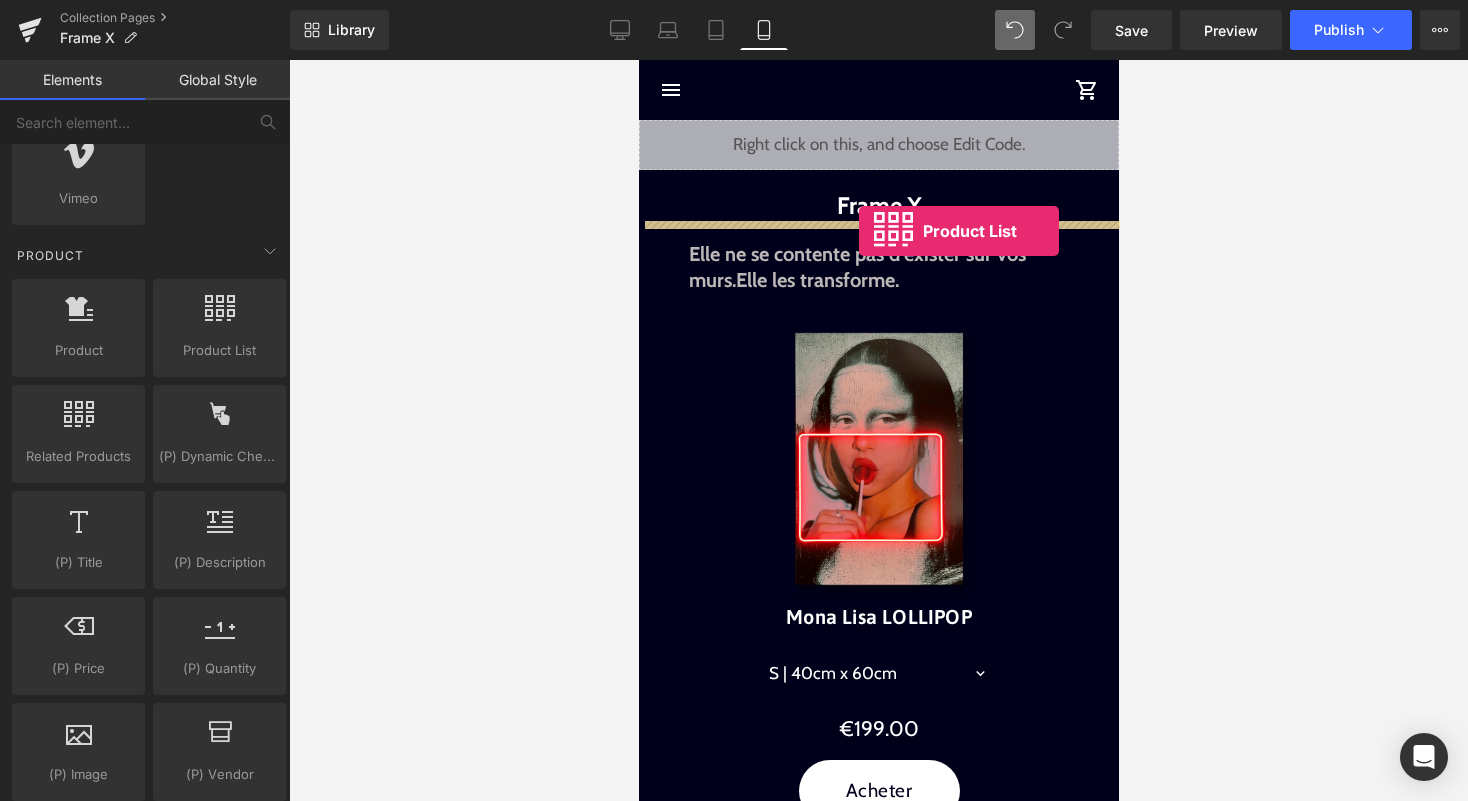 drag, startPoint x: 875, startPoint y: 363, endPoint x: 858, endPoint y: 231, distance: 133.0902 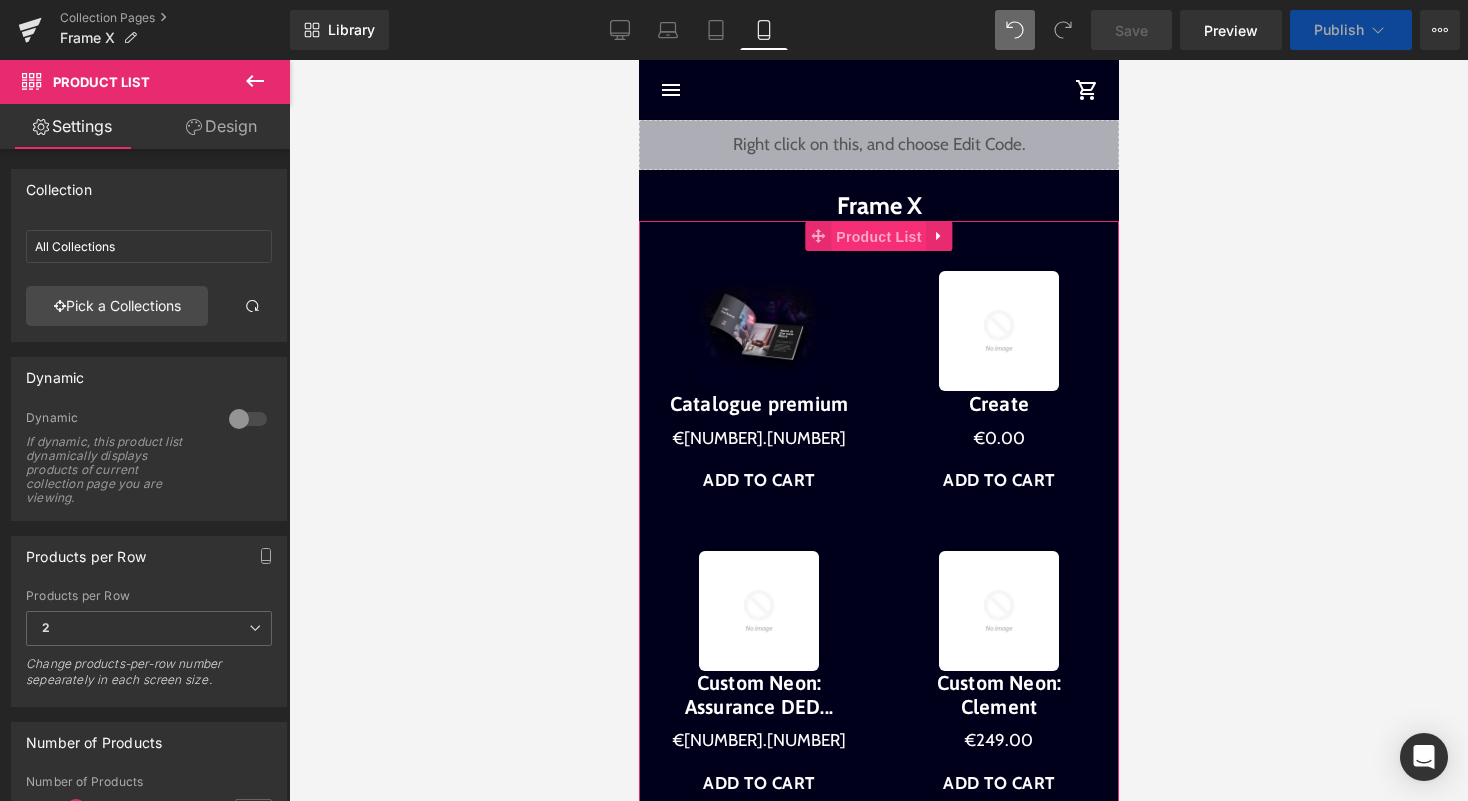 click on "Product List" at bounding box center (877, 237) 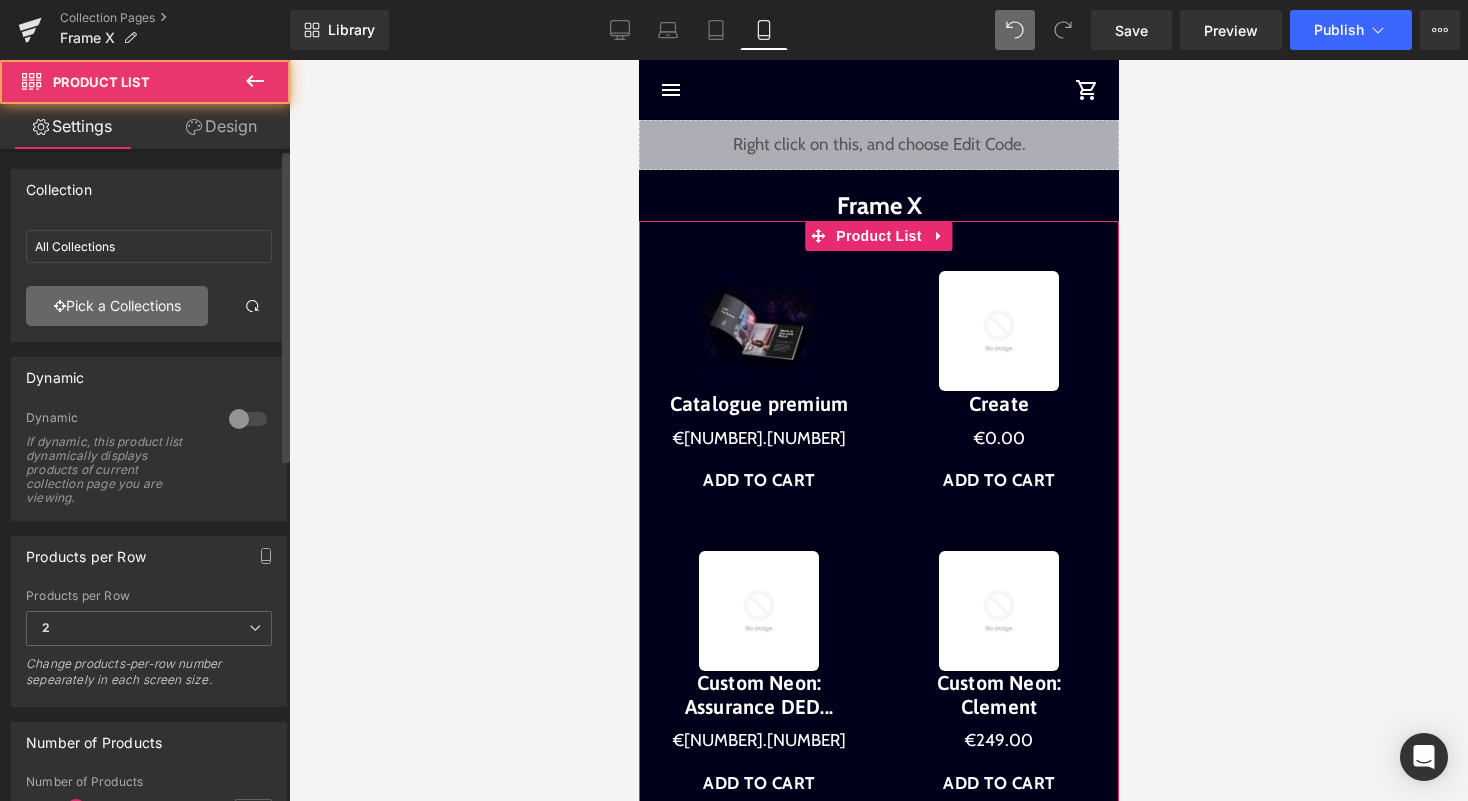 click on "Pick a Collections" at bounding box center [117, 306] 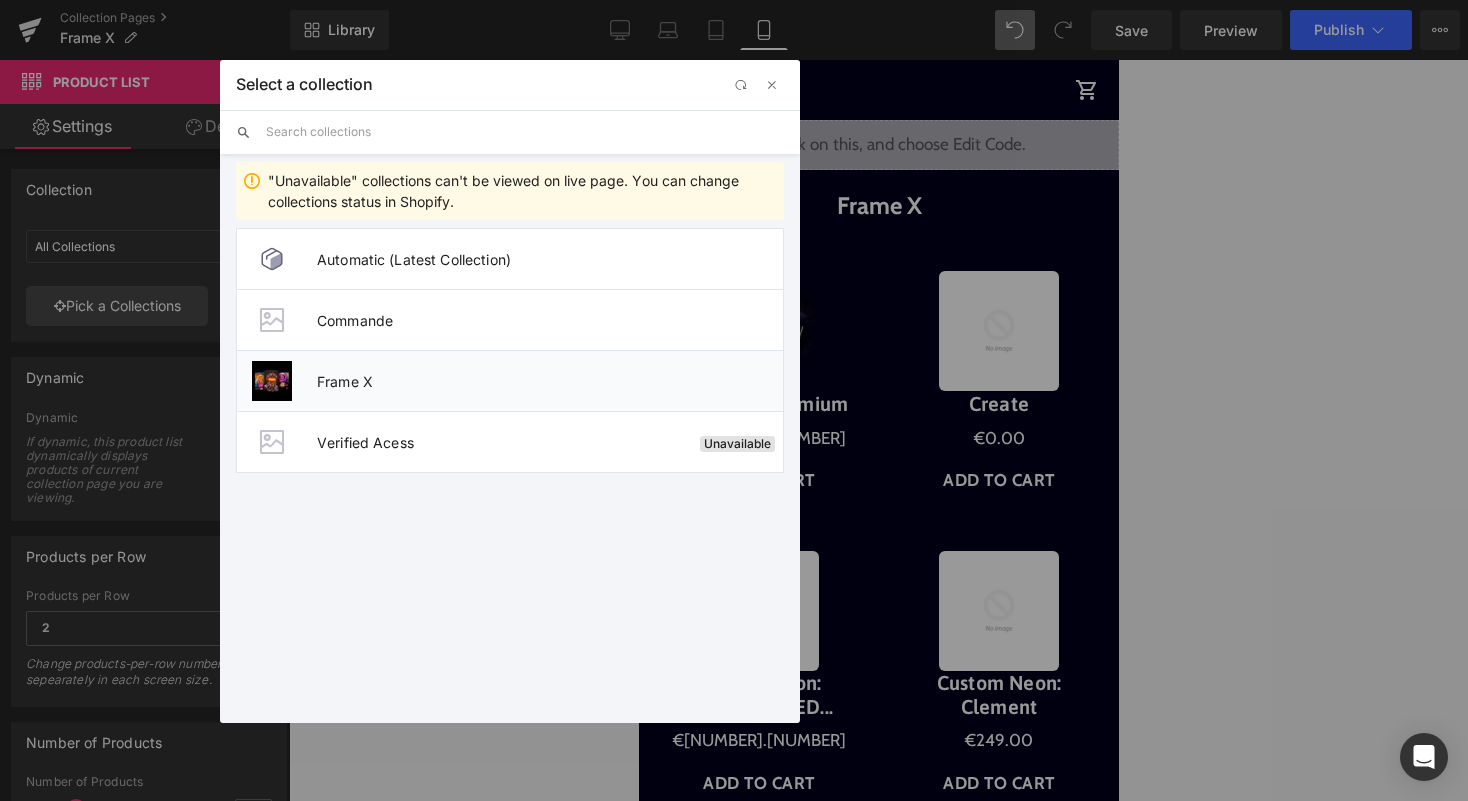 click on "Frame X" at bounding box center [510, 380] 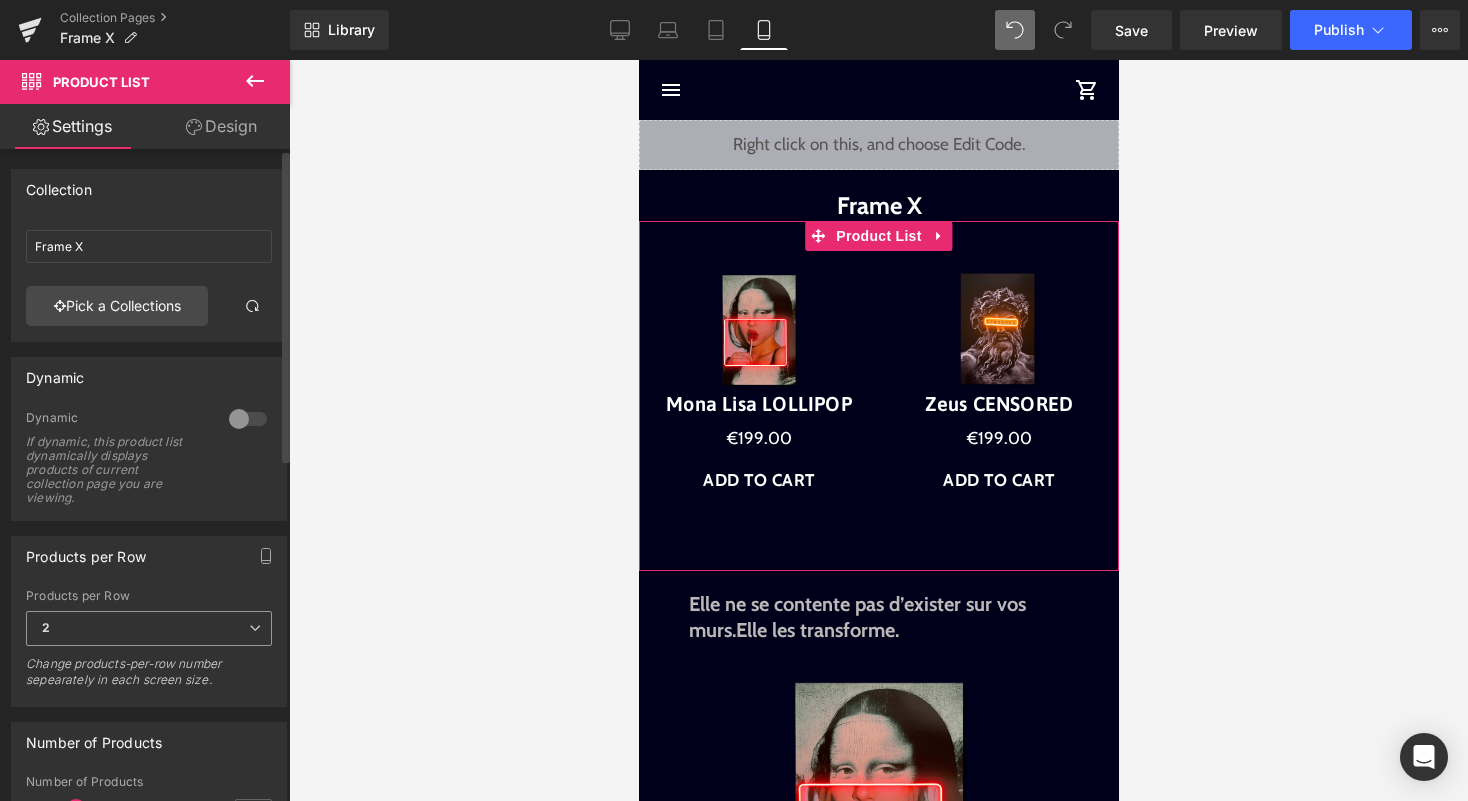 click on "2" at bounding box center [149, 628] 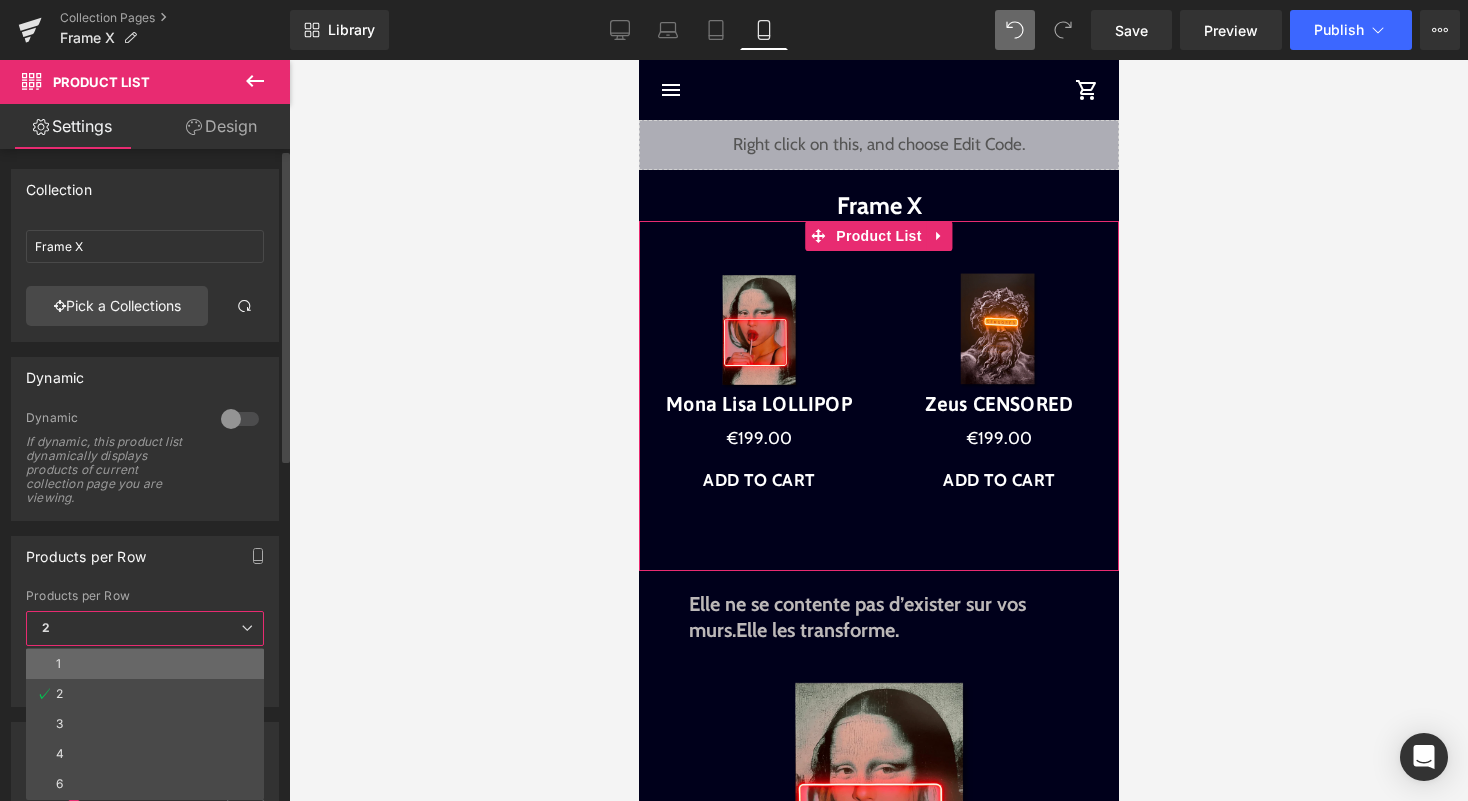 click on "1" at bounding box center (145, 664) 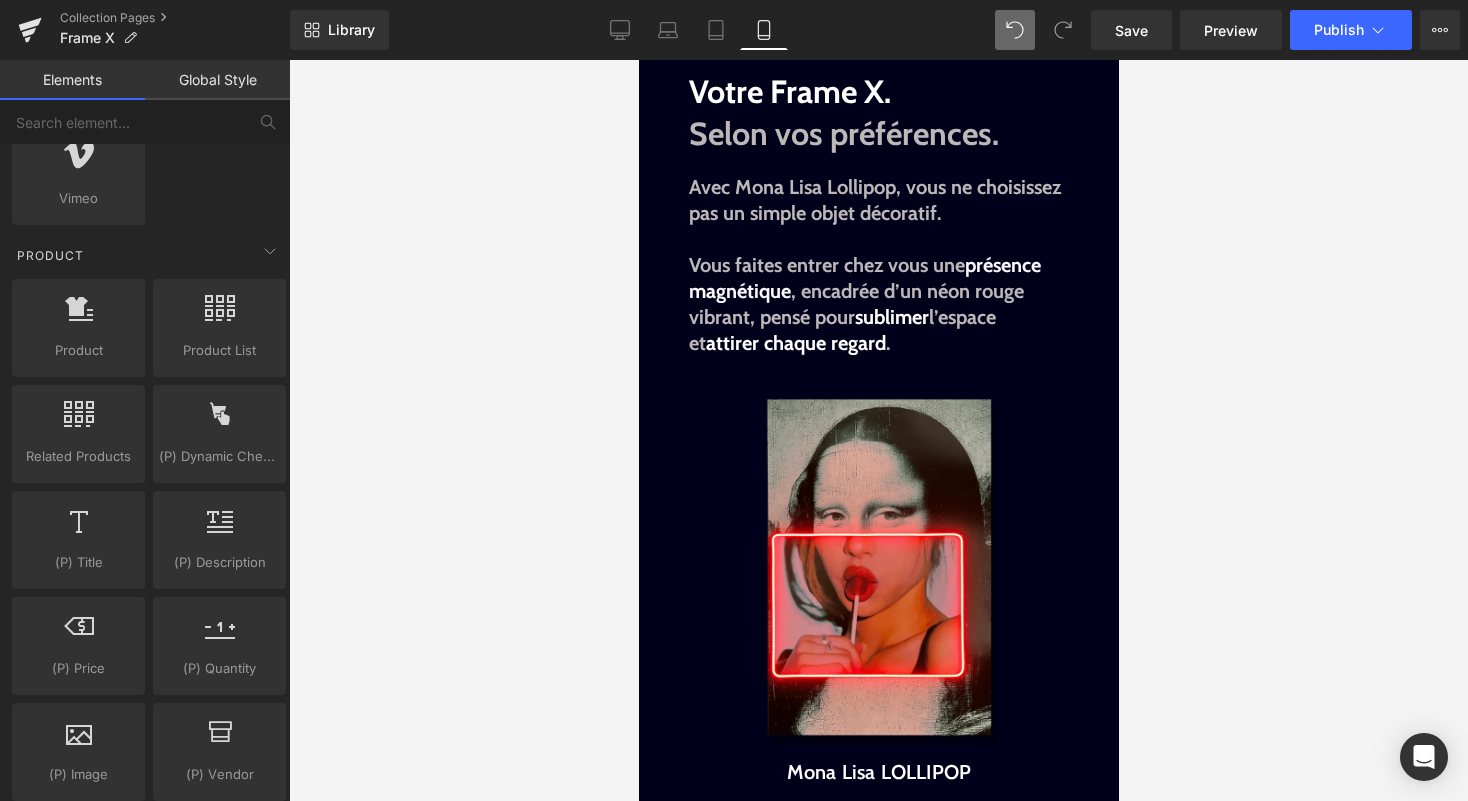 scroll, scrollTop: 1558, scrollLeft: 0, axis: vertical 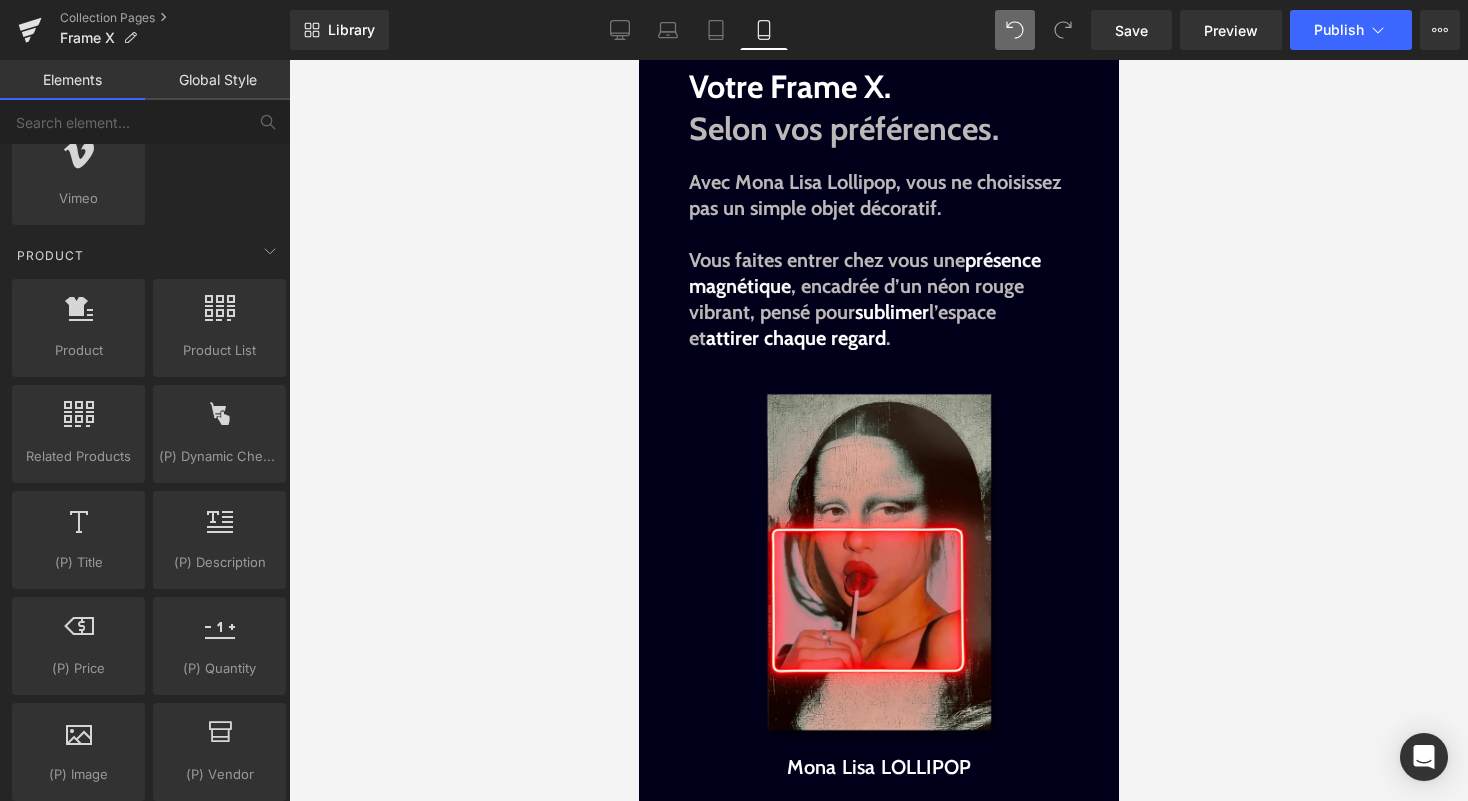 click on "Sale Off
(P) Image" at bounding box center (878, 565) 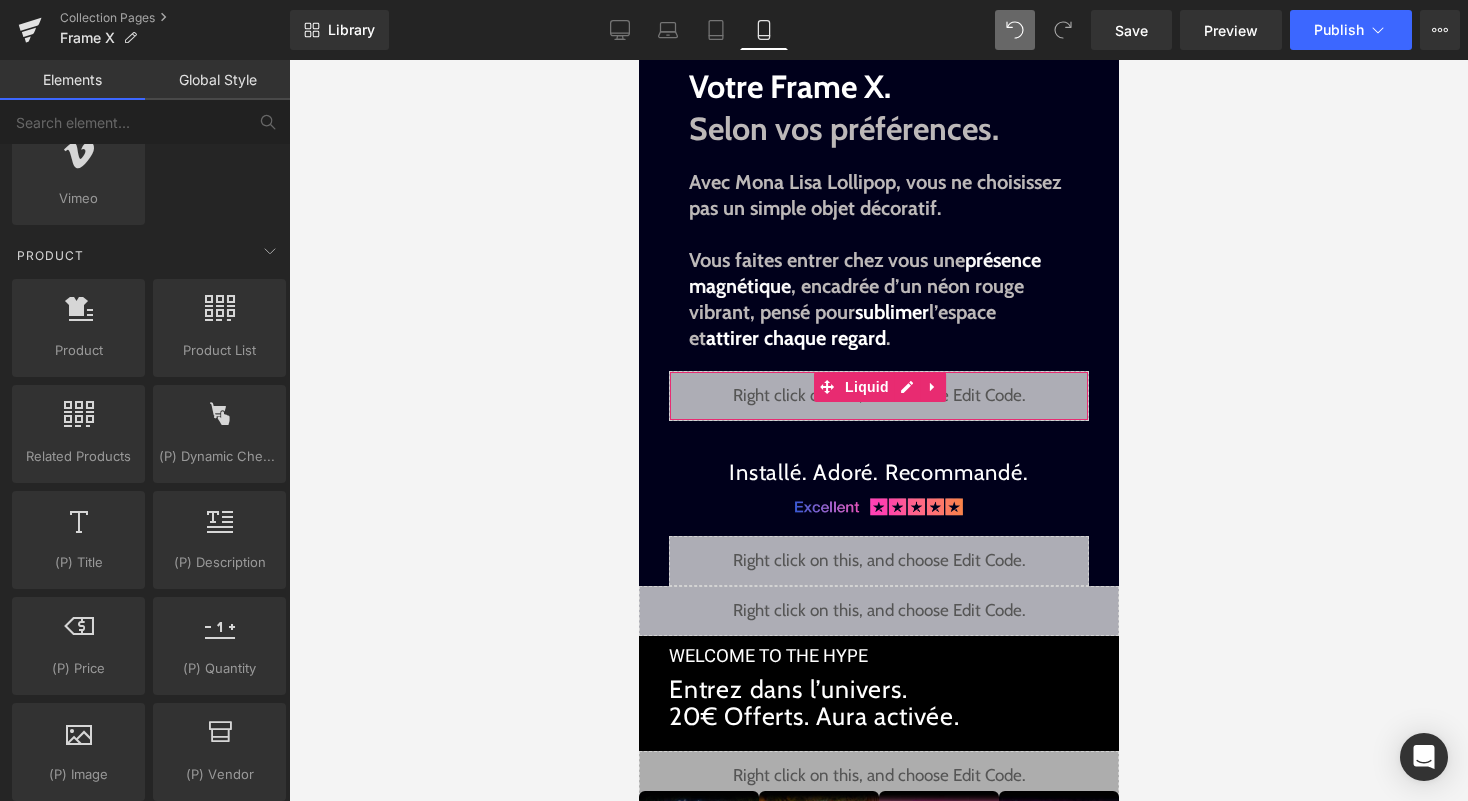 click on "Liquid" at bounding box center [878, 396] 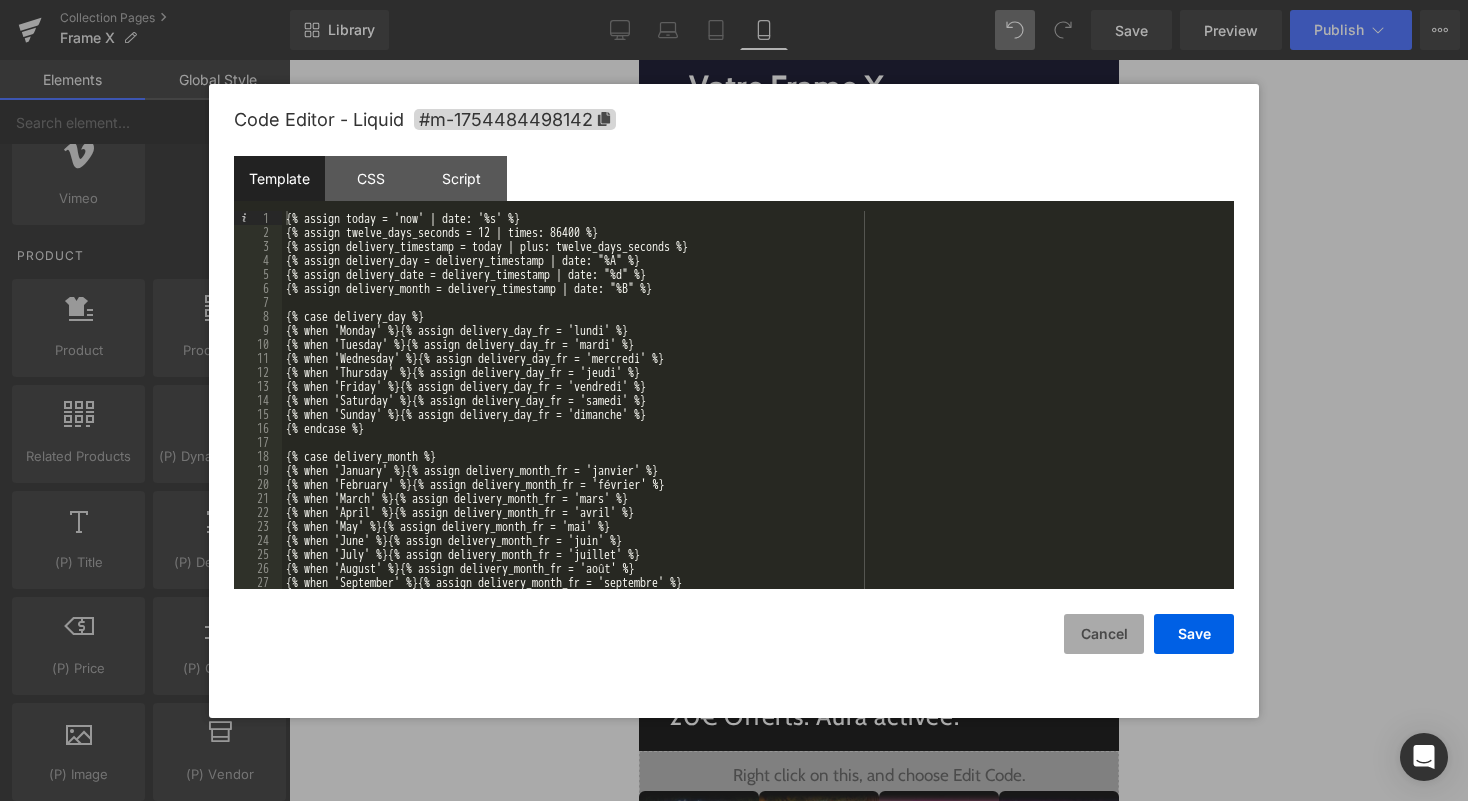 click on "Cancel" at bounding box center (1104, 634) 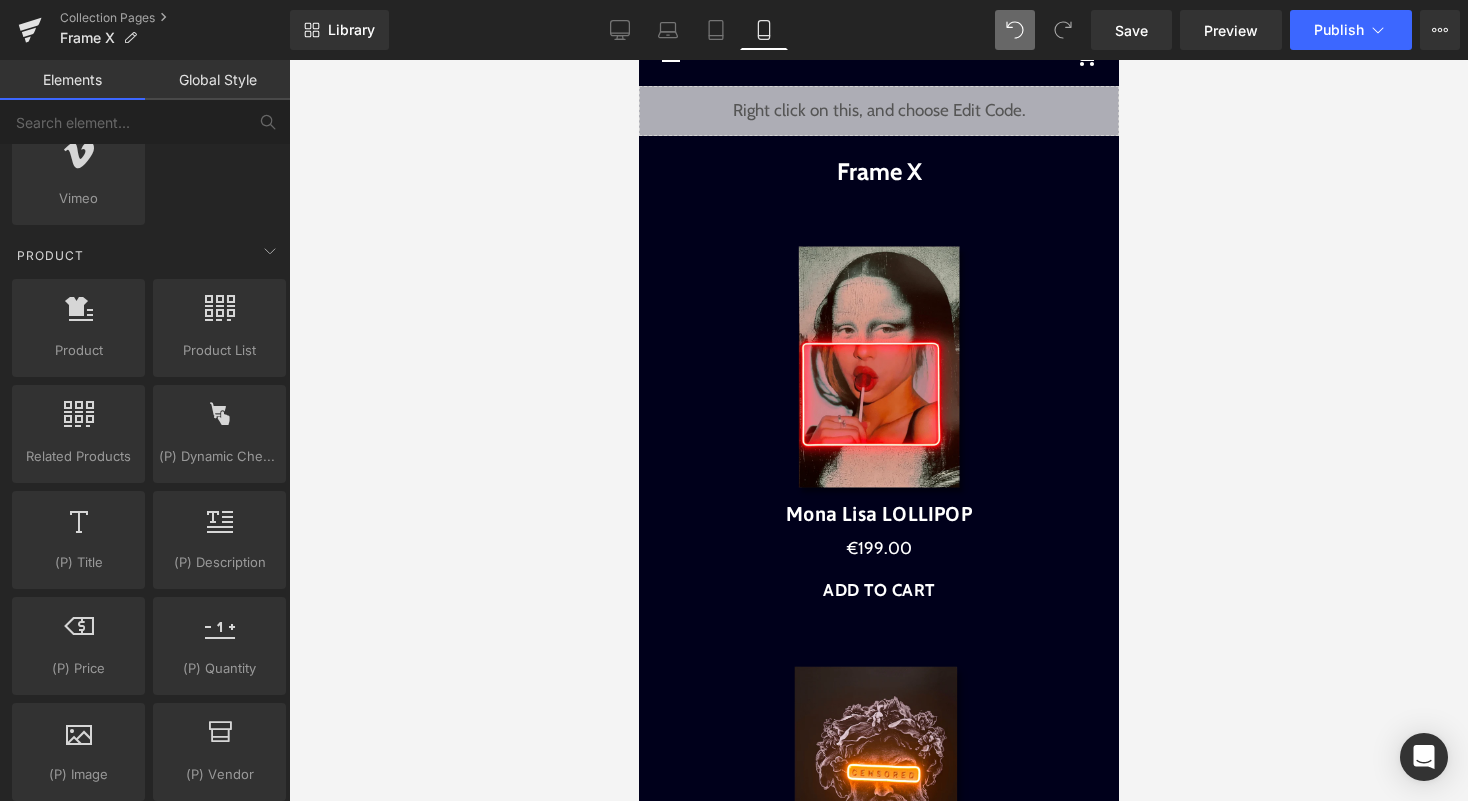 scroll, scrollTop: 0, scrollLeft: 0, axis: both 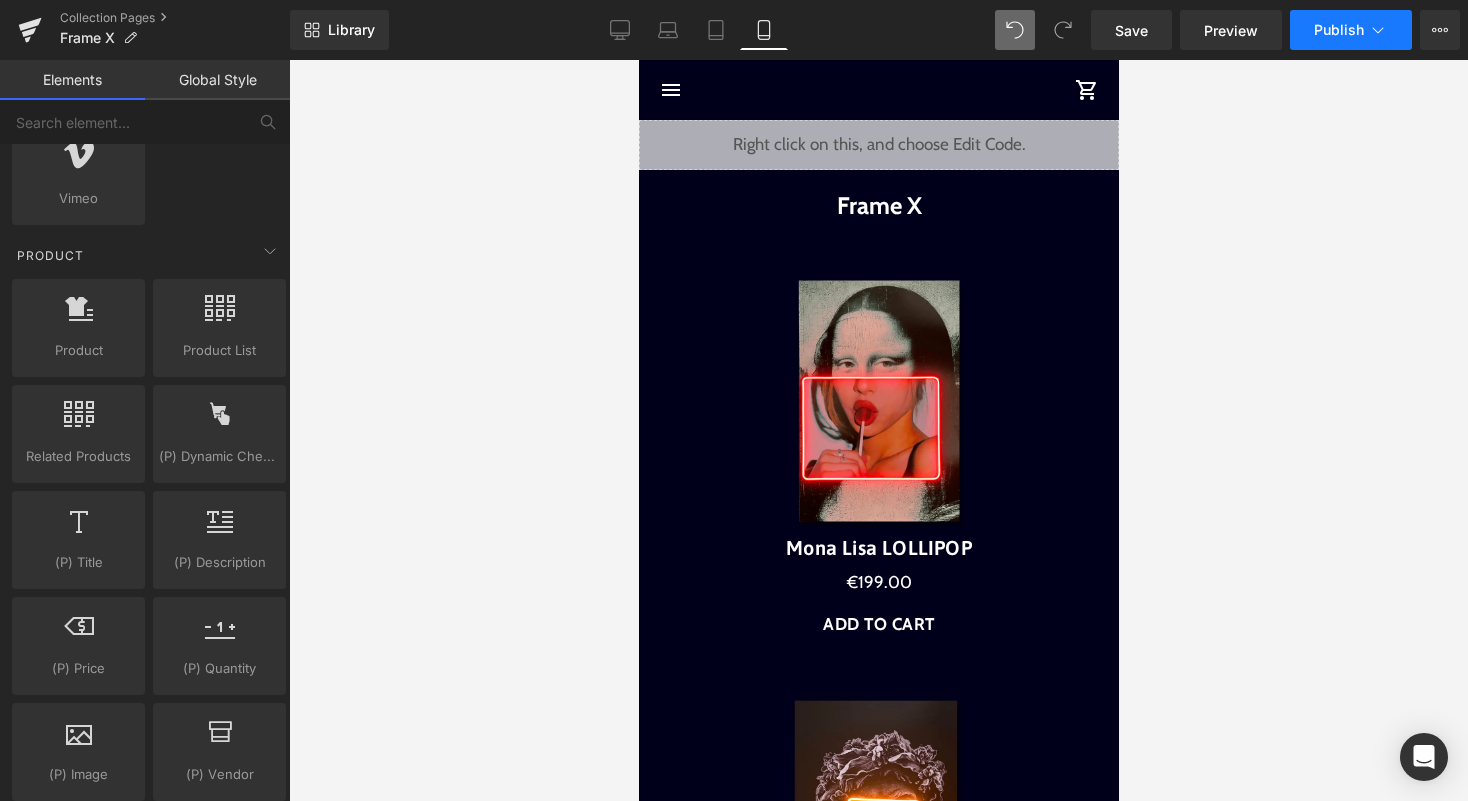 click on "Publish" at bounding box center (1351, 30) 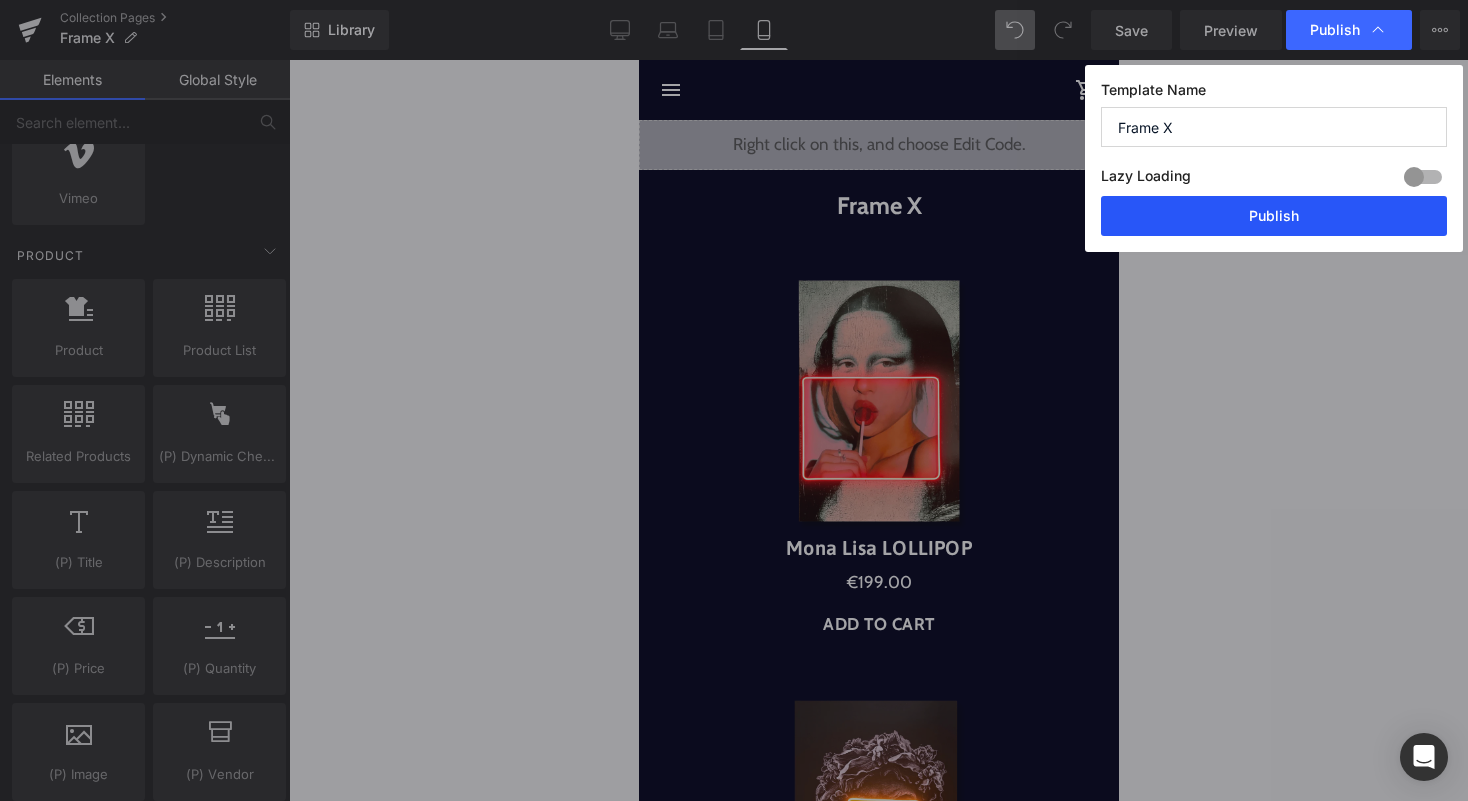 click on "Publish" at bounding box center [1274, 216] 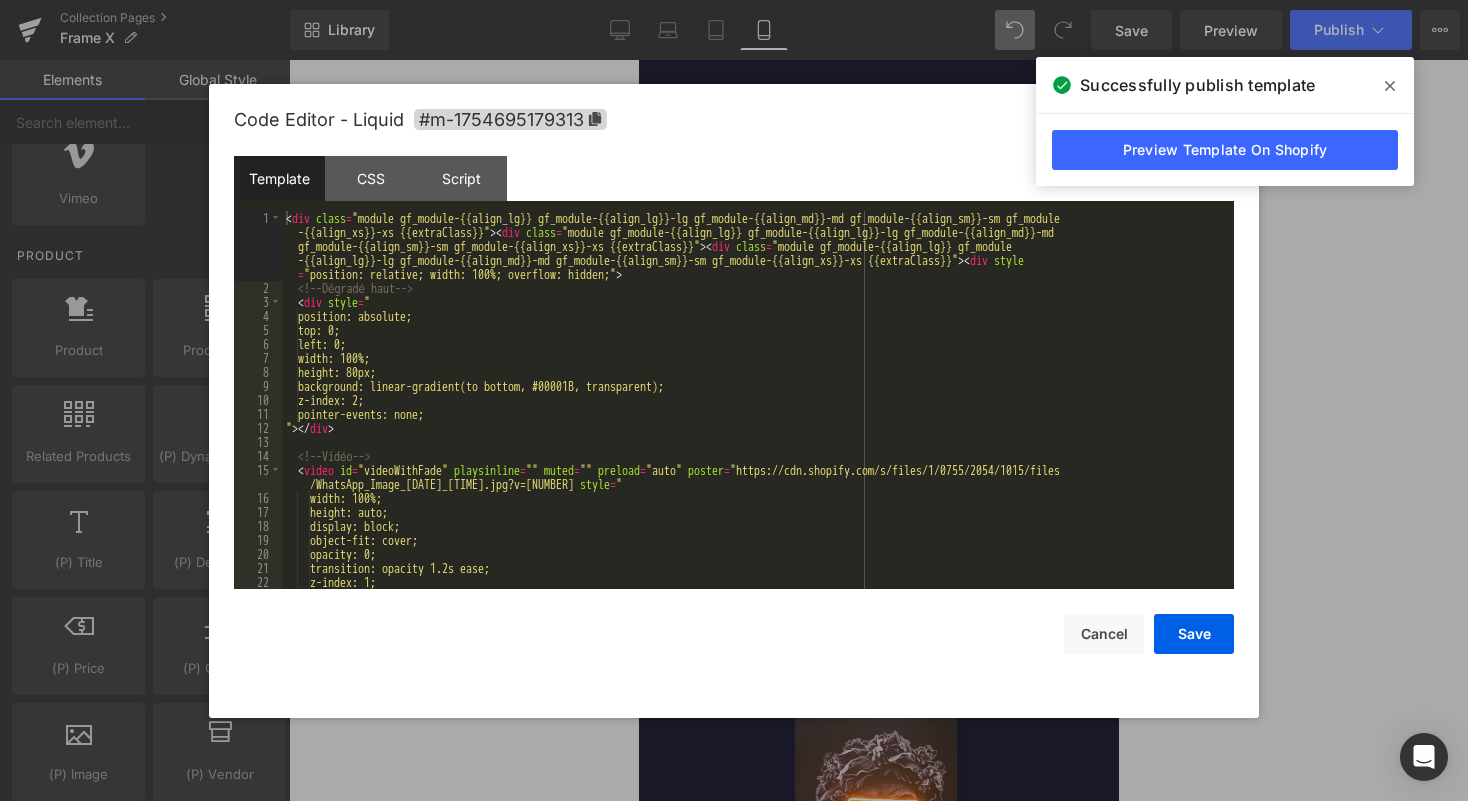 click on "Liquid" at bounding box center [878, 145] 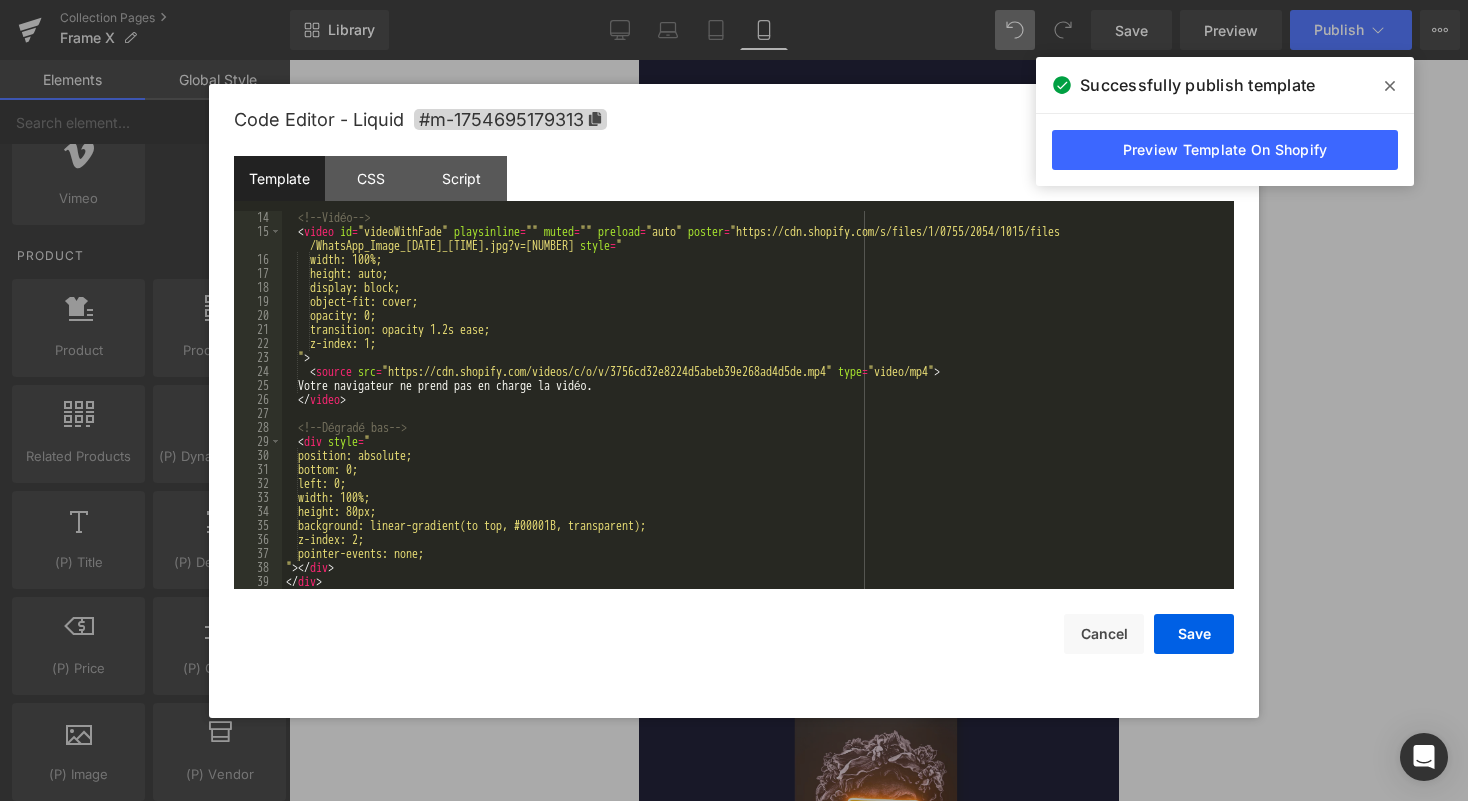scroll, scrollTop: 259, scrollLeft: 0, axis: vertical 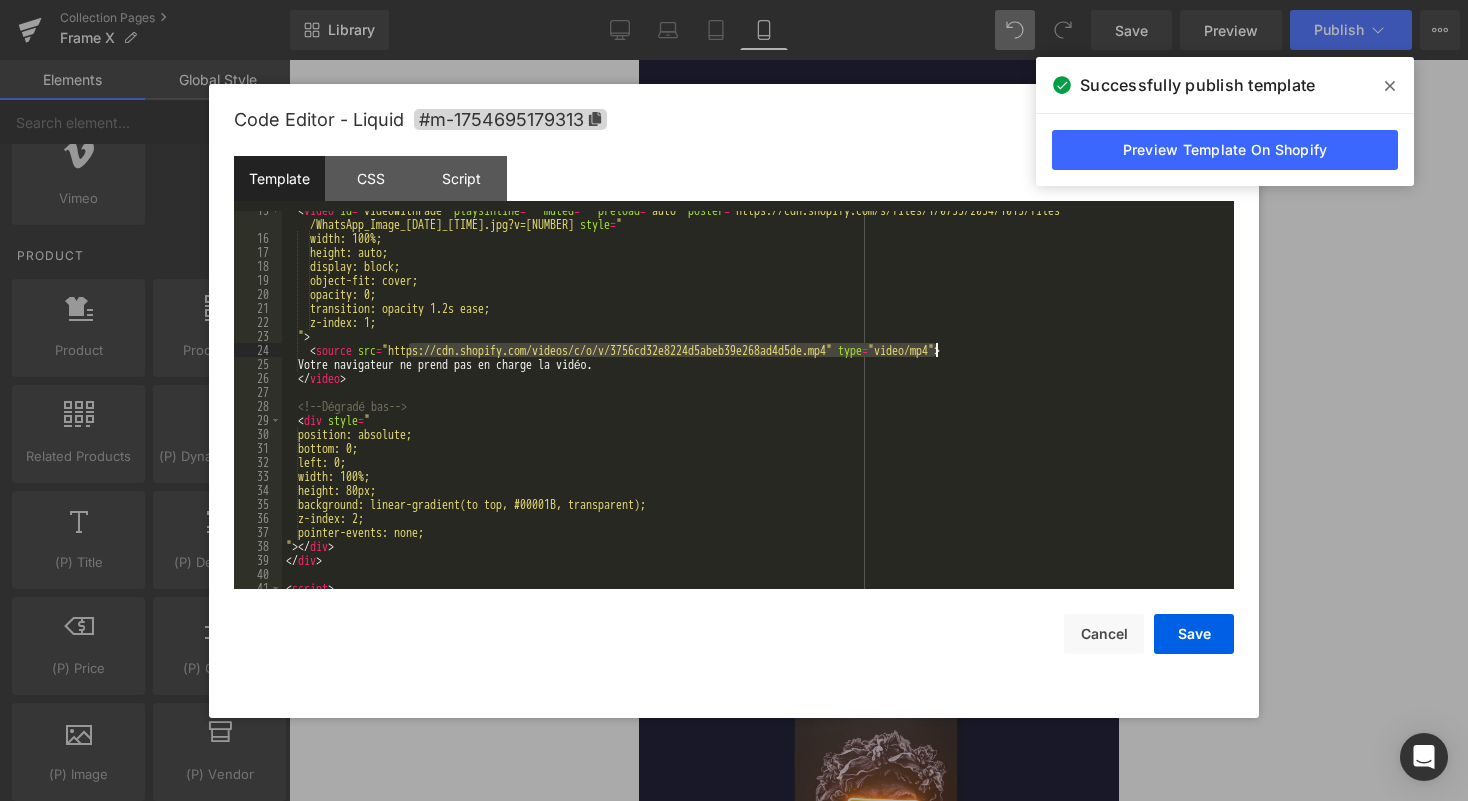 drag, startPoint x: 411, startPoint y: 352, endPoint x: 935, endPoint y: 348, distance: 524.01526 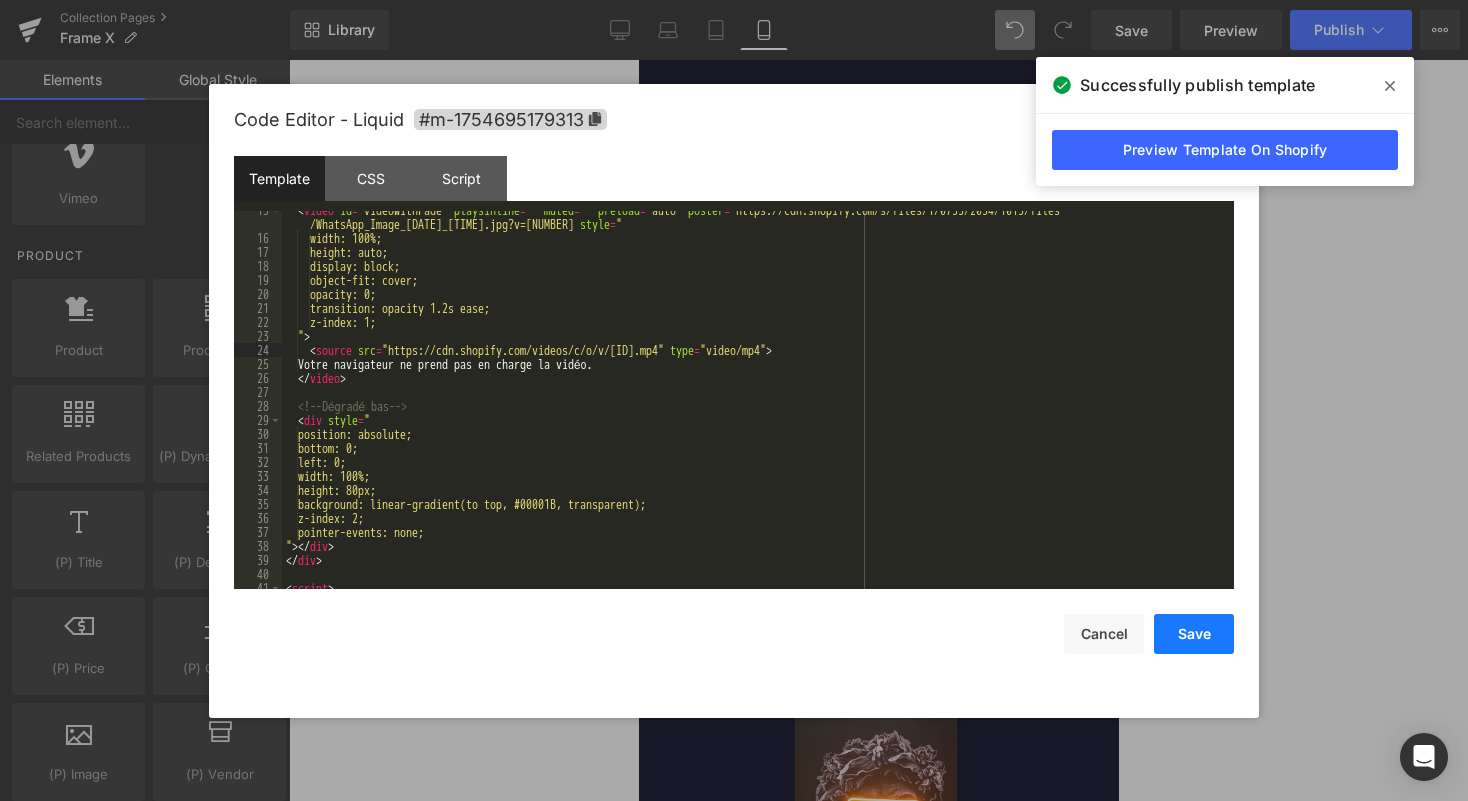 click on "Save" at bounding box center [1194, 634] 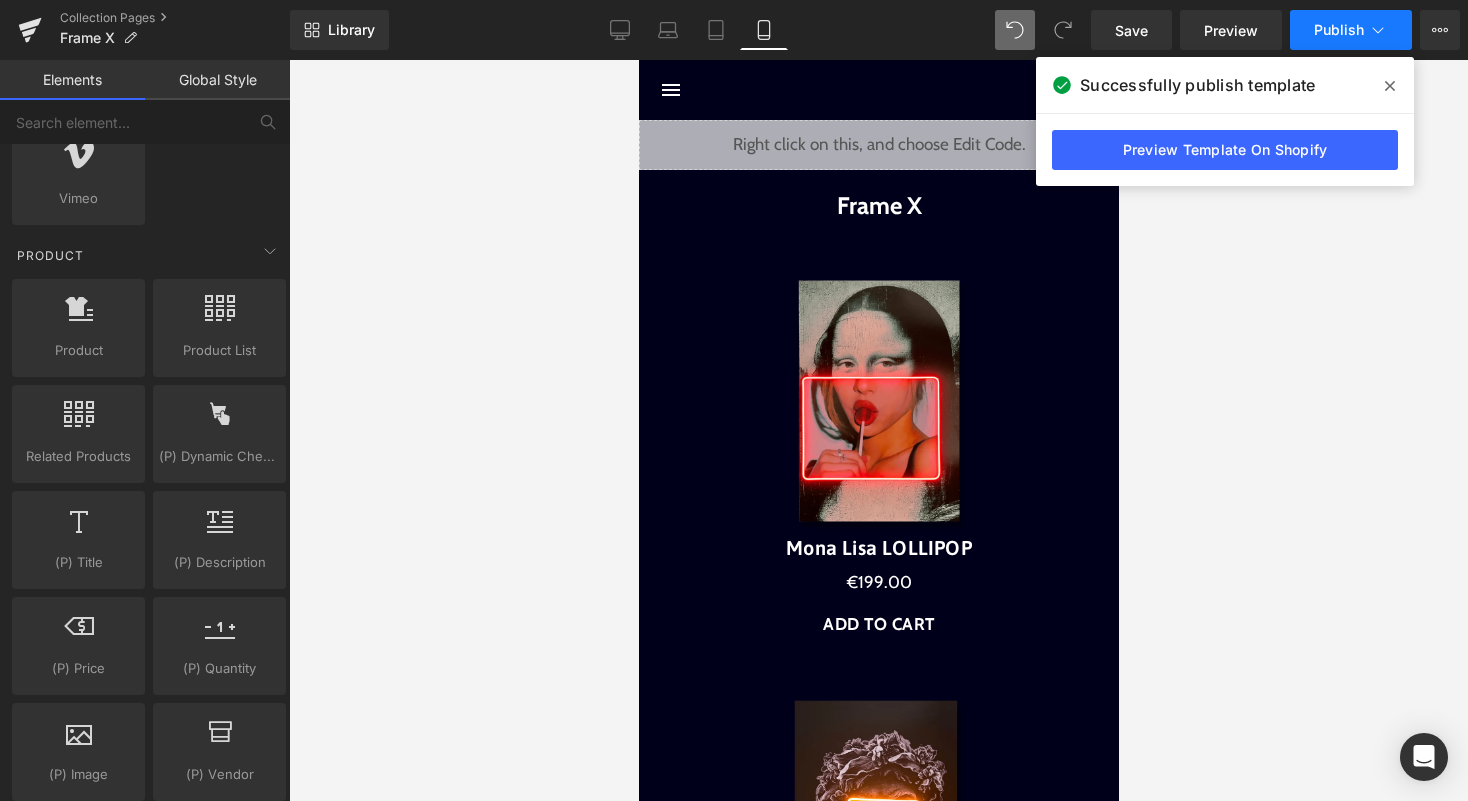 click on "Publish" at bounding box center [1339, 30] 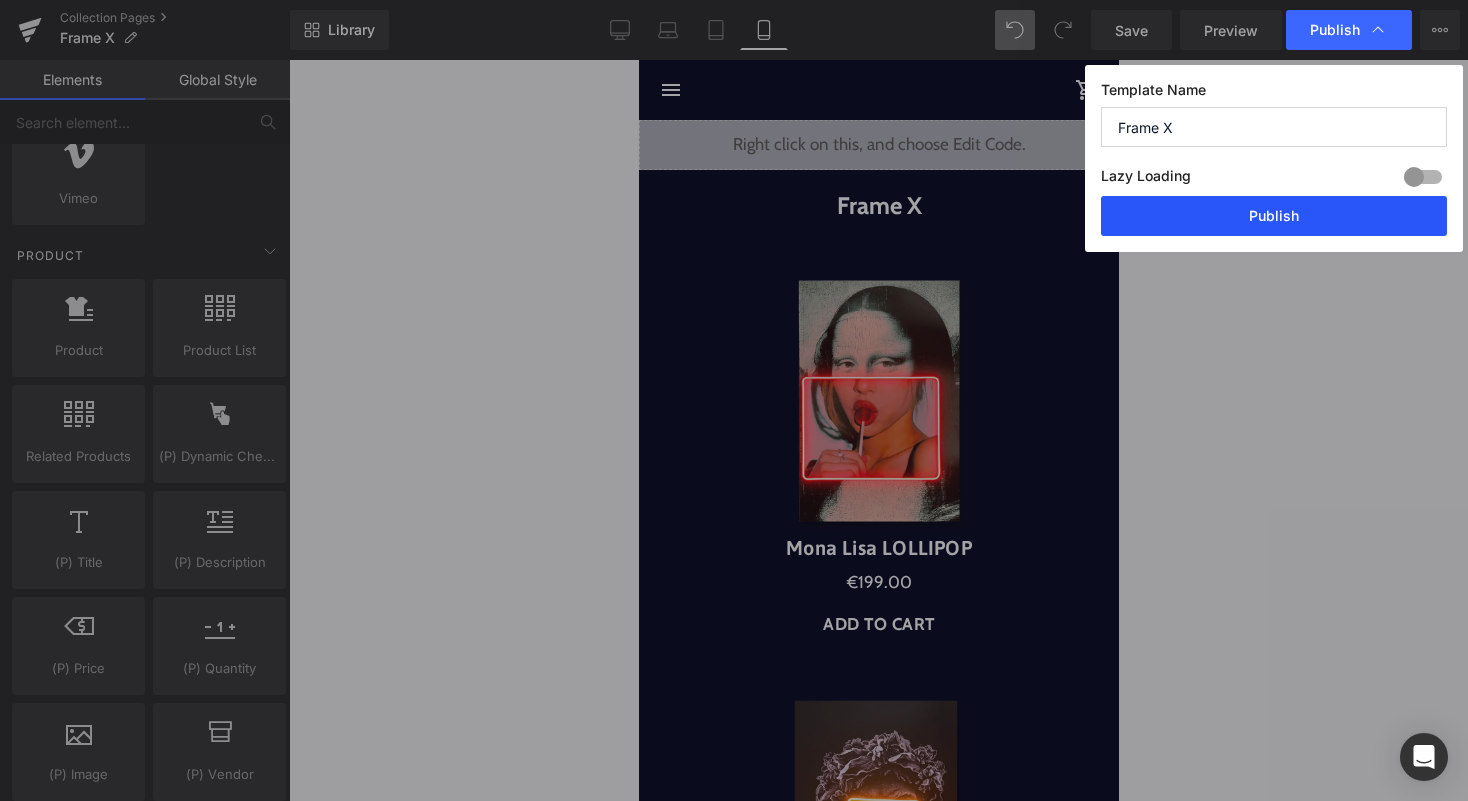 click on "Publish" at bounding box center [1274, 216] 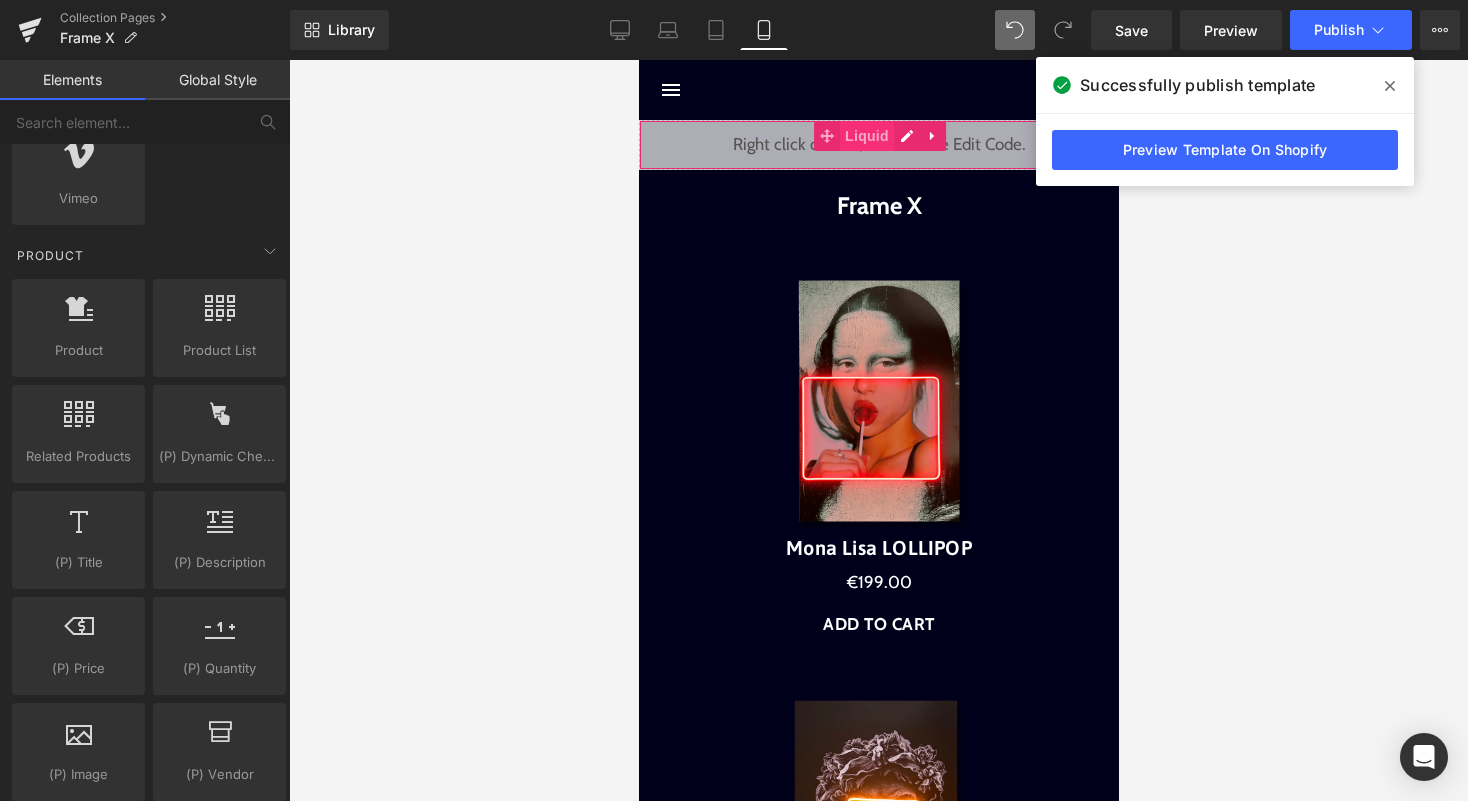 click on "Liquid" at bounding box center (866, 136) 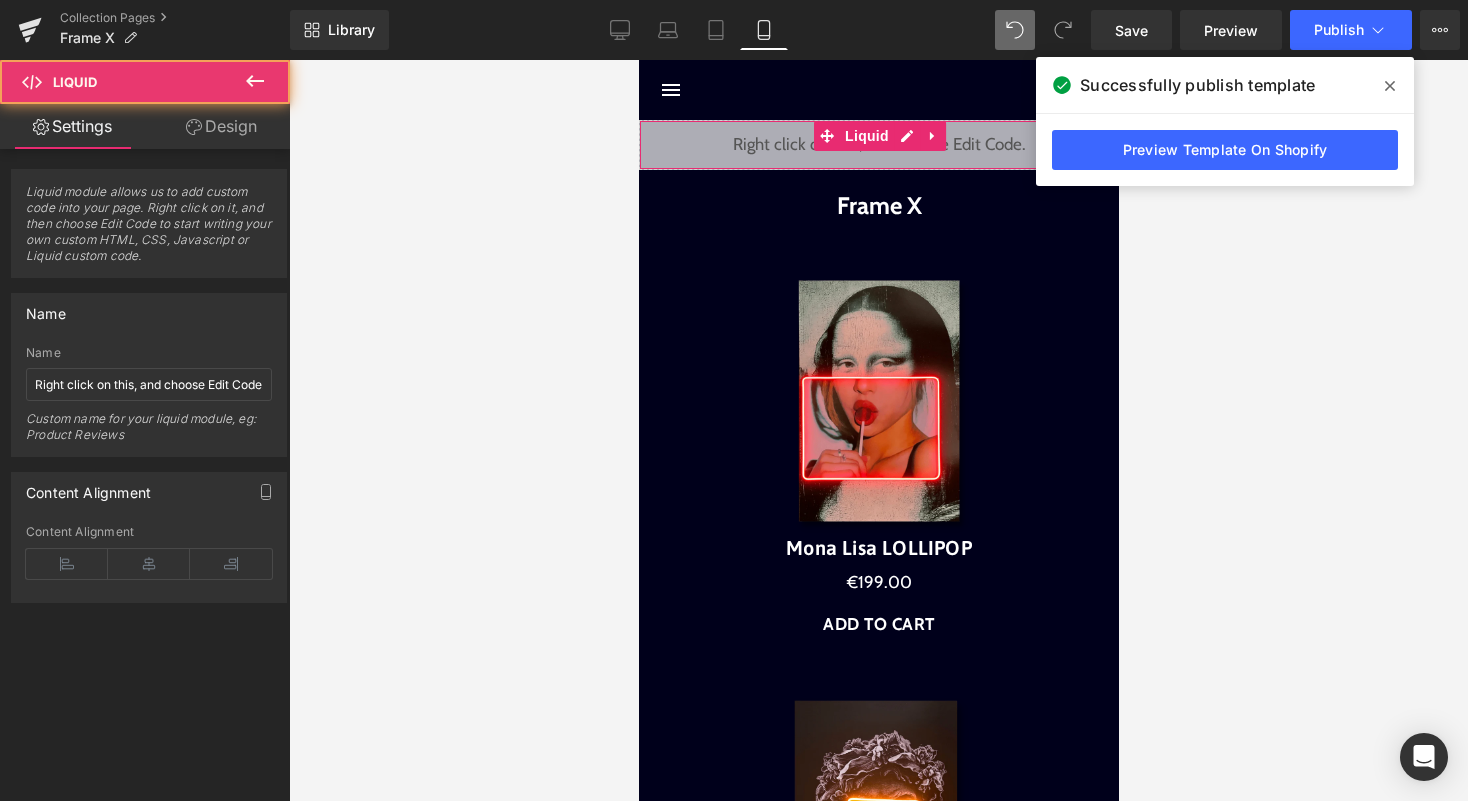 click on "Design" at bounding box center (221, 126) 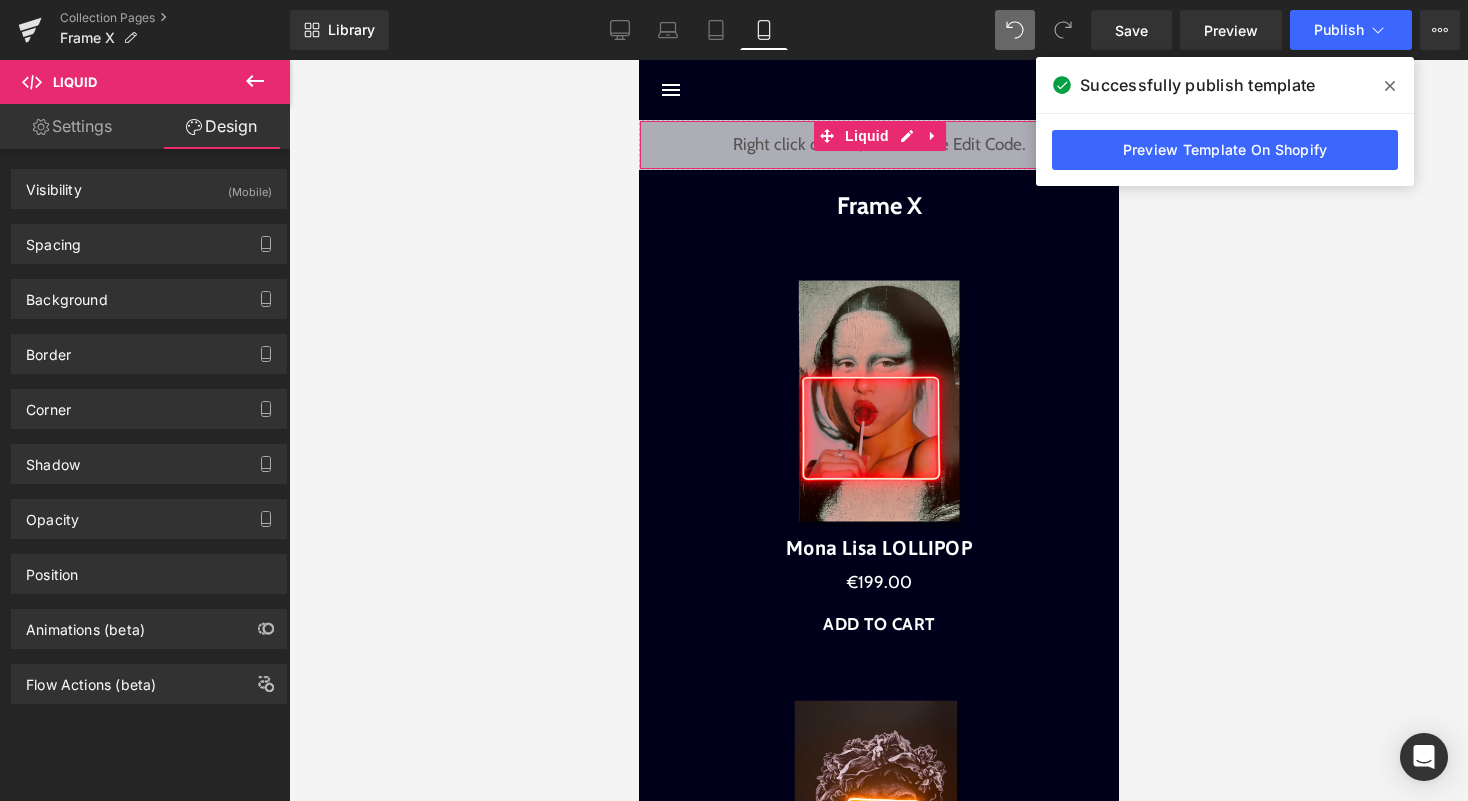 type on "0" 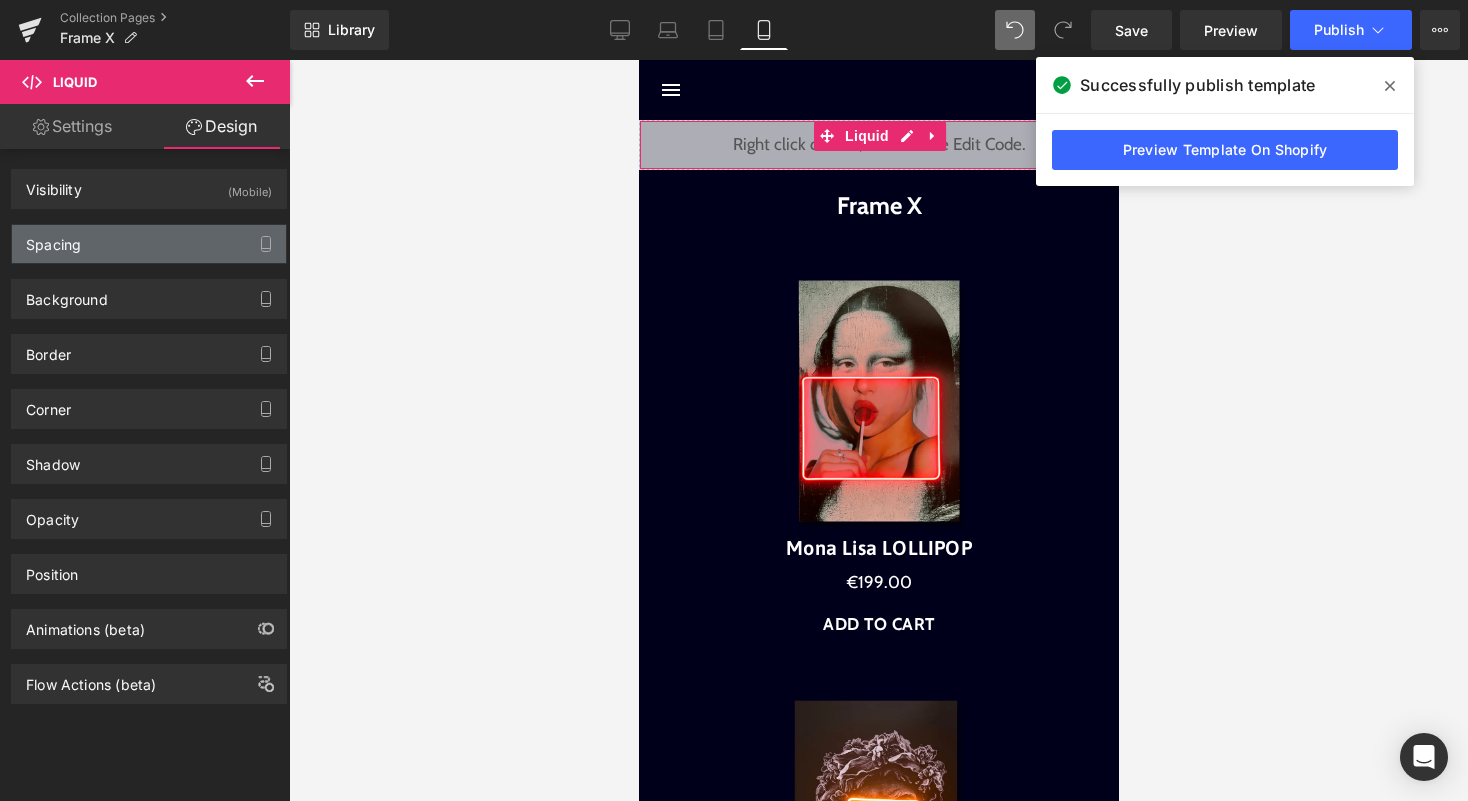 click on "Spacing" at bounding box center (149, 244) 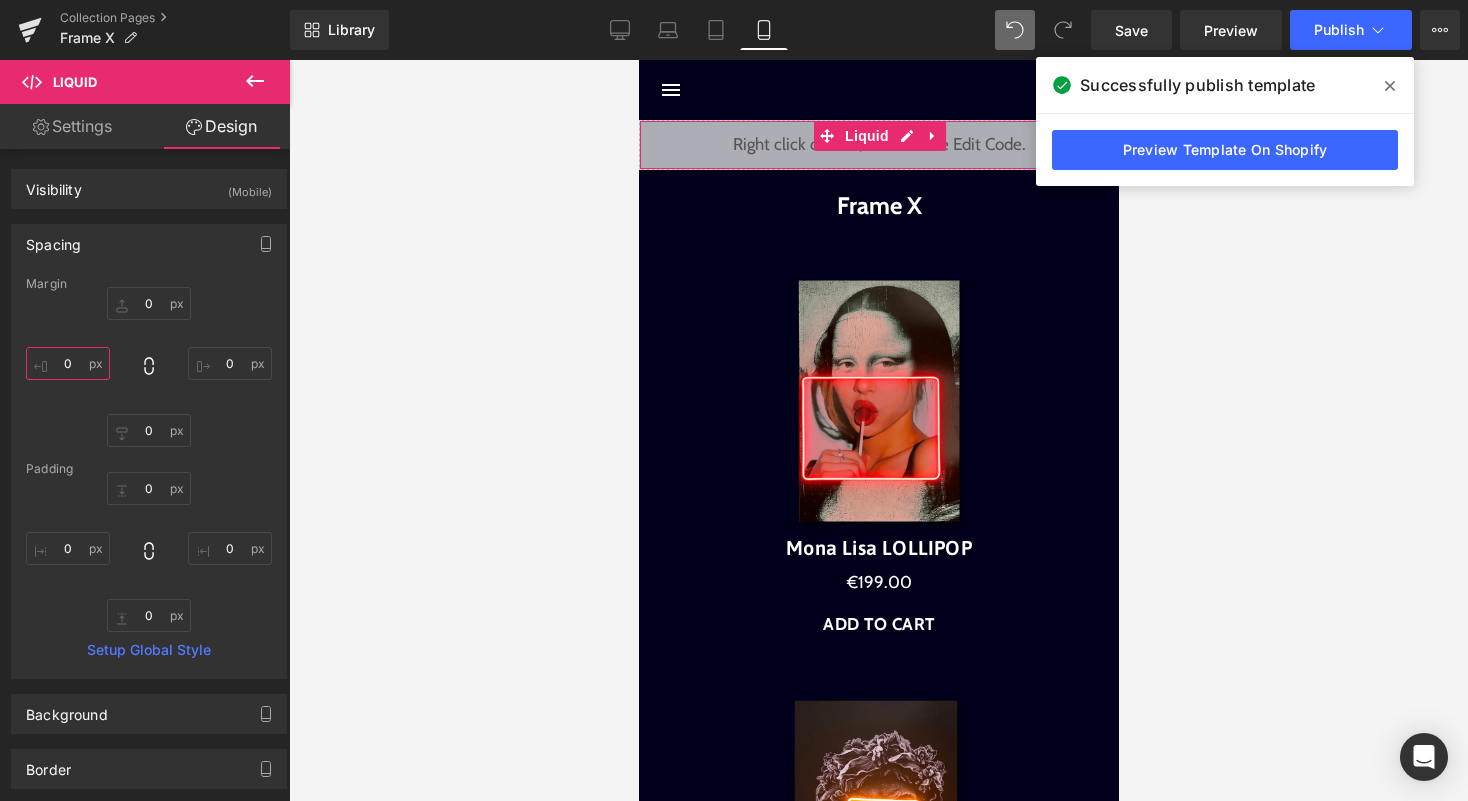 click on "0" at bounding box center (68, 363) 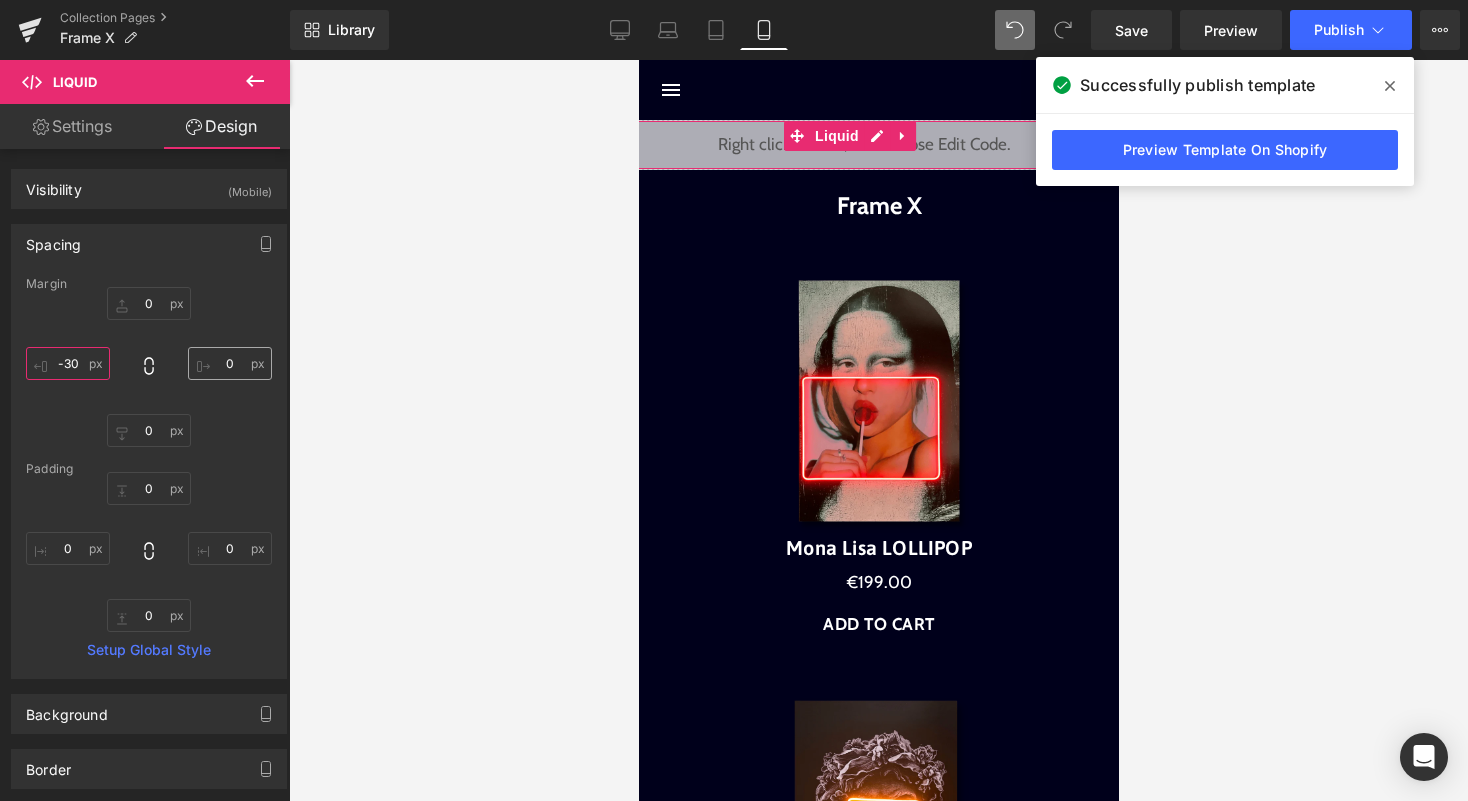 type on "-30" 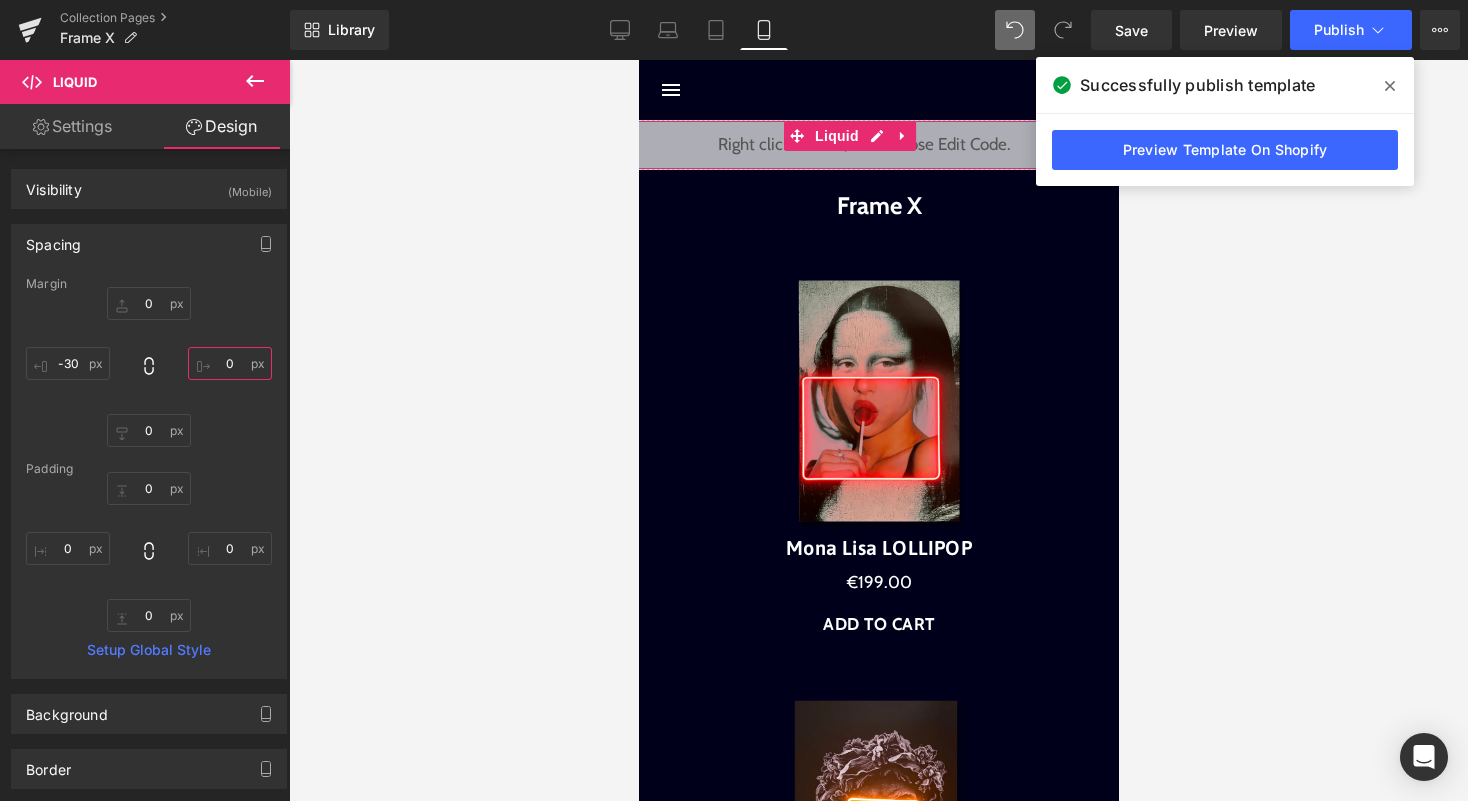click on "0" at bounding box center (230, 363) 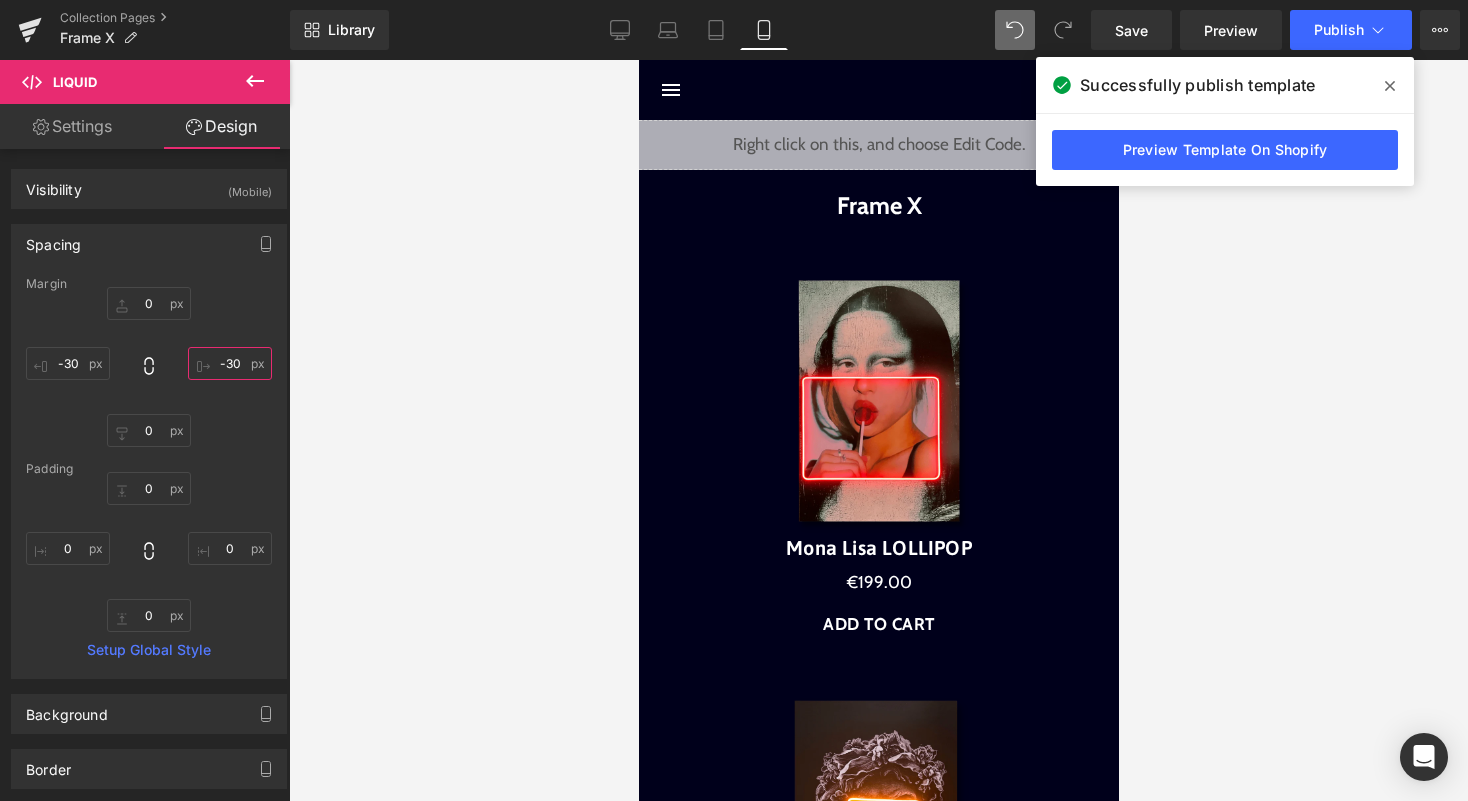 type on "-30" 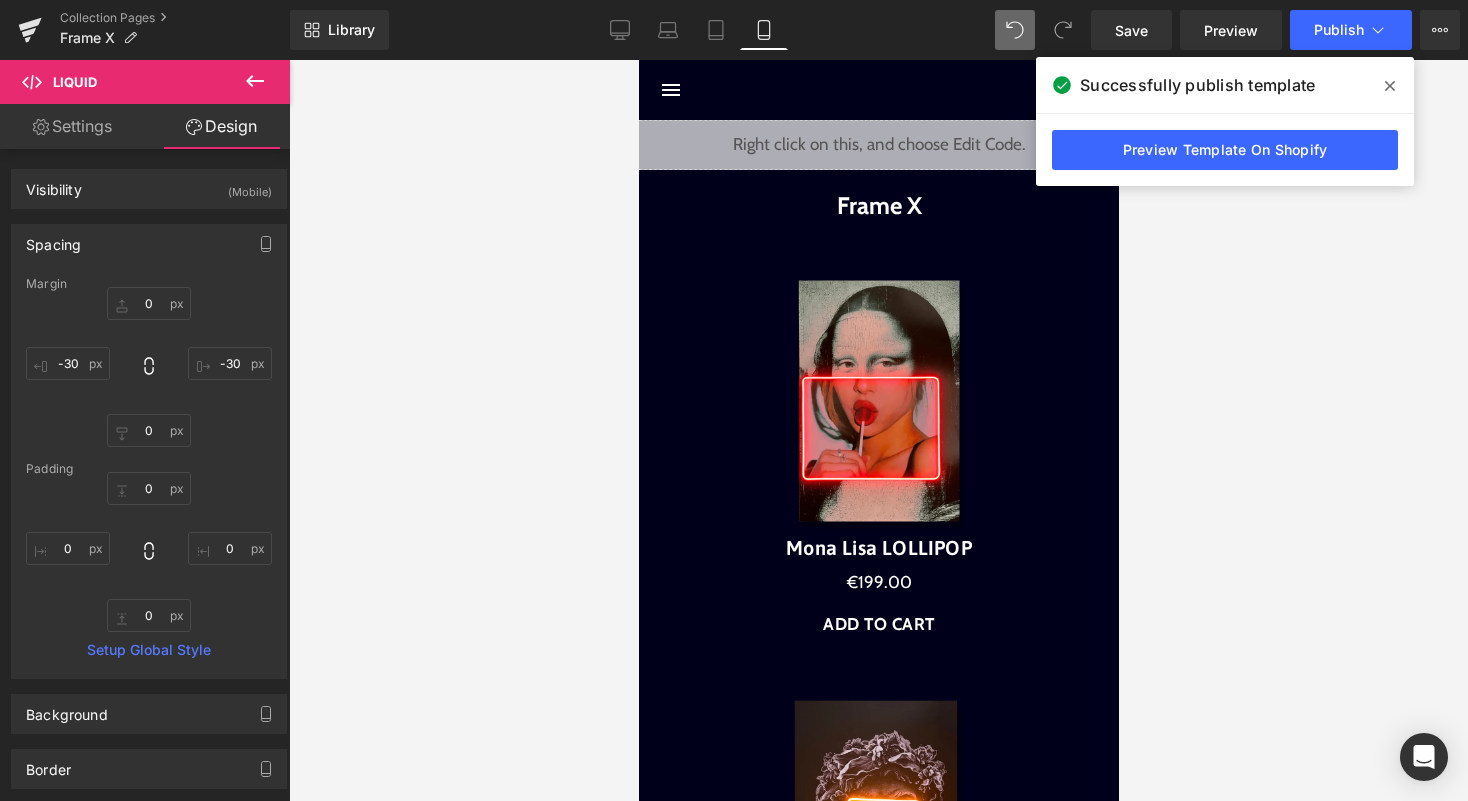 click 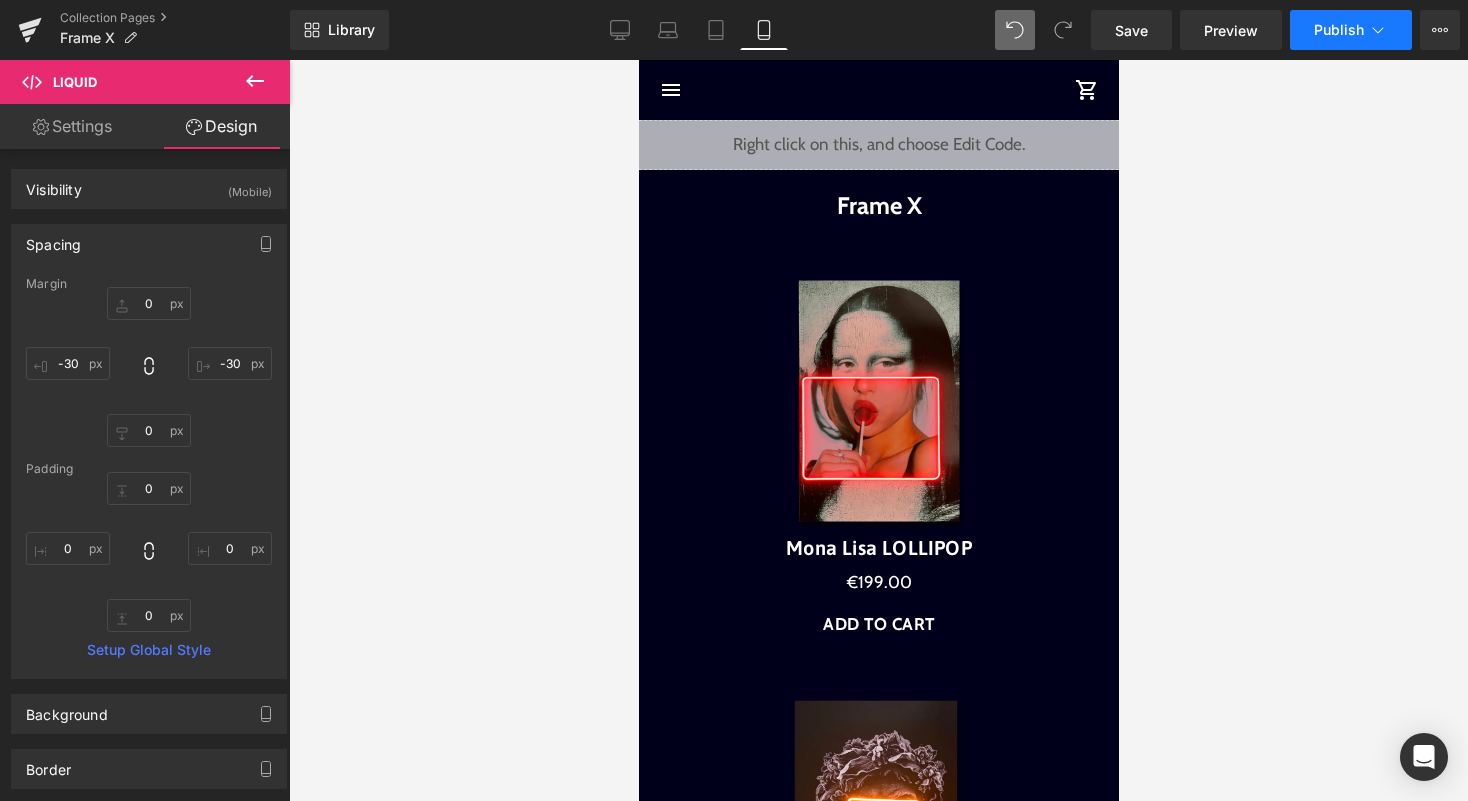 click on "Publish" at bounding box center (1351, 30) 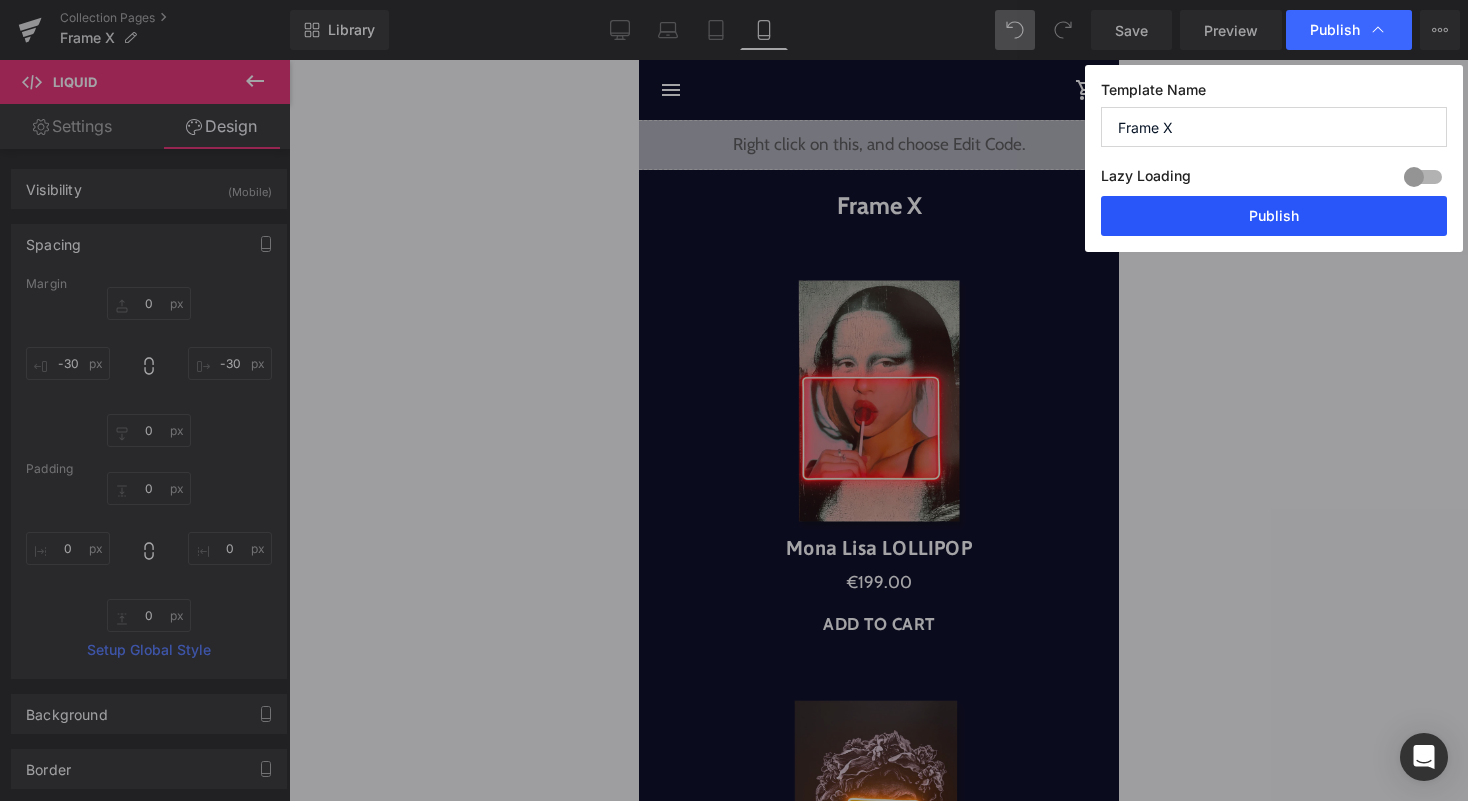 click on "Publish" at bounding box center (1274, 216) 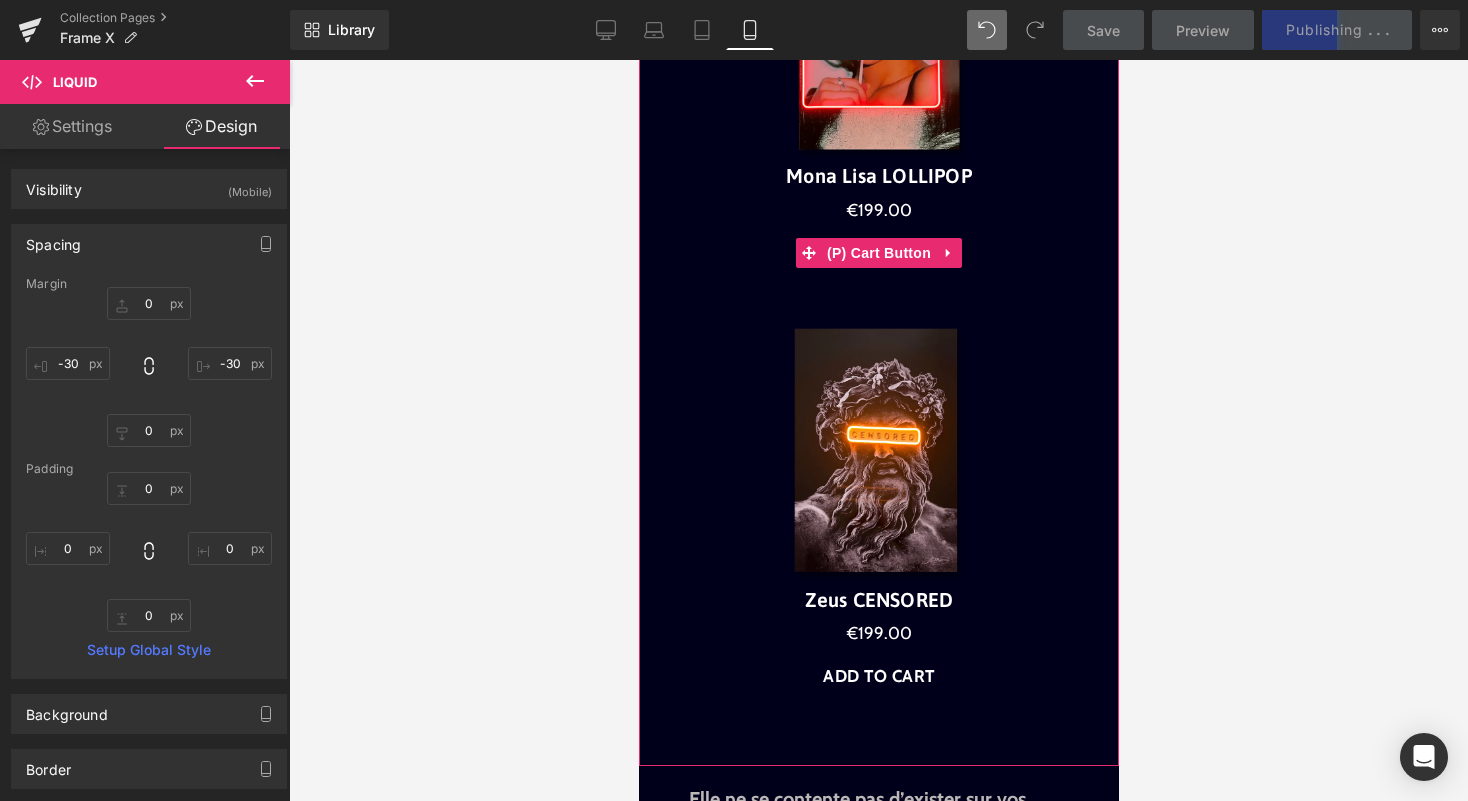 scroll, scrollTop: 0, scrollLeft: 0, axis: both 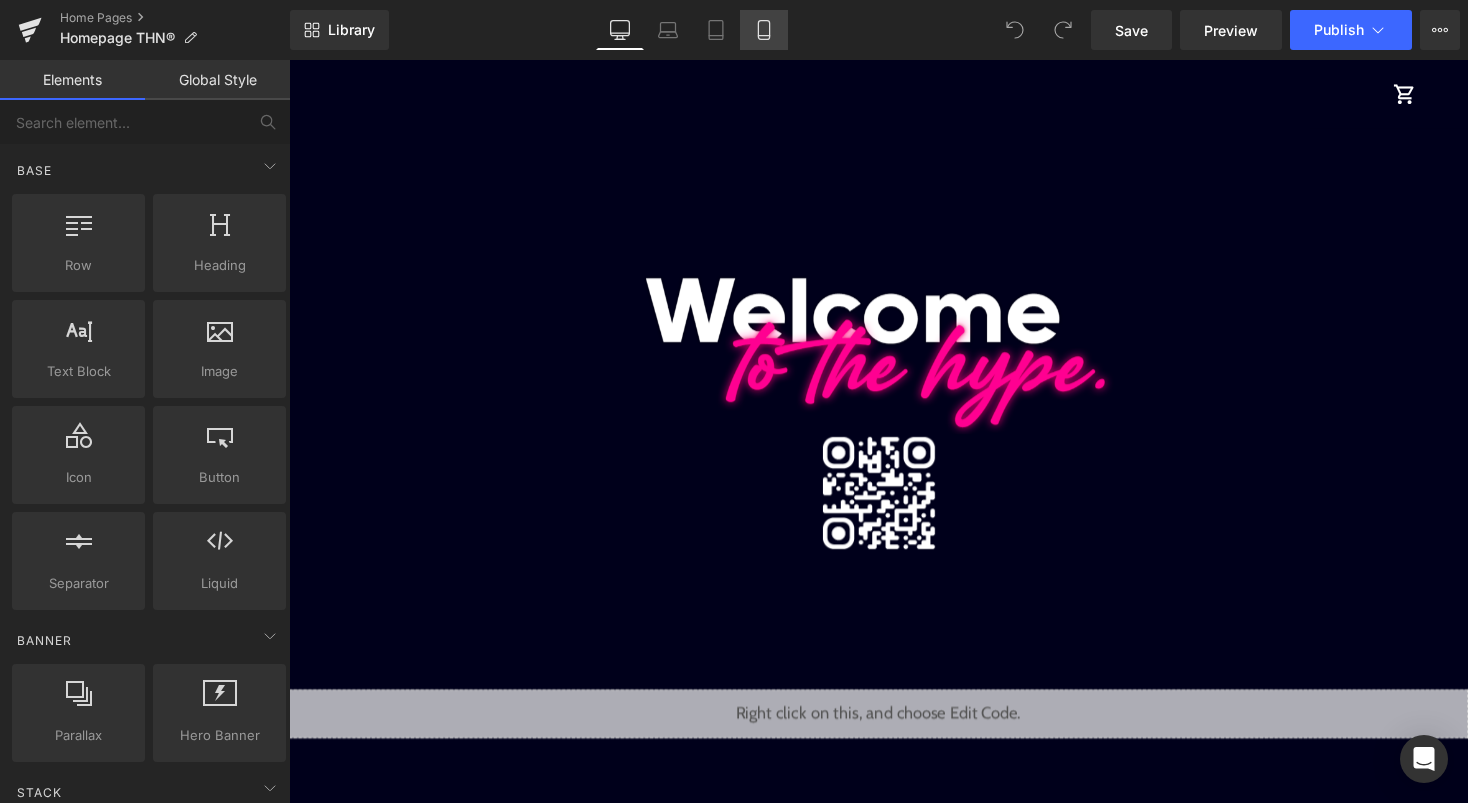 click on "Mobile" at bounding box center [764, 30] 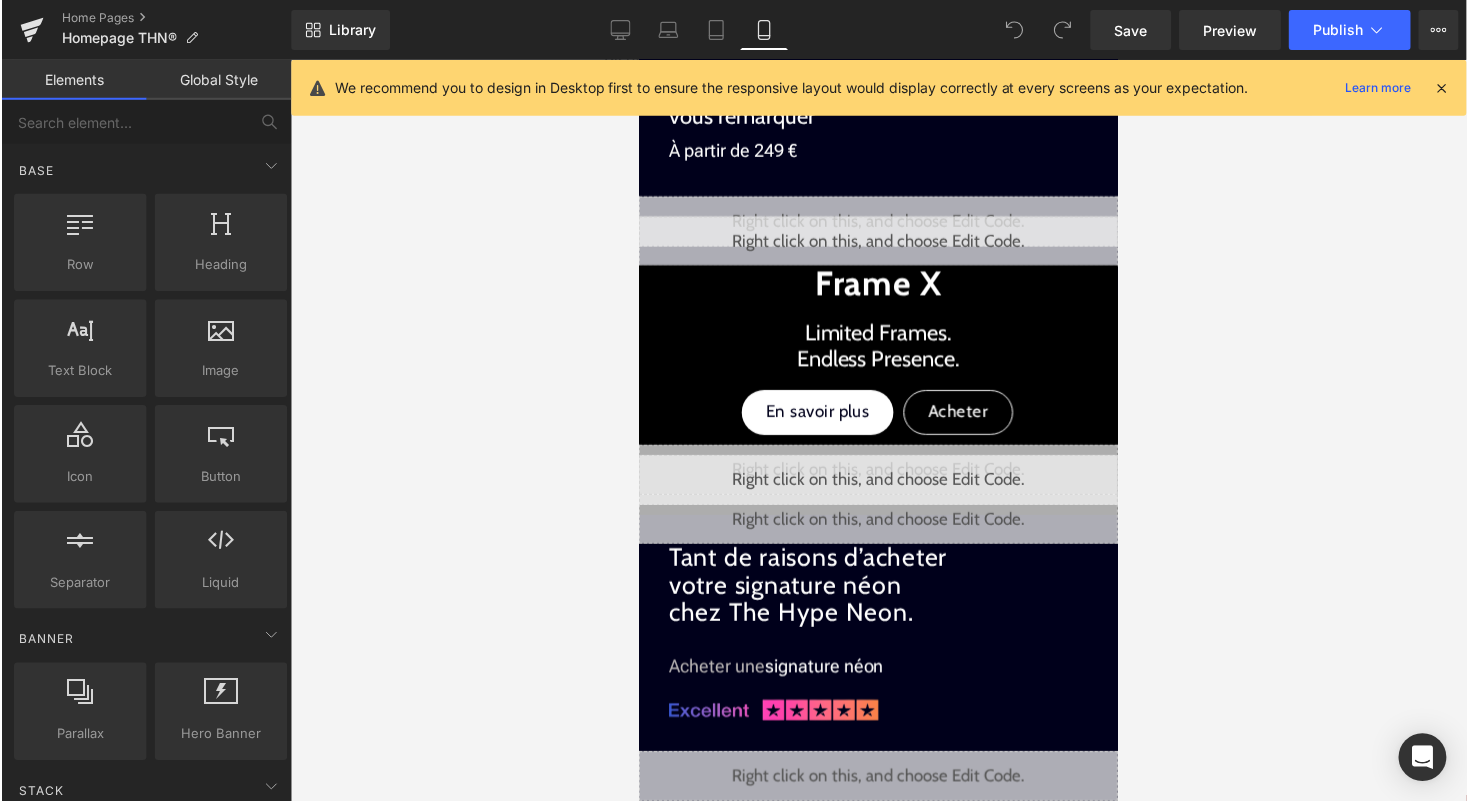 scroll, scrollTop: 898, scrollLeft: 0, axis: vertical 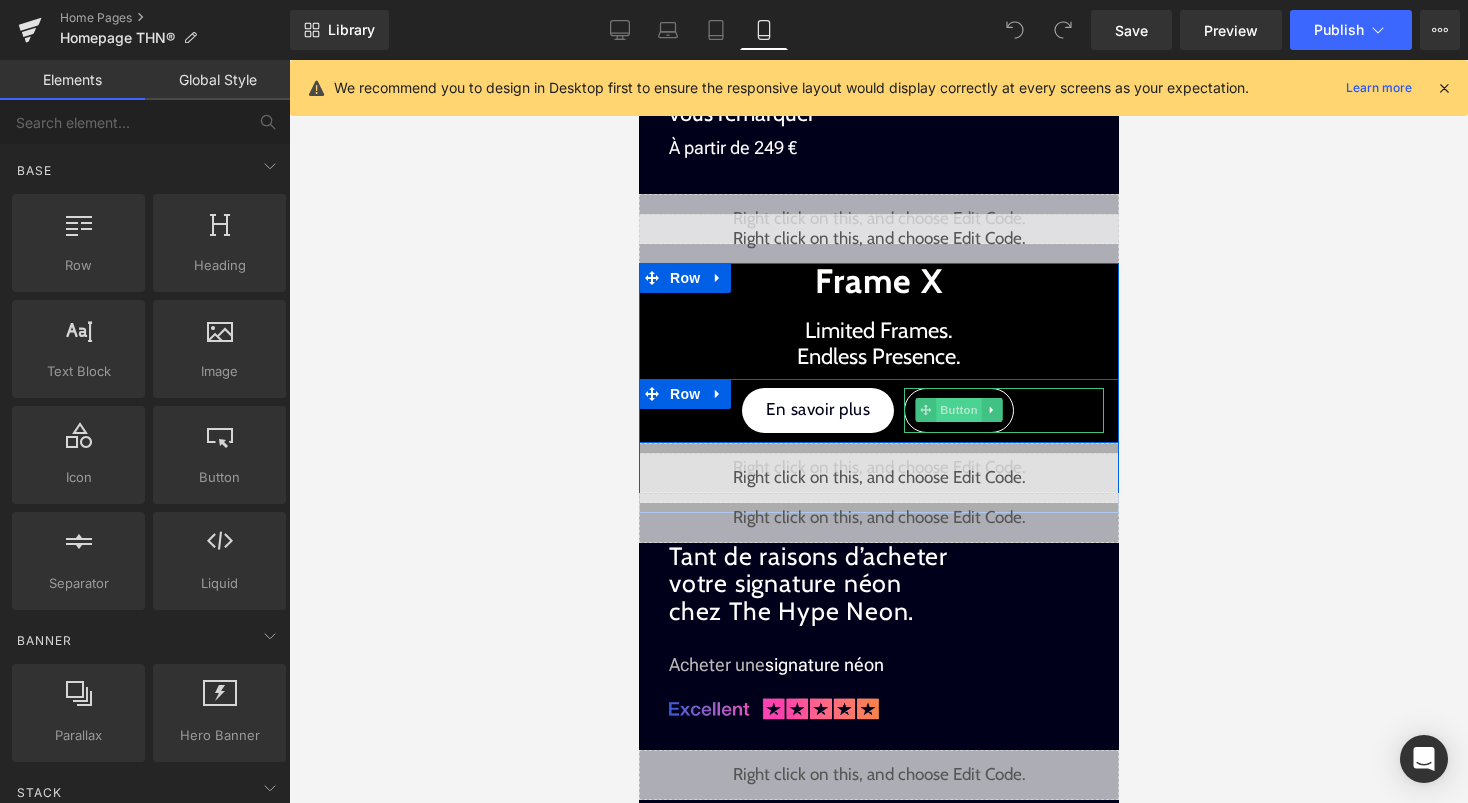 click on "Button" at bounding box center [958, 410] 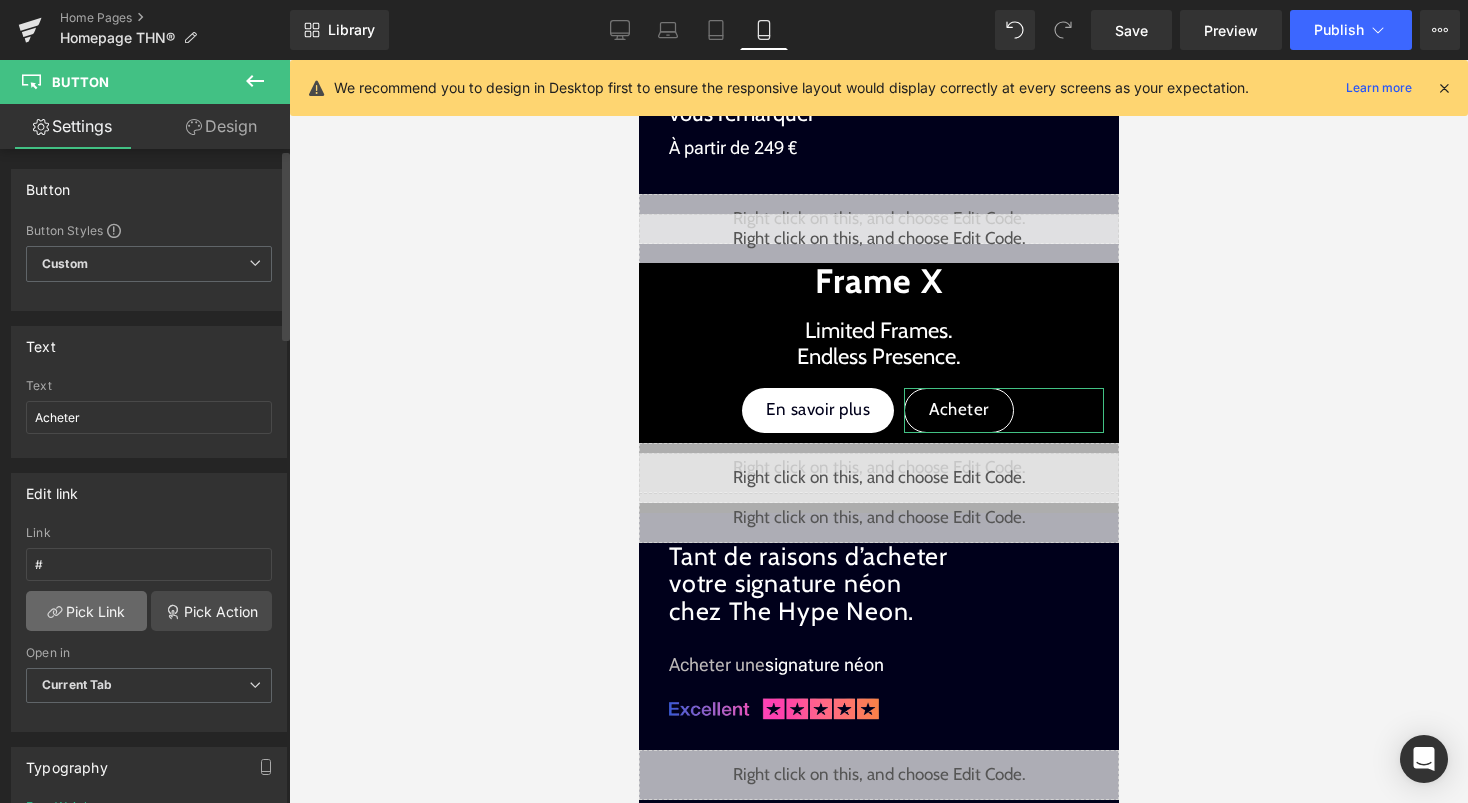click on "Pick Link" at bounding box center [86, 611] 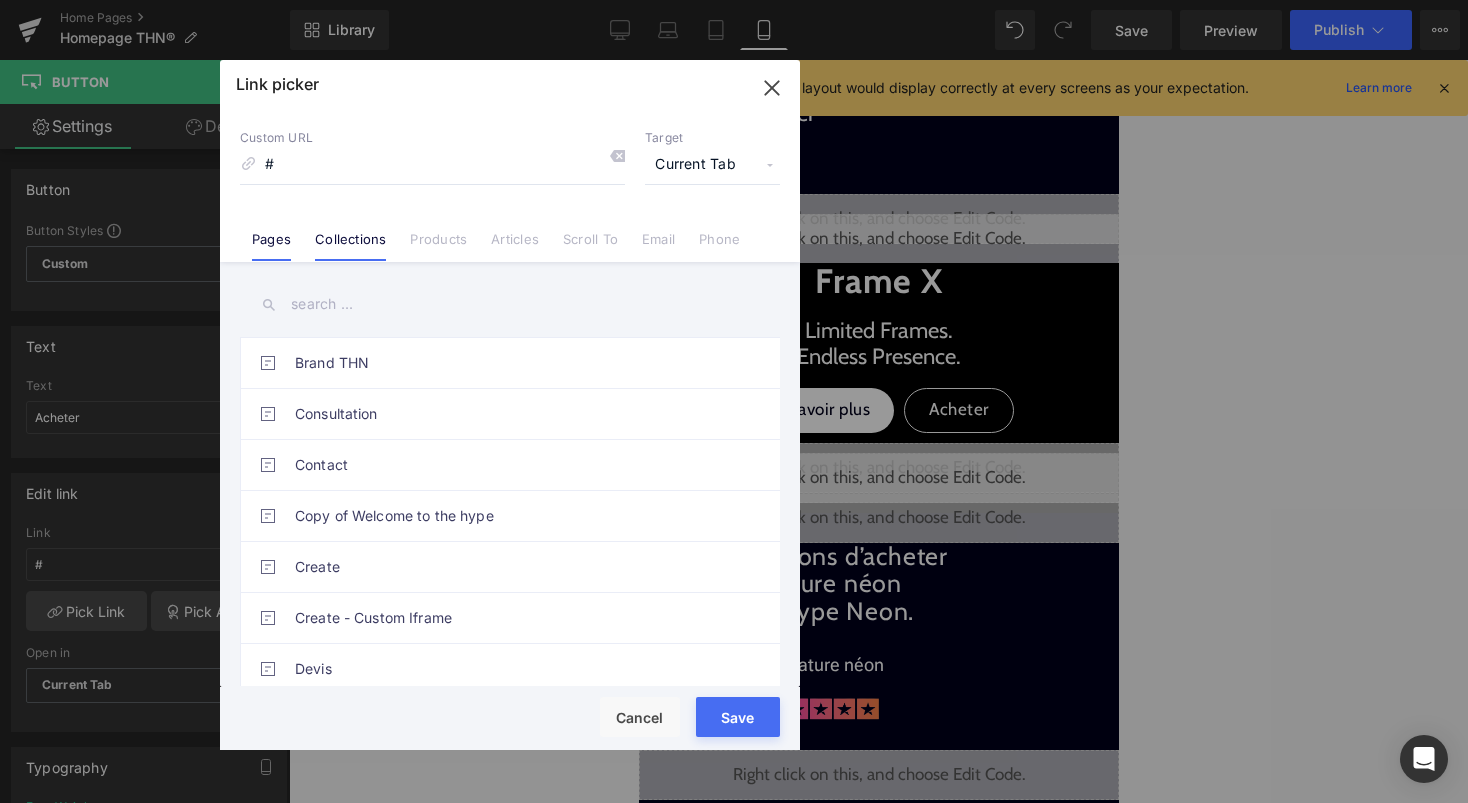 click on "Collections" at bounding box center [350, 246] 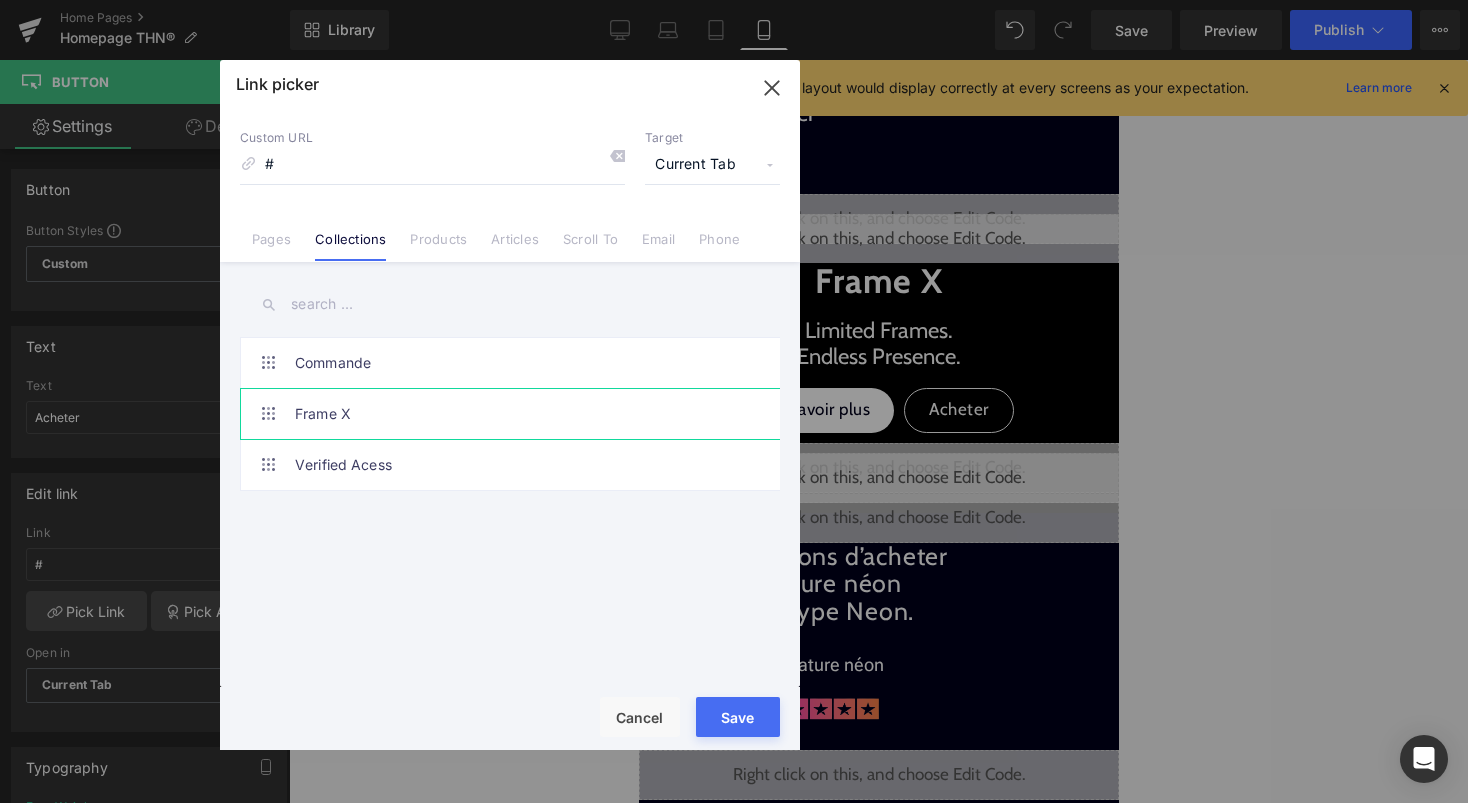 click on "Frame X" at bounding box center (515, 414) 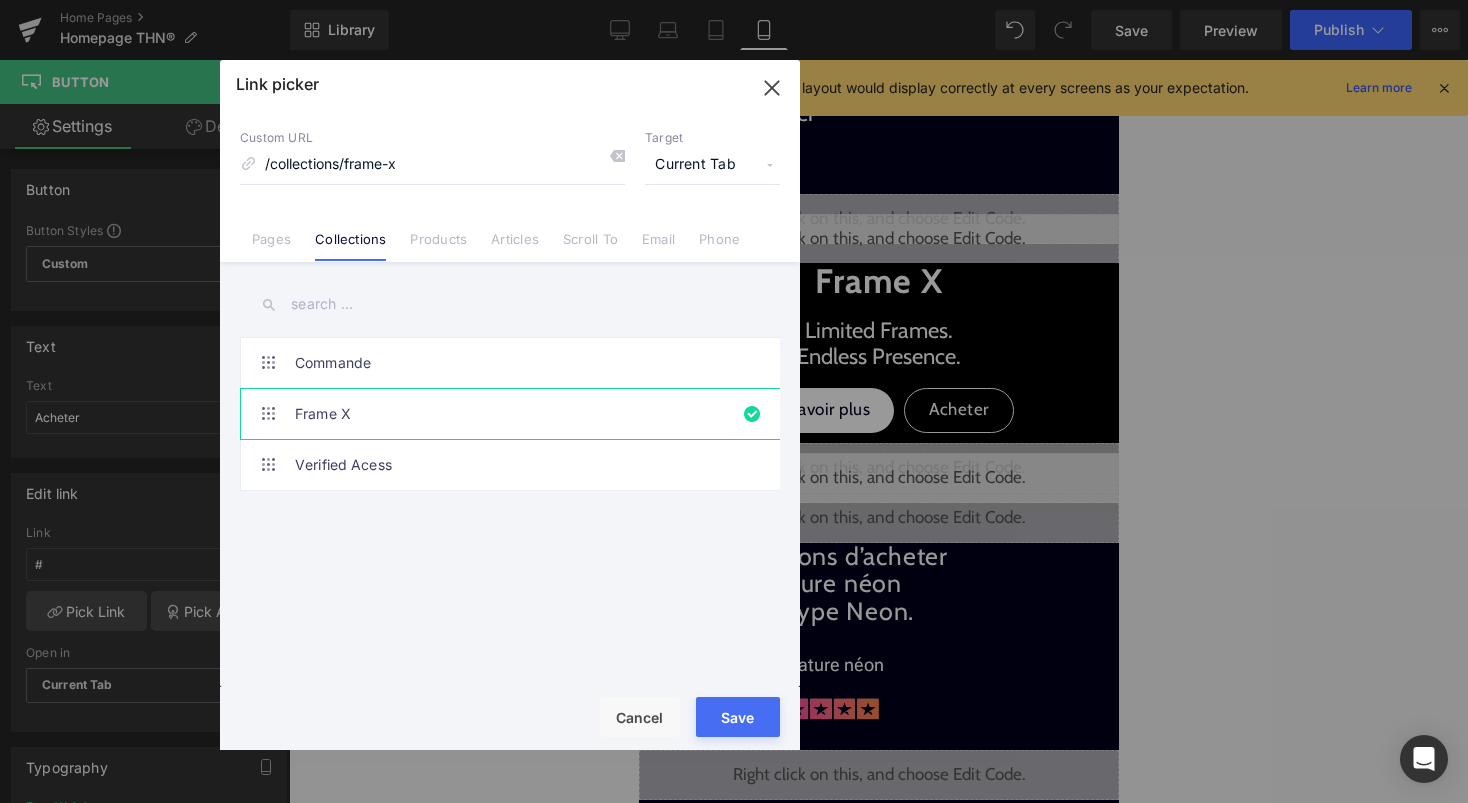 click on "Rendering Content" at bounding box center [734, 724] 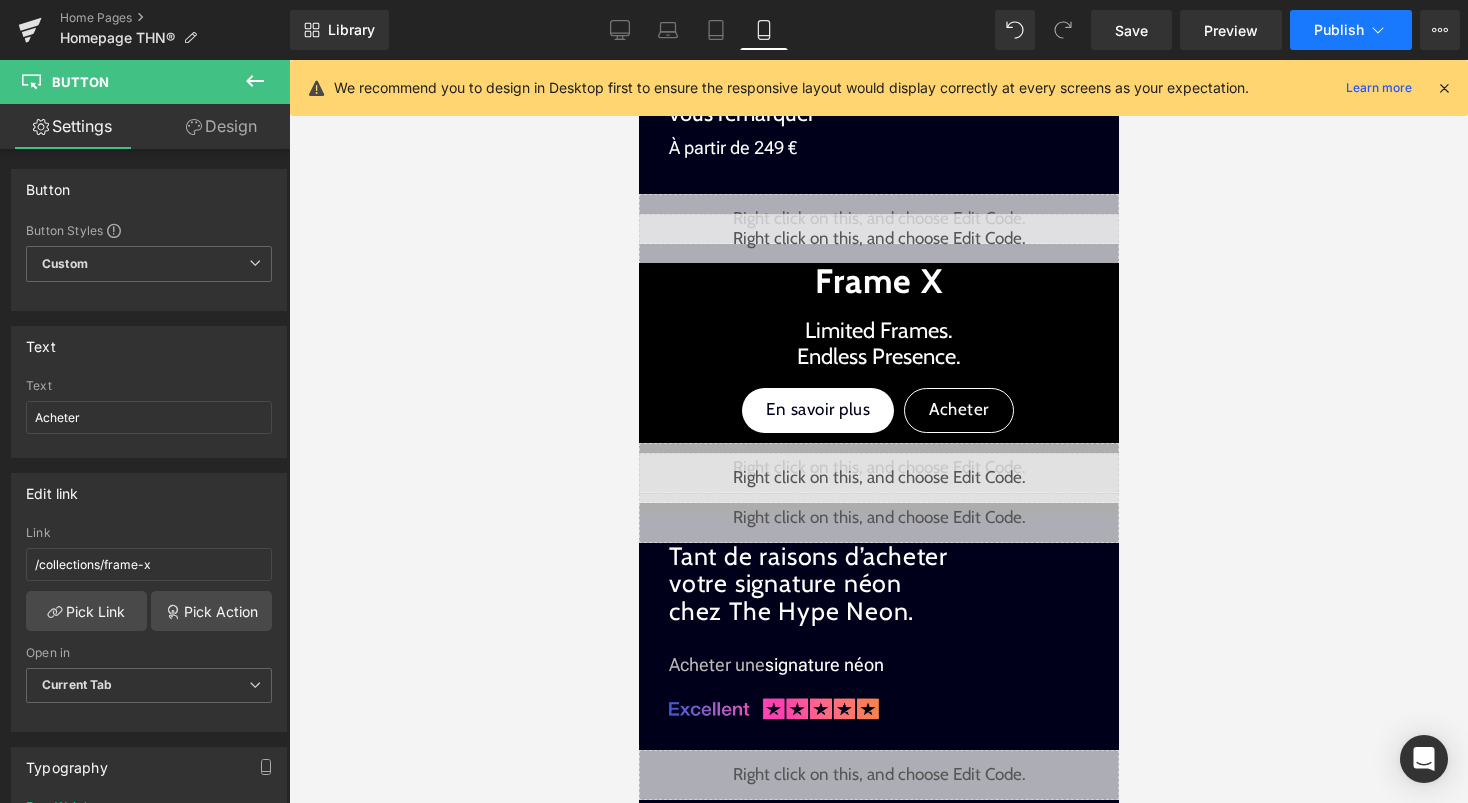 click on "Publish" at bounding box center (1351, 30) 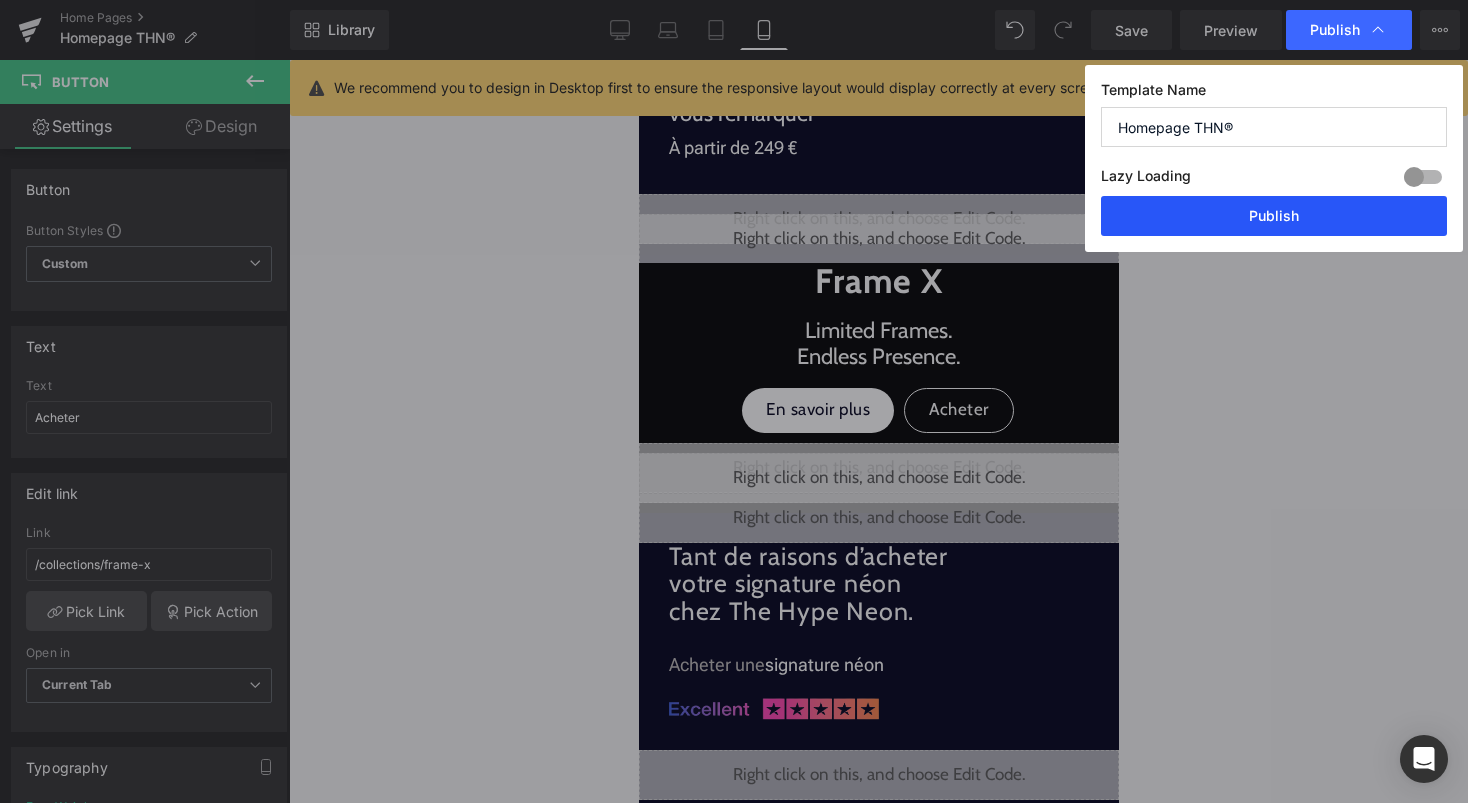 click on "Publish" at bounding box center [1274, 216] 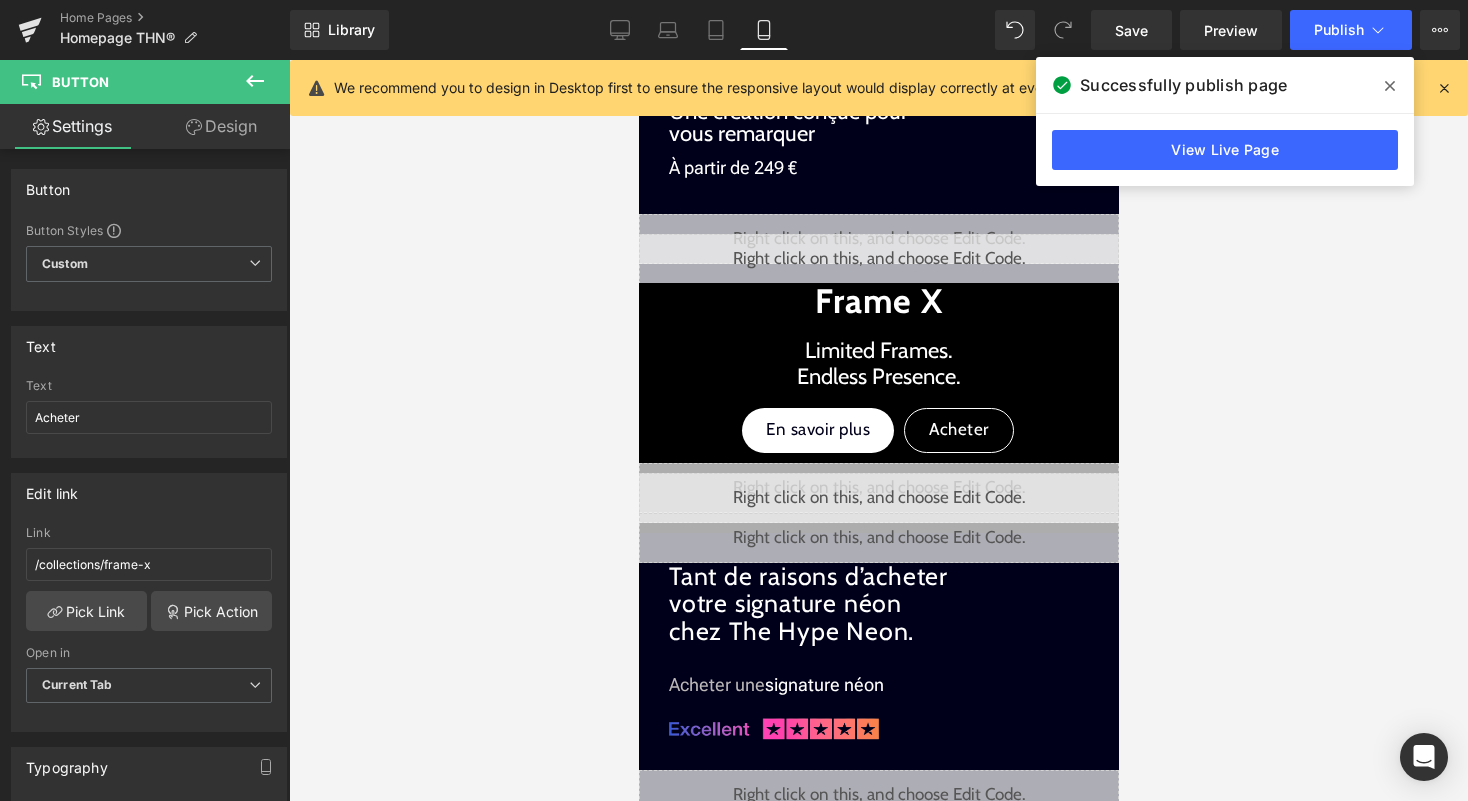 scroll, scrollTop: 879, scrollLeft: 0, axis: vertical 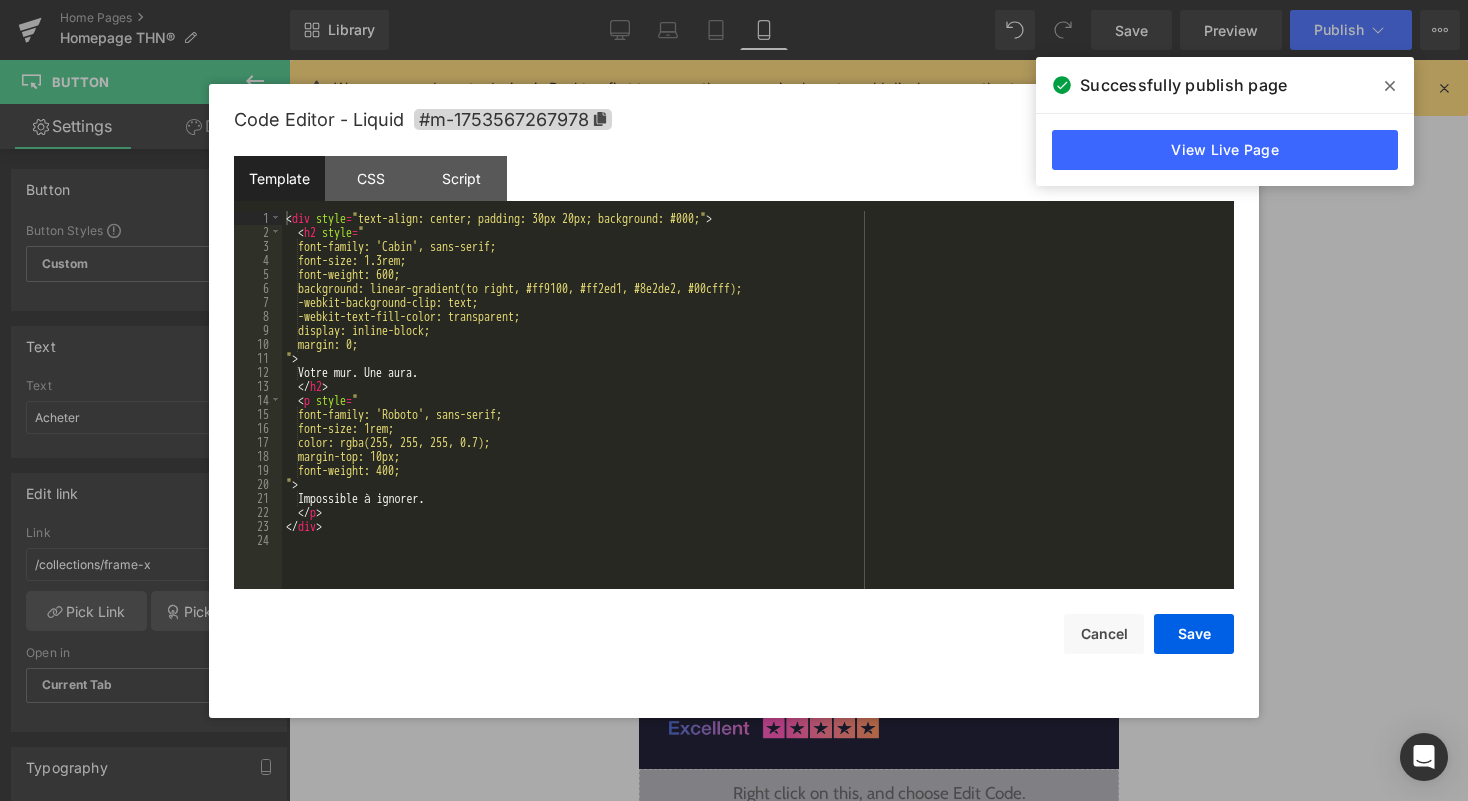 click on "Liquid" at bounding box center (878, 497) 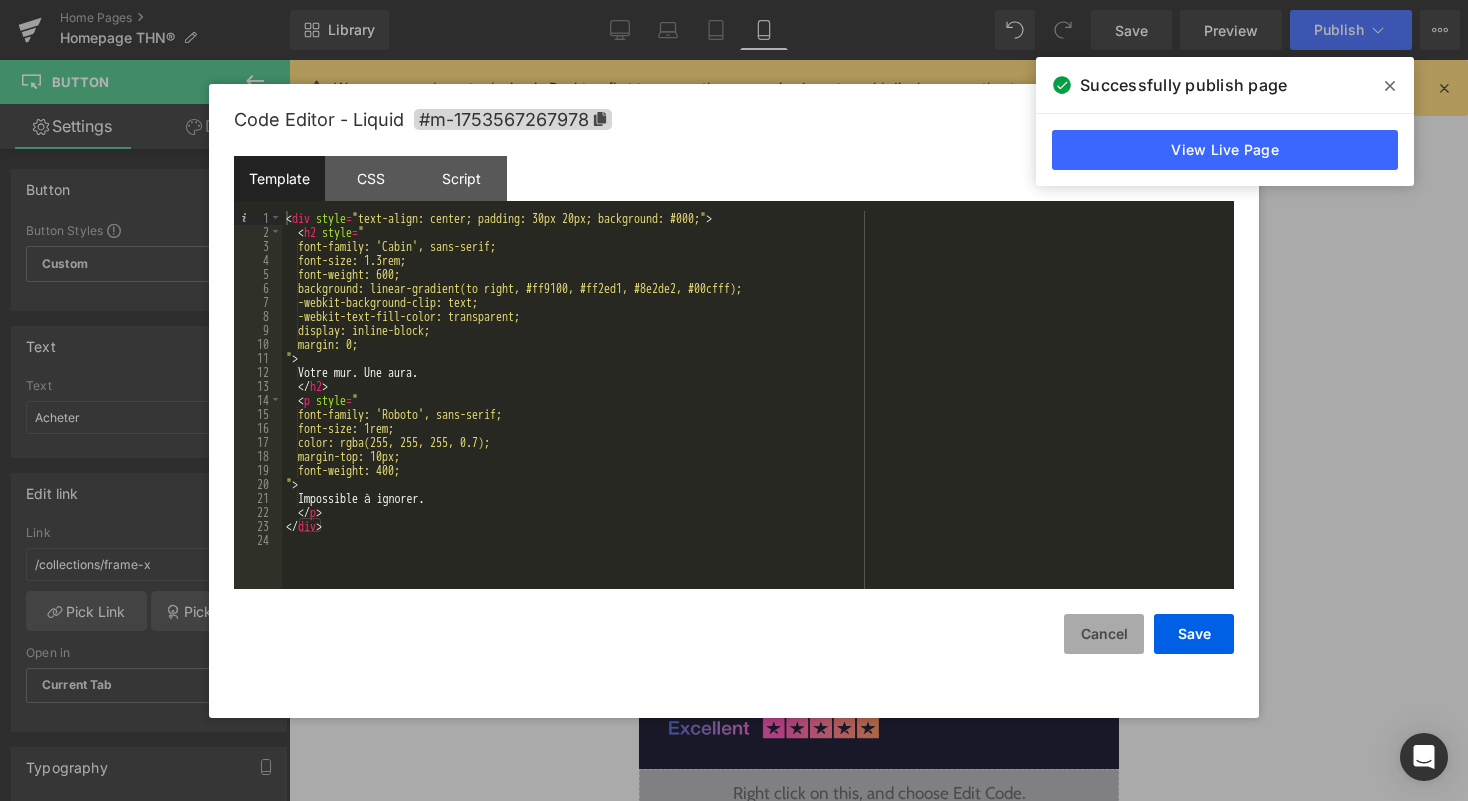 click on "Cancel" at bounding box center (1104, 634) 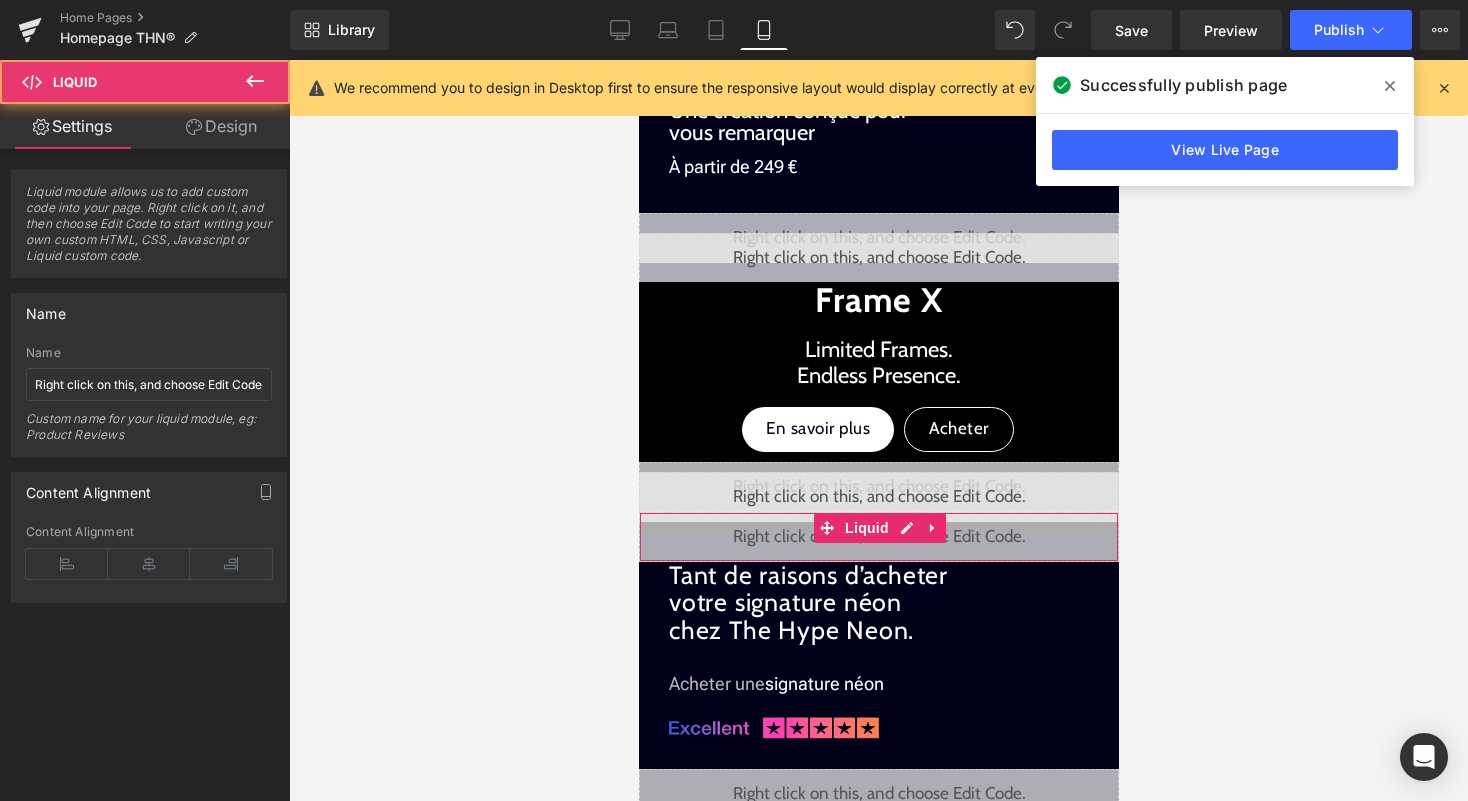 click on "Liquid" at bounding box center [878, 537] 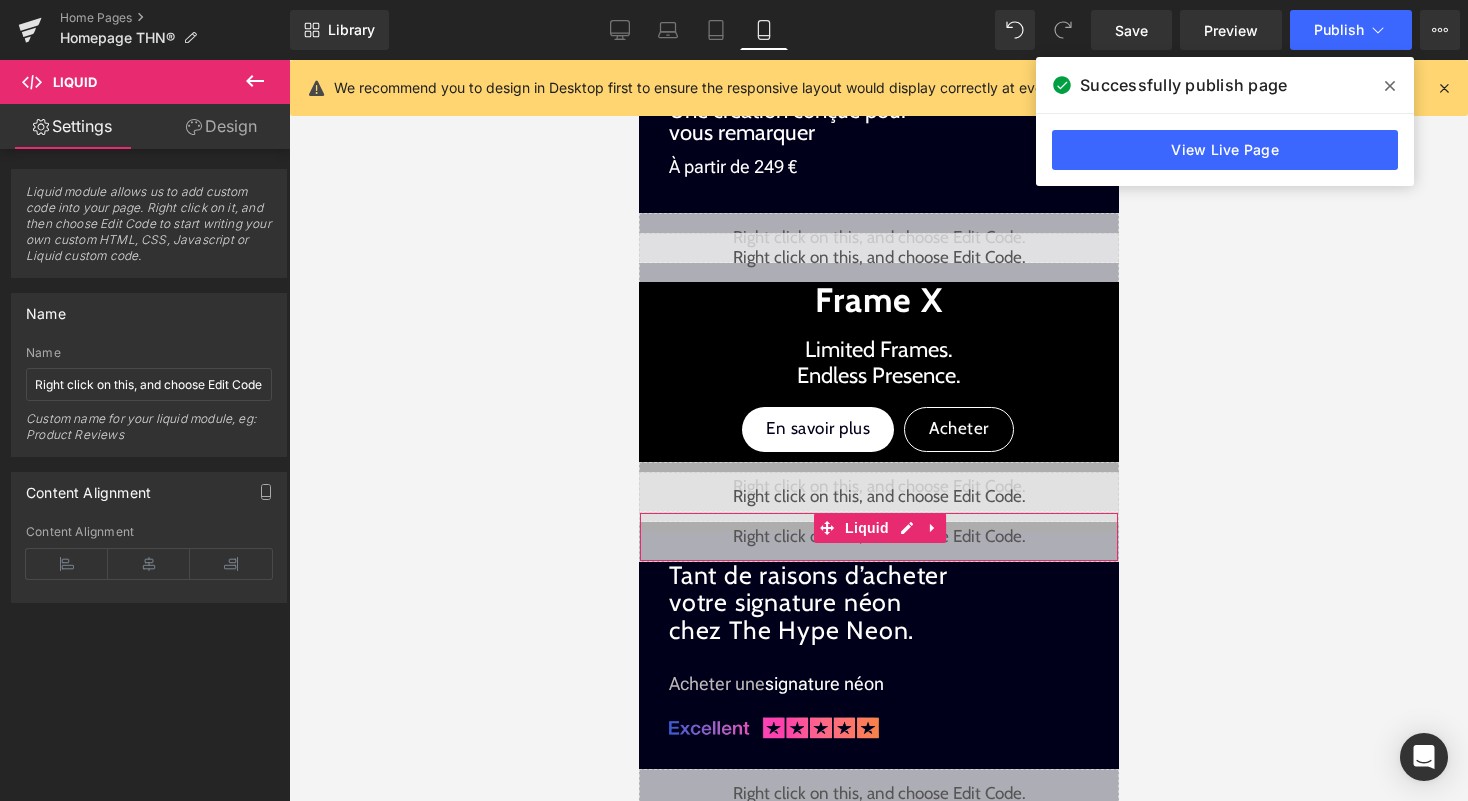 click on "Liquid" at bounding box center [878, 537] 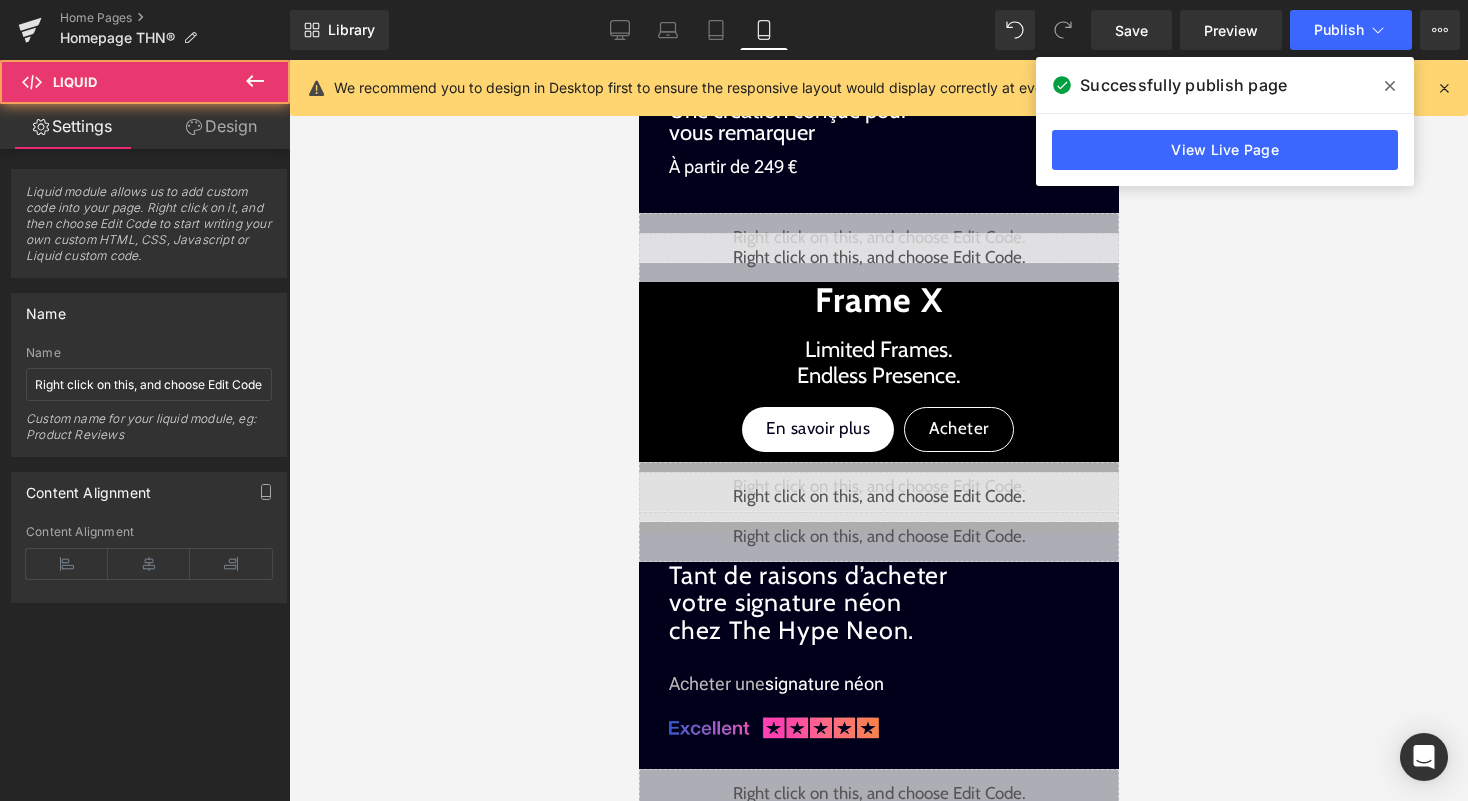 click on "Liquid" at bounding box center [878, 537] 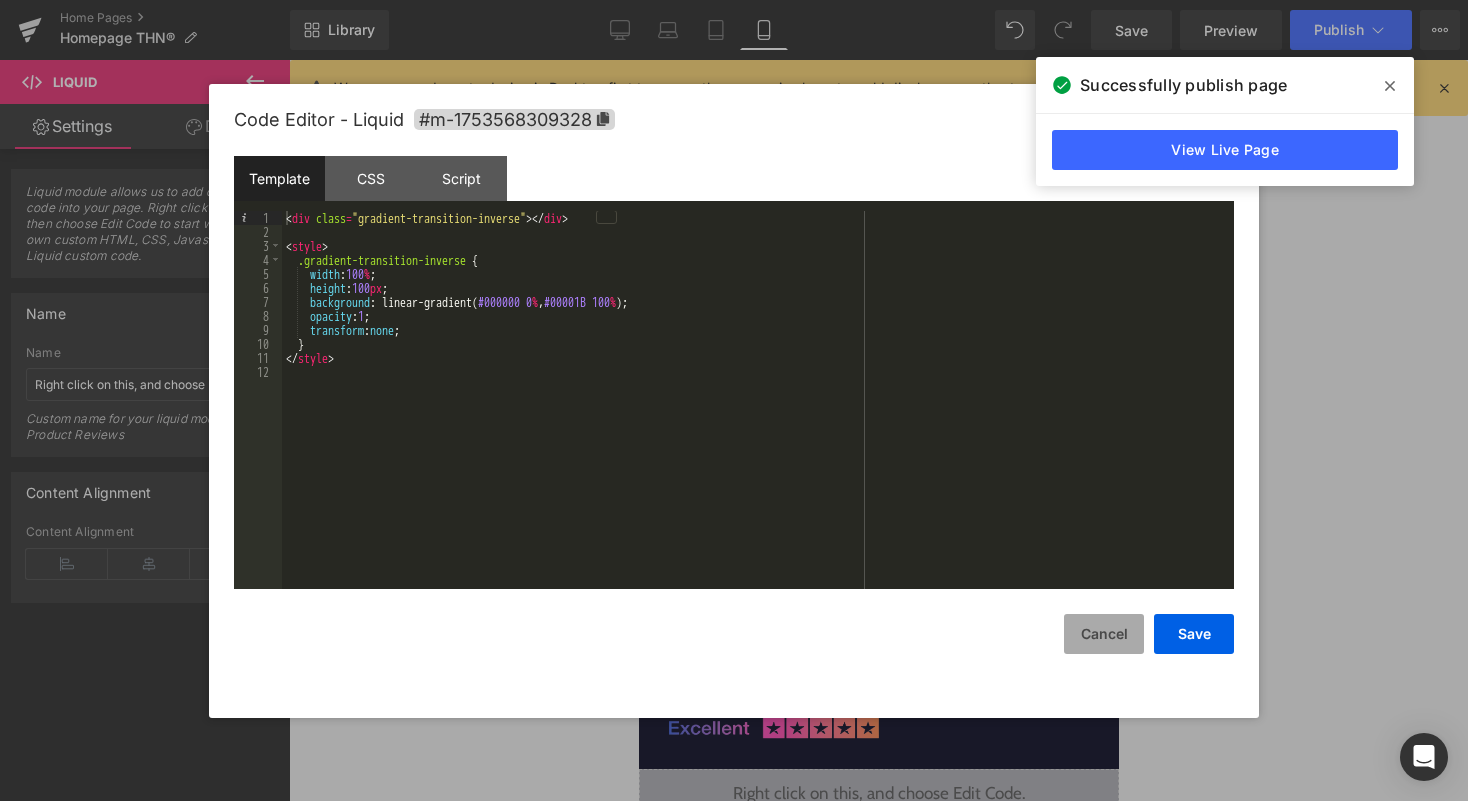 click on "Cancel" at bounding box center [1104, 634] 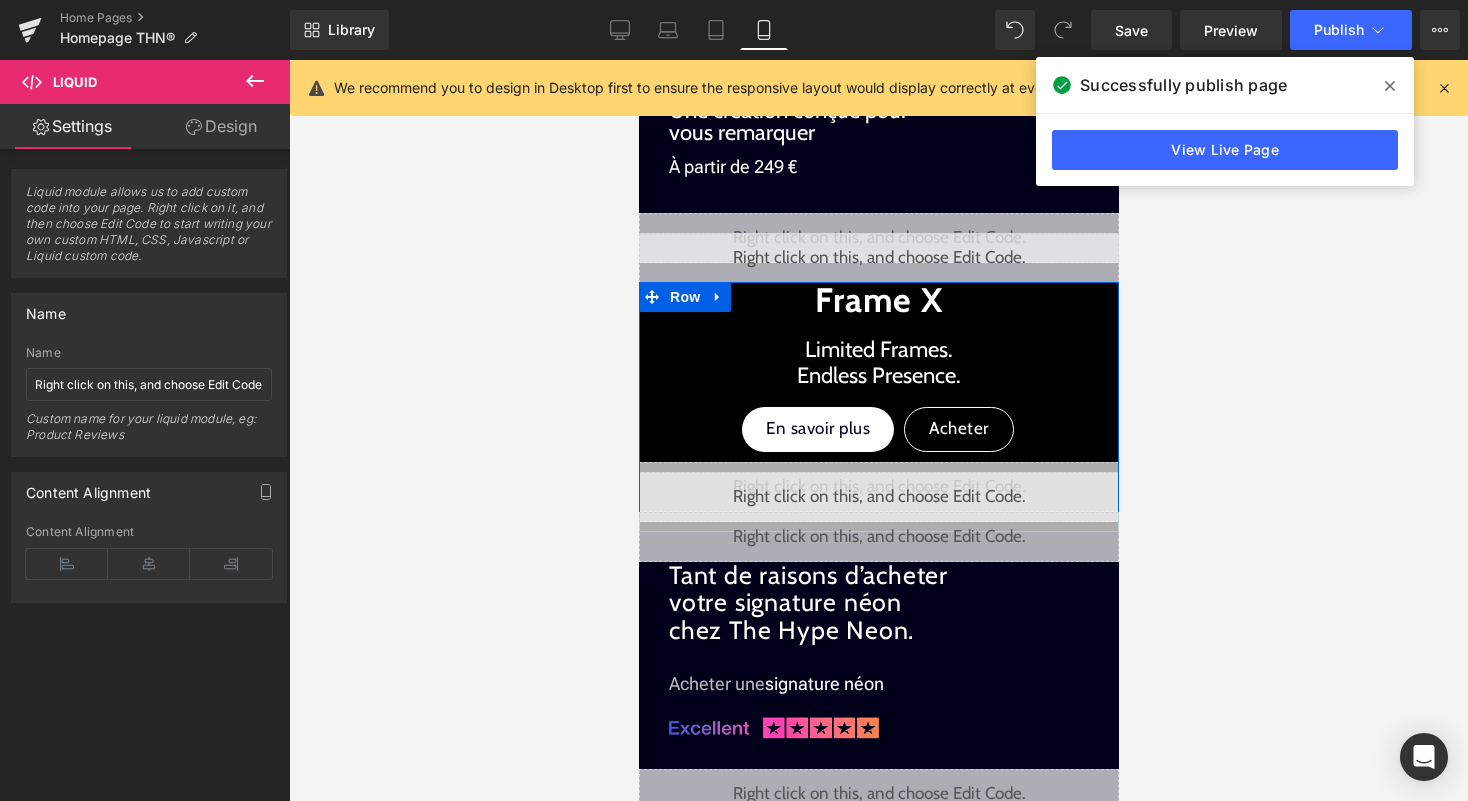 click on "Liquid" at bounding box center [878, 497] 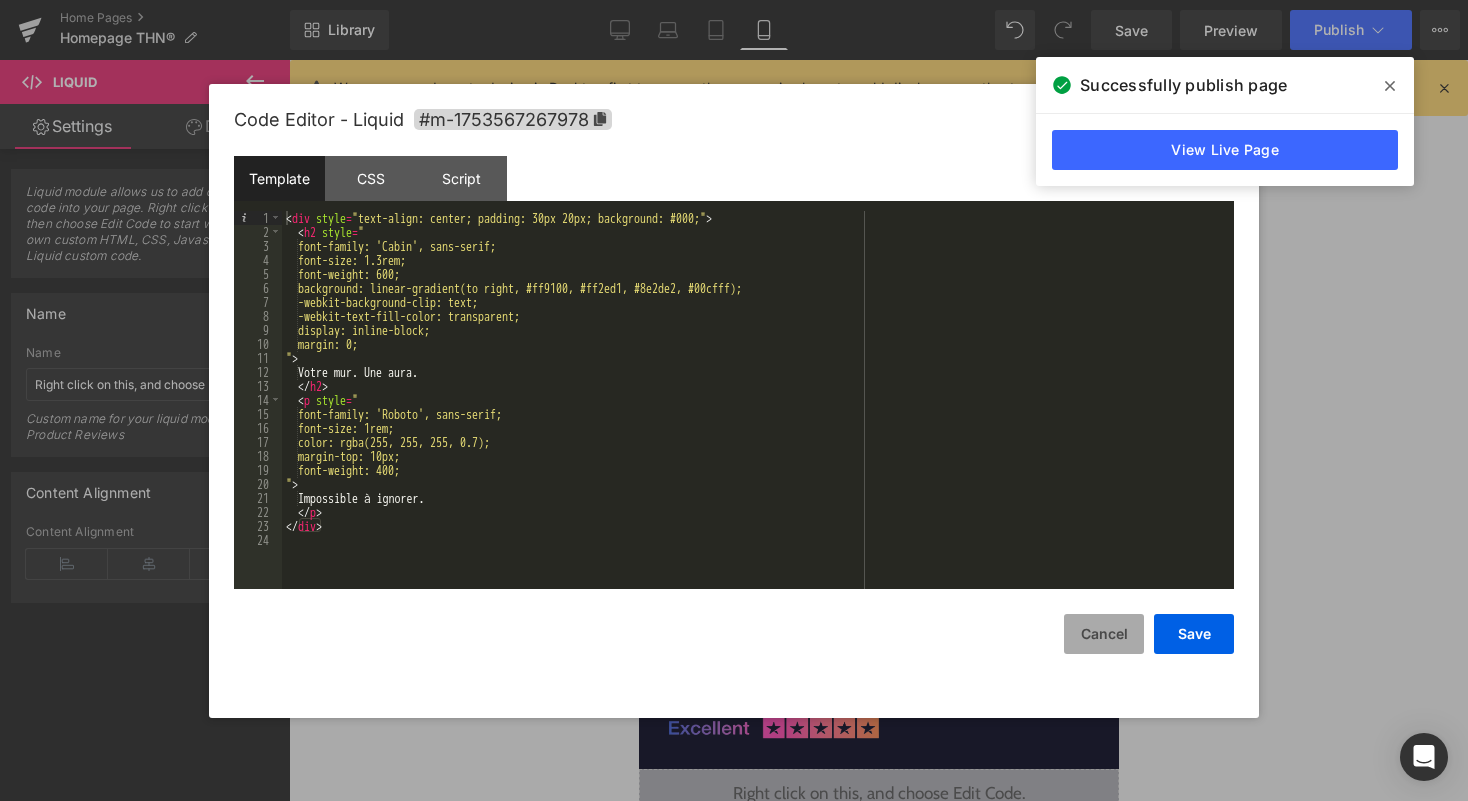 click on "Cancel" at bounding box center (1104, 634) 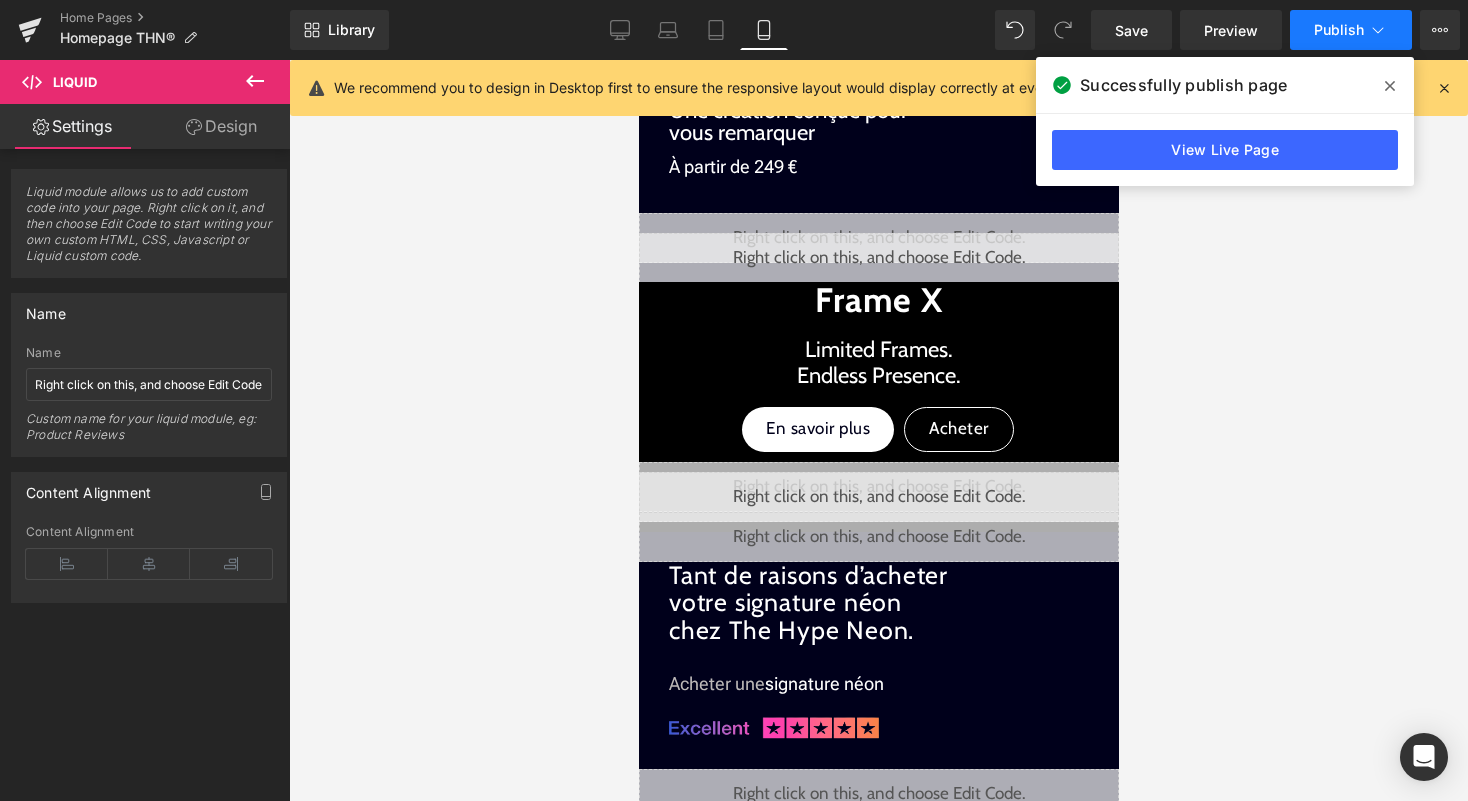 click on "Publish" at bounding box center [1351, 30] 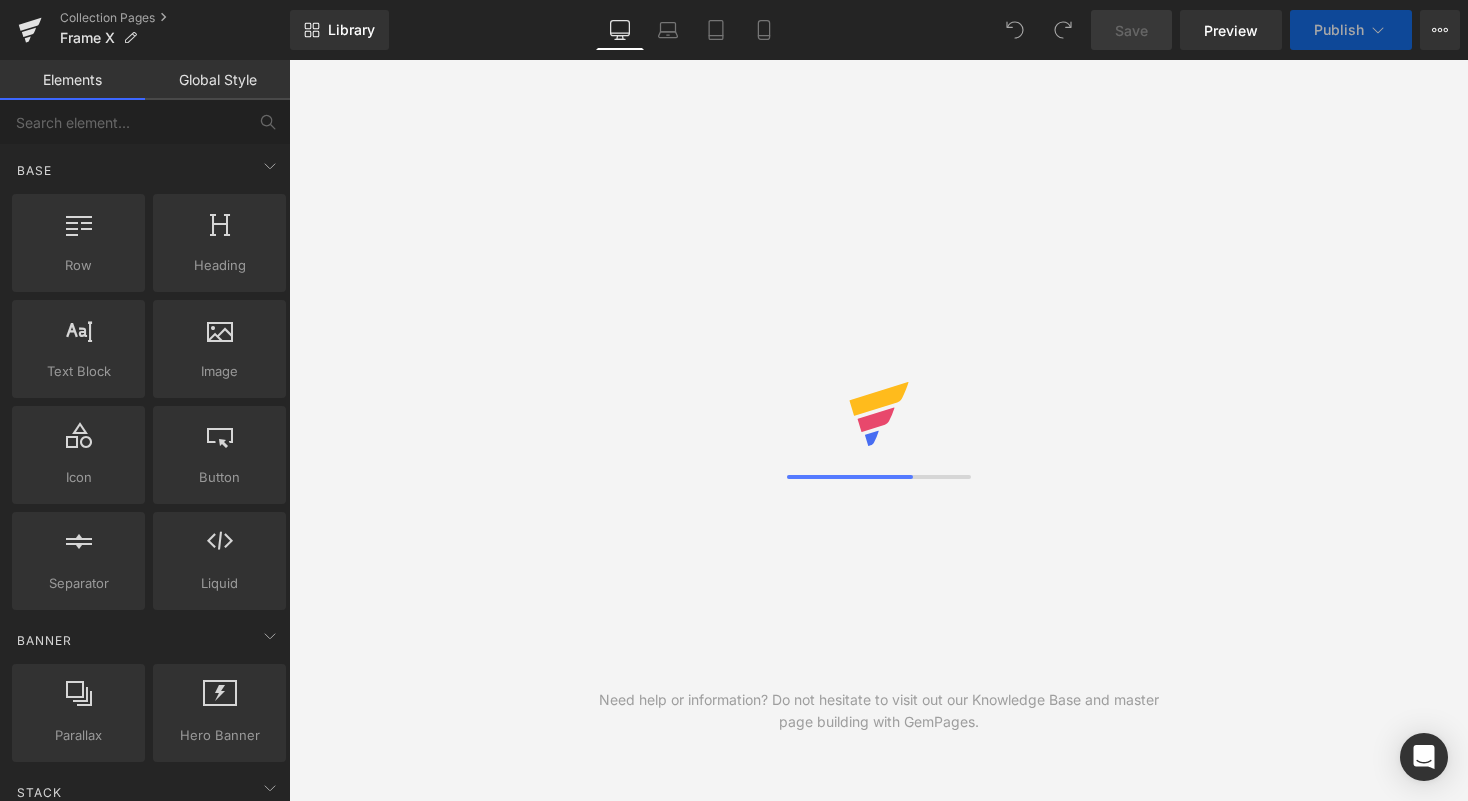 scroll, scrollTop: 0, scrollLeft: 0, axis: both 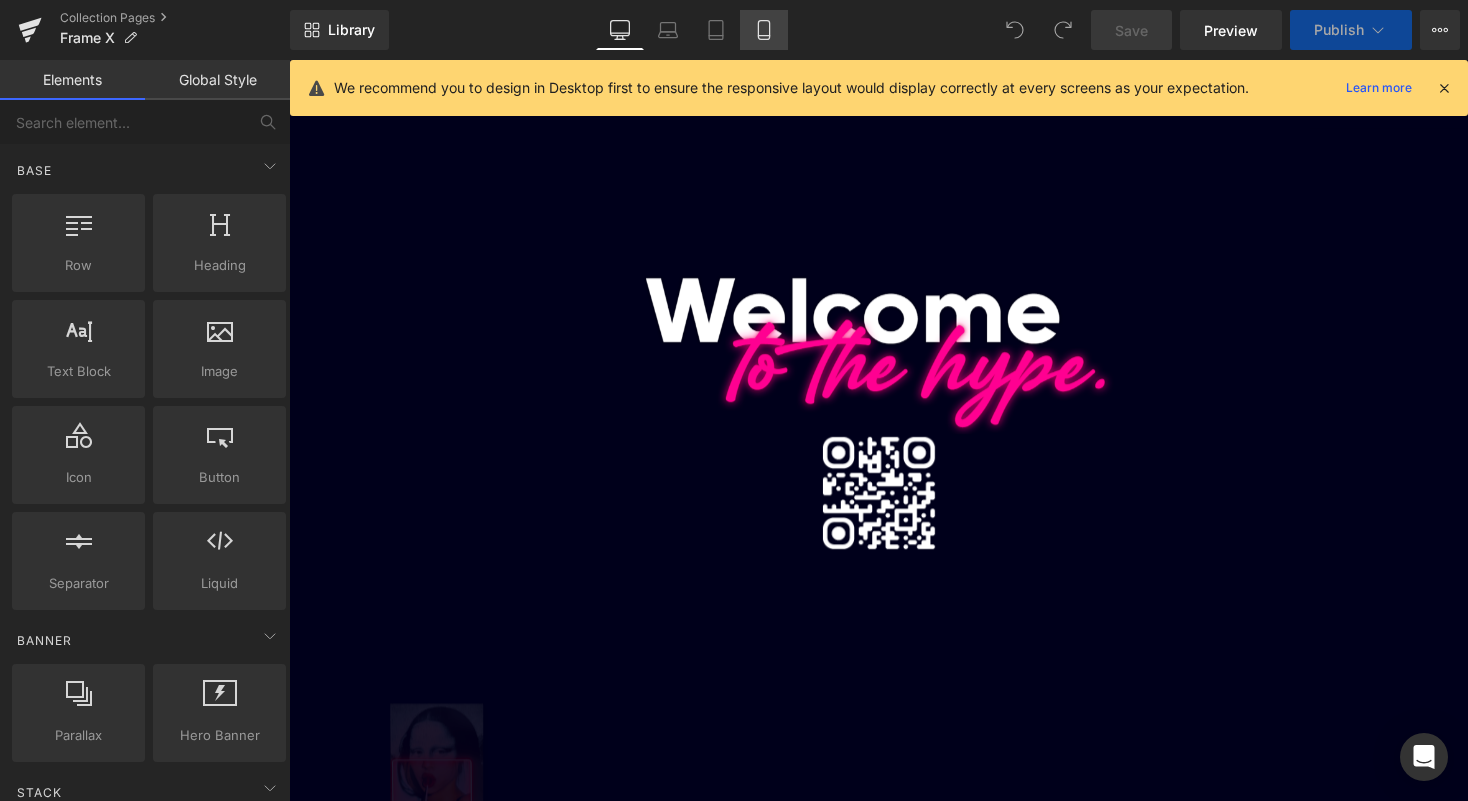 click 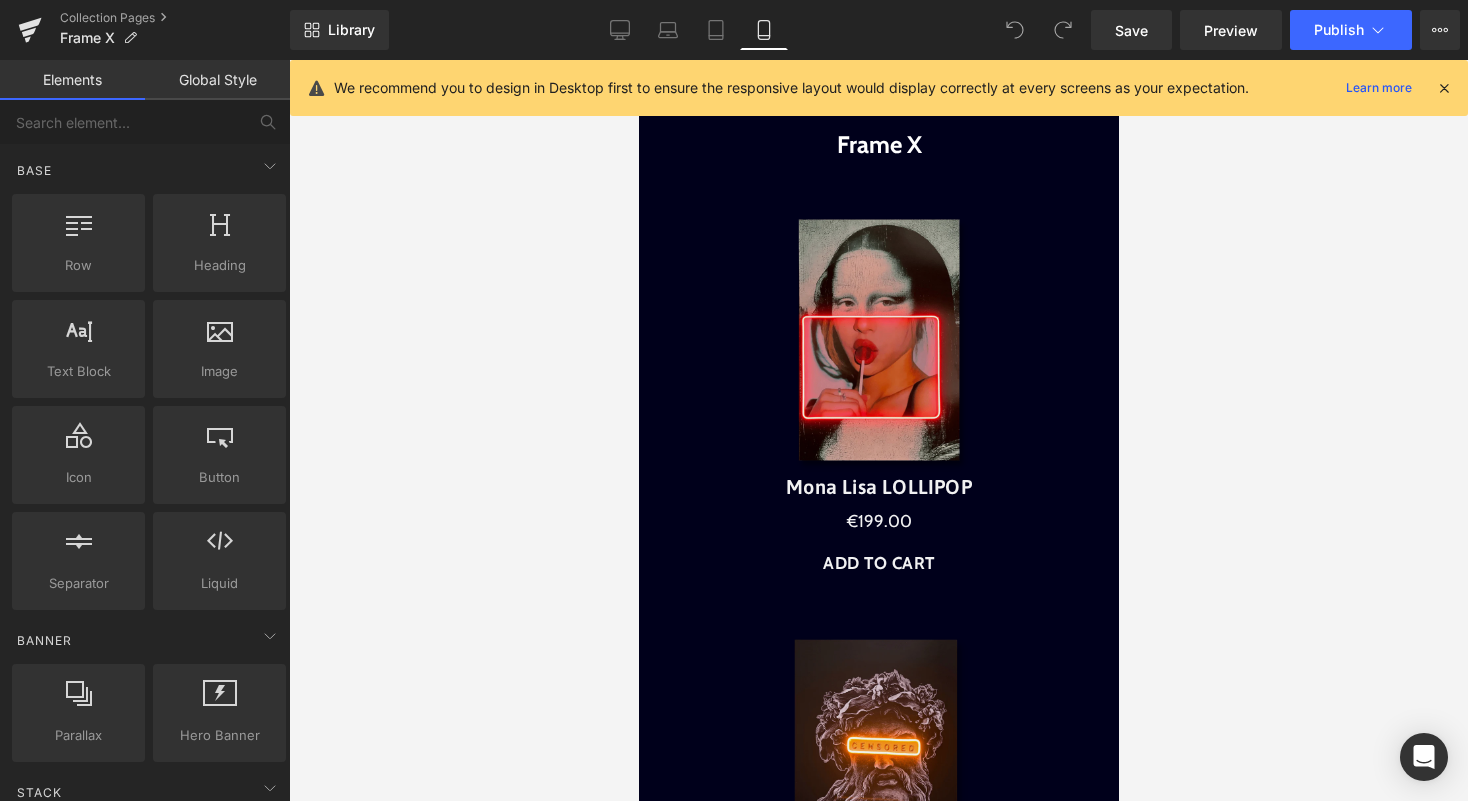 scroll, scrollTop: 60, scrollLeft: 0, axis: vertical 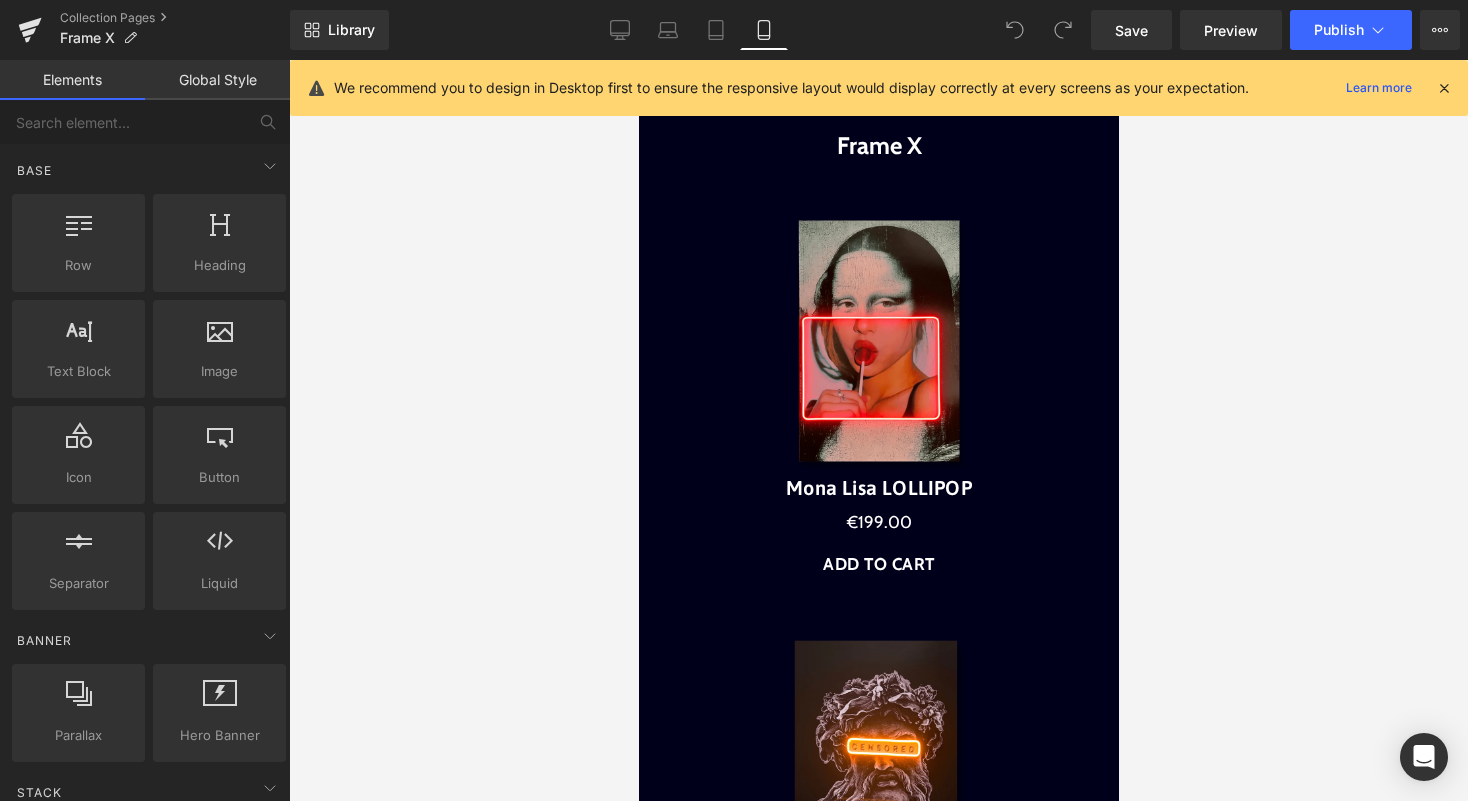 click on "We recommend you to design in Desktop first to ensure the responsive layout would display correctly at every screens as your expectation. Learn more" at bounding box center [885, 88] 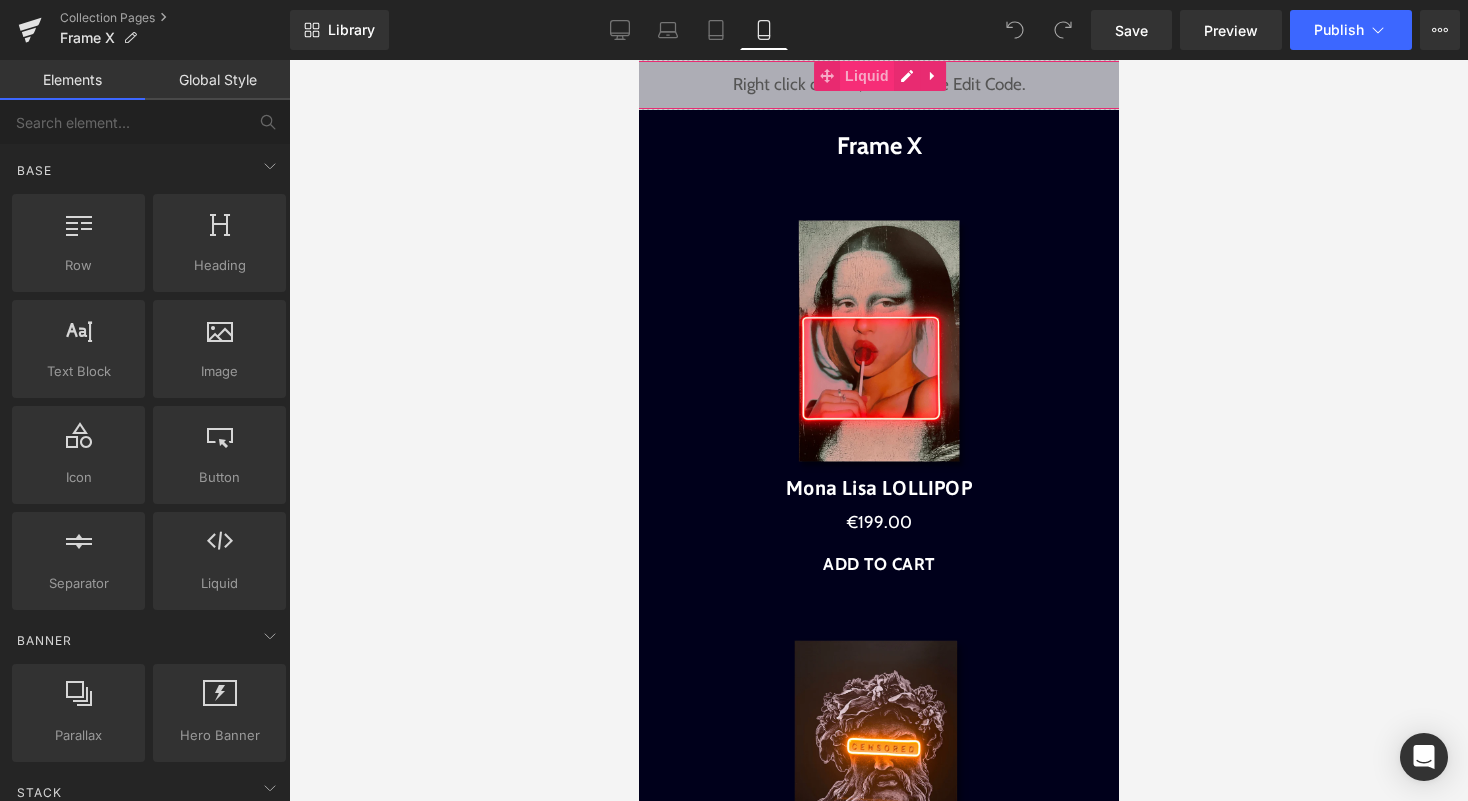 click on "Liquid" at bounding box center (866, 76) 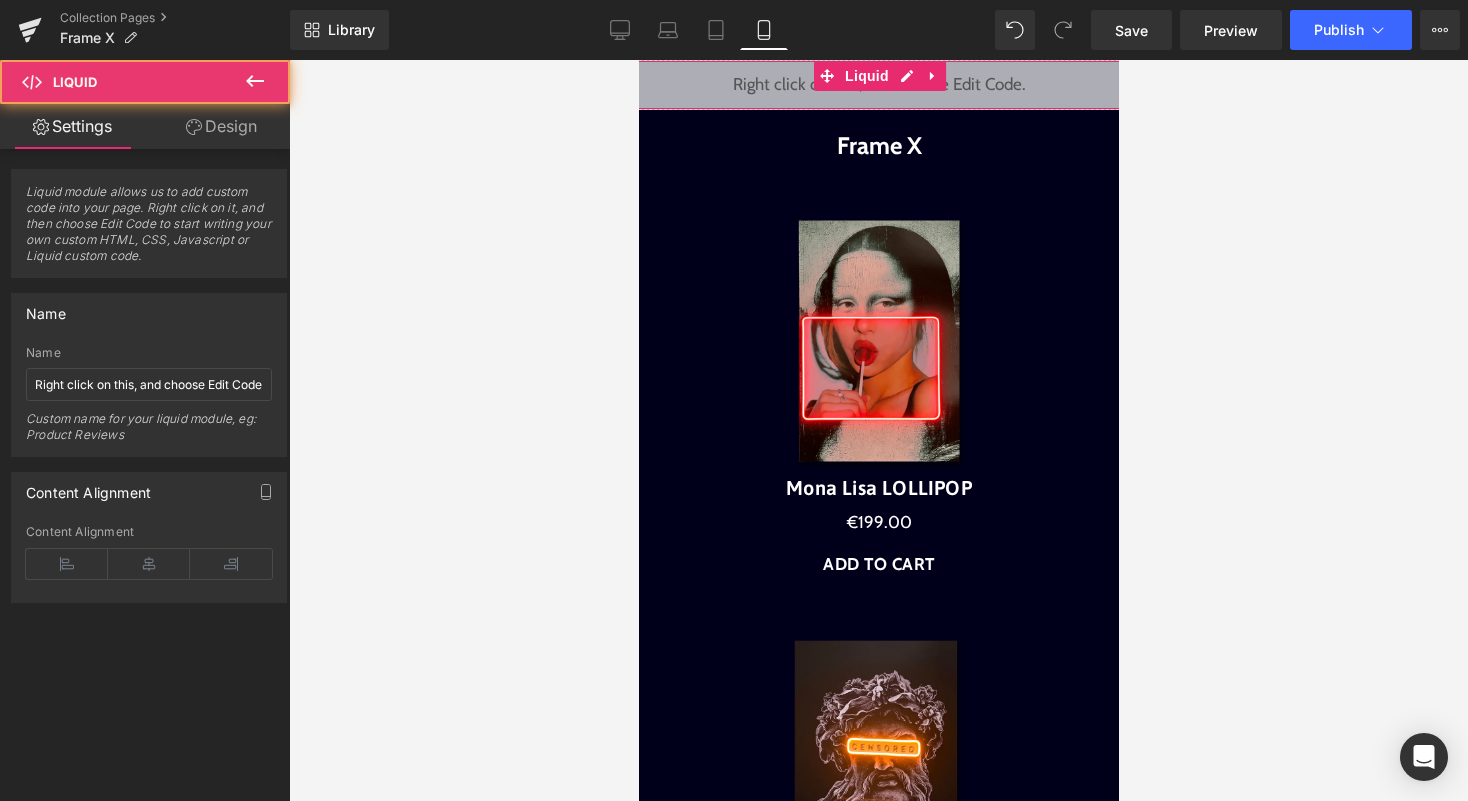 click on "Design" at bounding box center [221, 126] 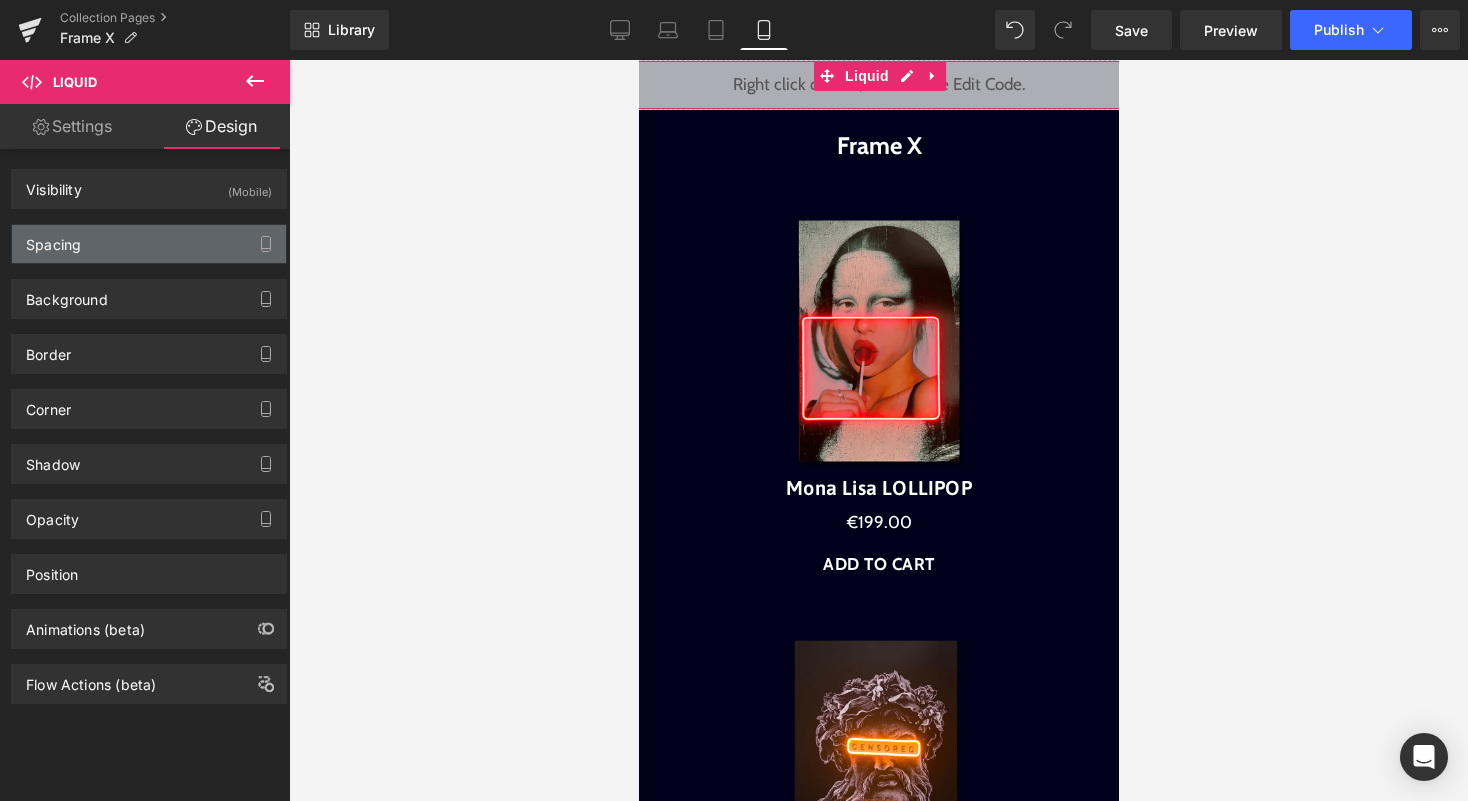 click on "Spacing" at bounding box center [149, 244] 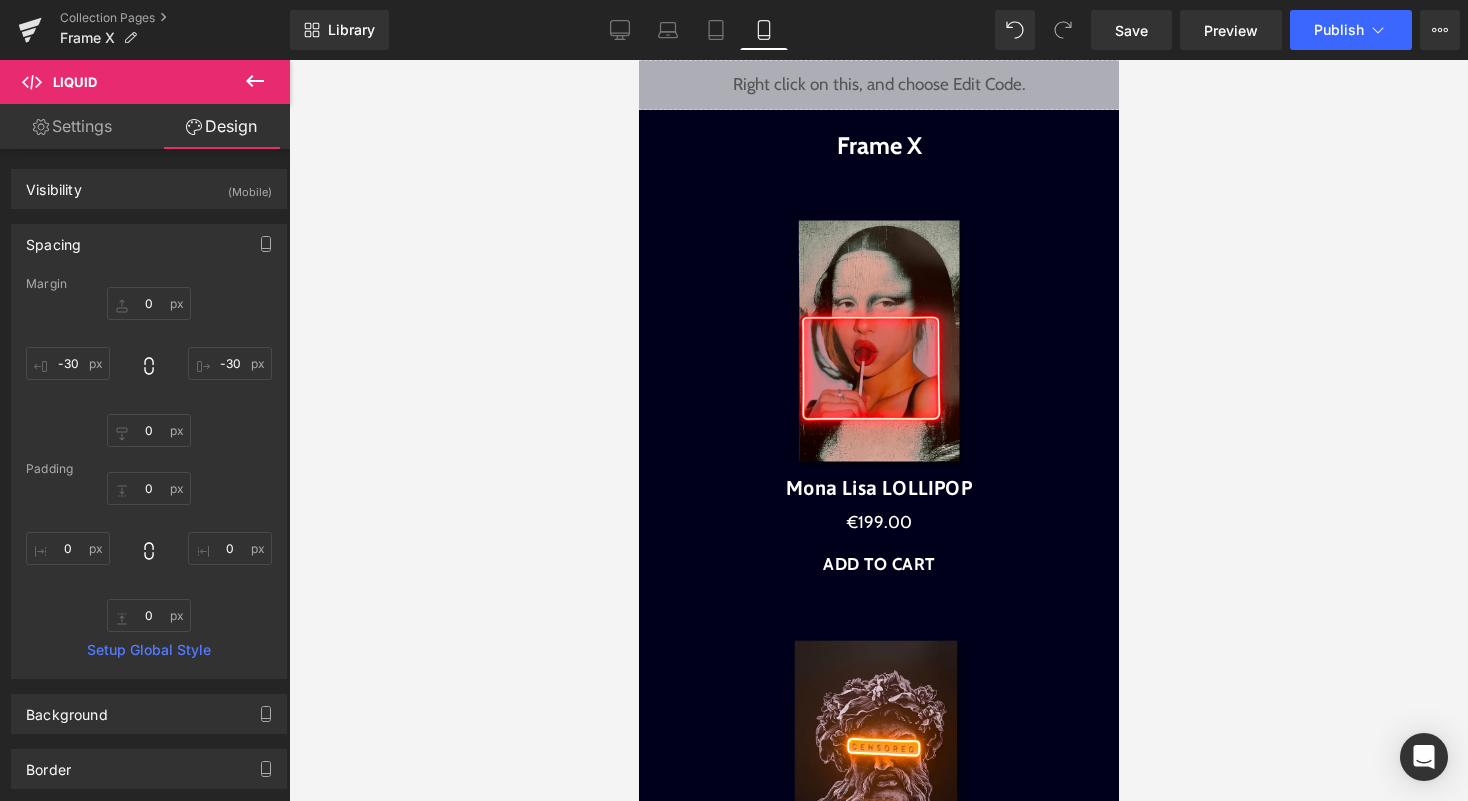 click on "Library Mobile Desktop Laptop Tablet Mobile Save Preview Publish Scheduled View Live Page View with current Template Save Template to Library Schedule Publish Publish Settings Shortcuts  Your page can’t be published   You've reached the maximum number of published pages on your plan  (0/0).  You need to upgrade your plan or unpublish all your pages to get 1 publish slot.   Unpublish pages   Upgrade plan" at bounding box center [879, 30] 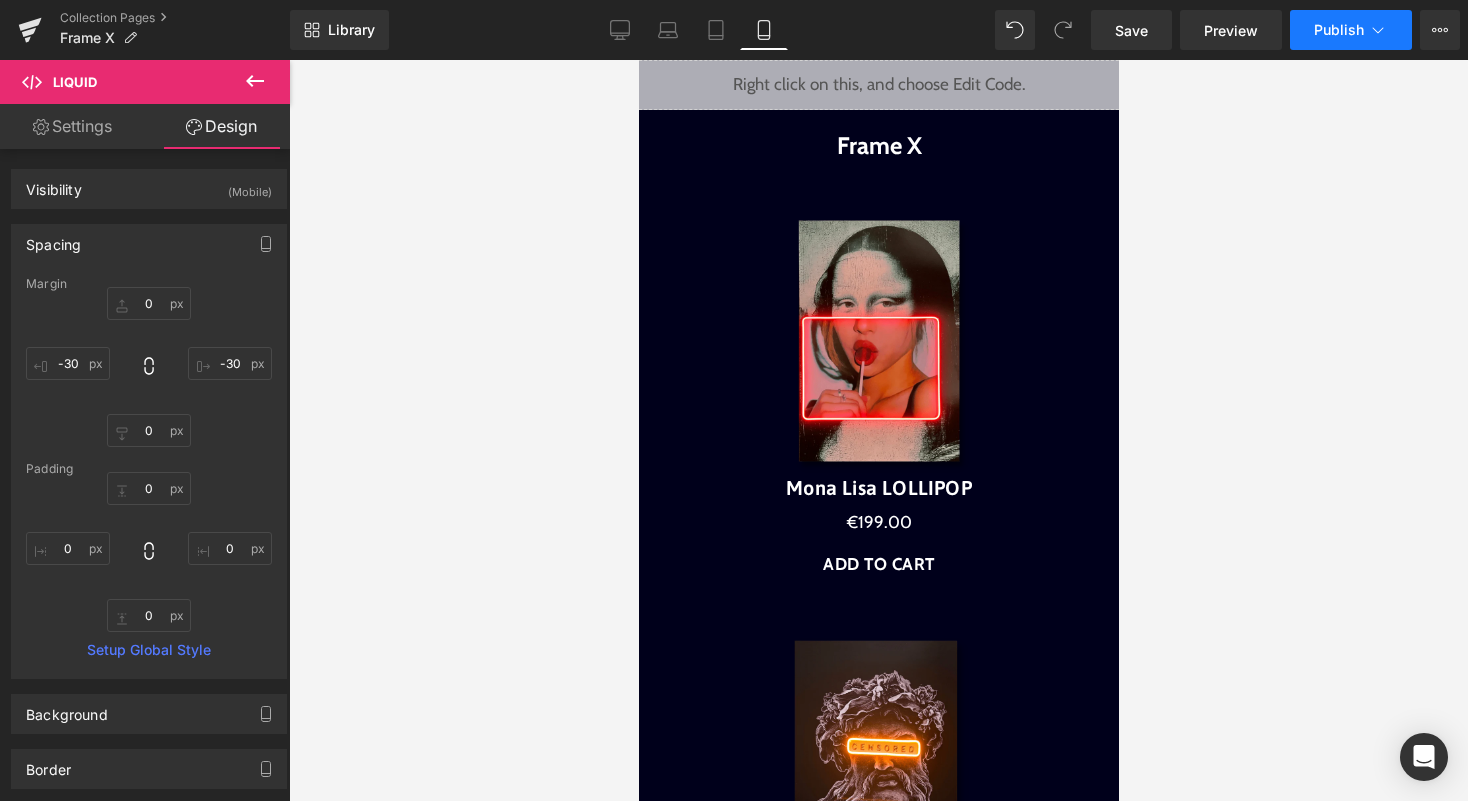 click on "Publish" at bounding box center [1351, 30] 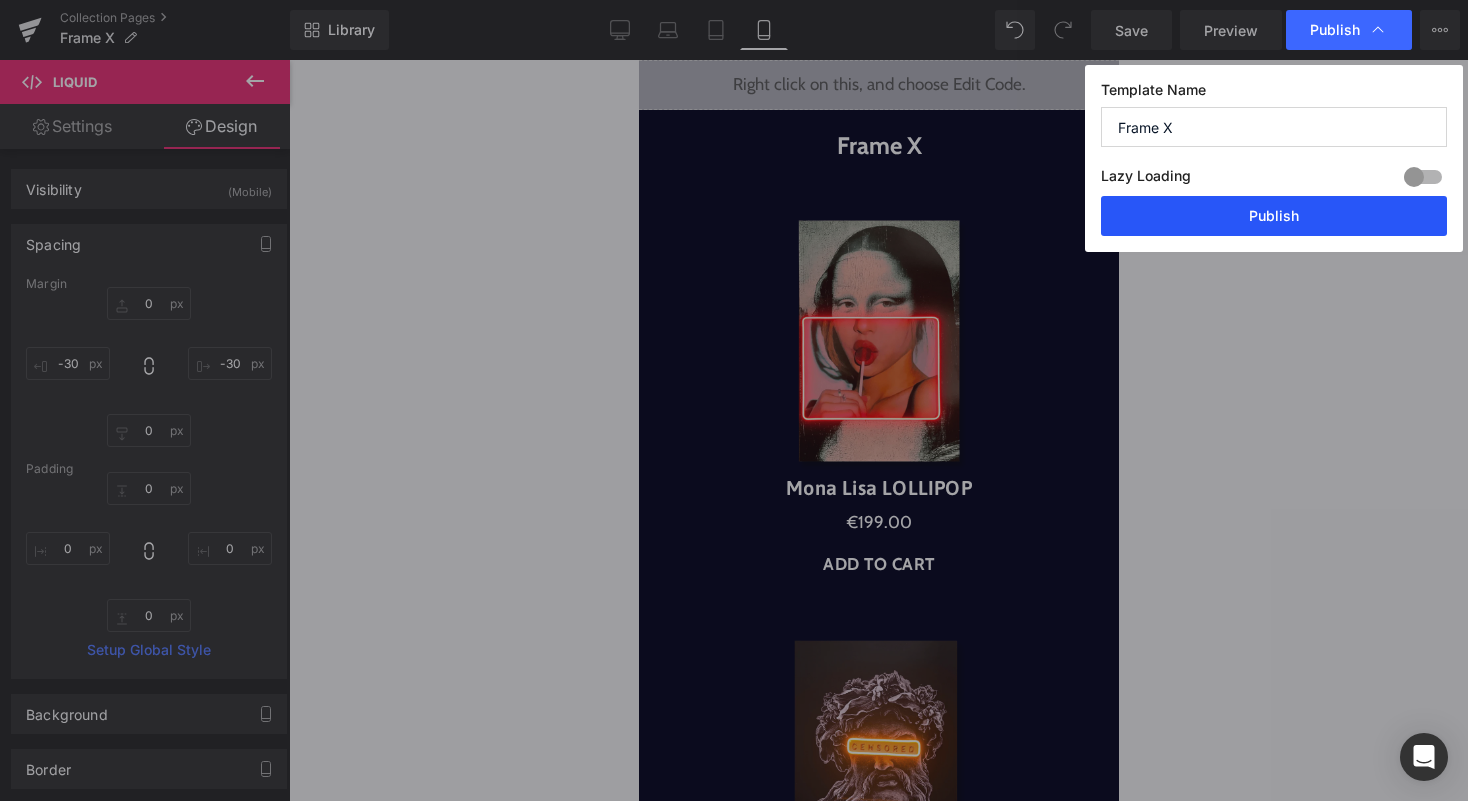 click on "Publish" at bounding box center [1274, 216] 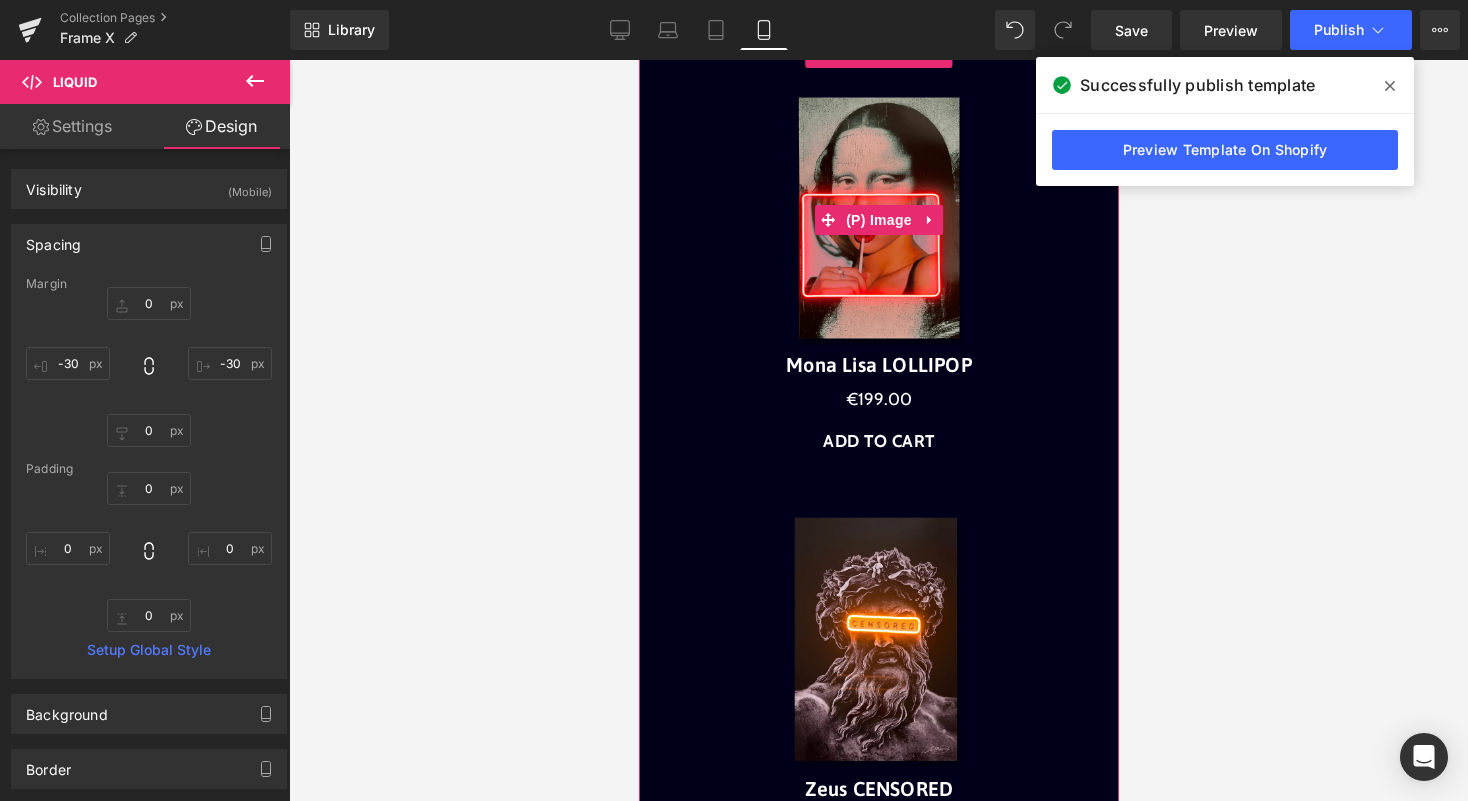 scroll, scrollTop: 0, scrollLeft: 0, axis: both 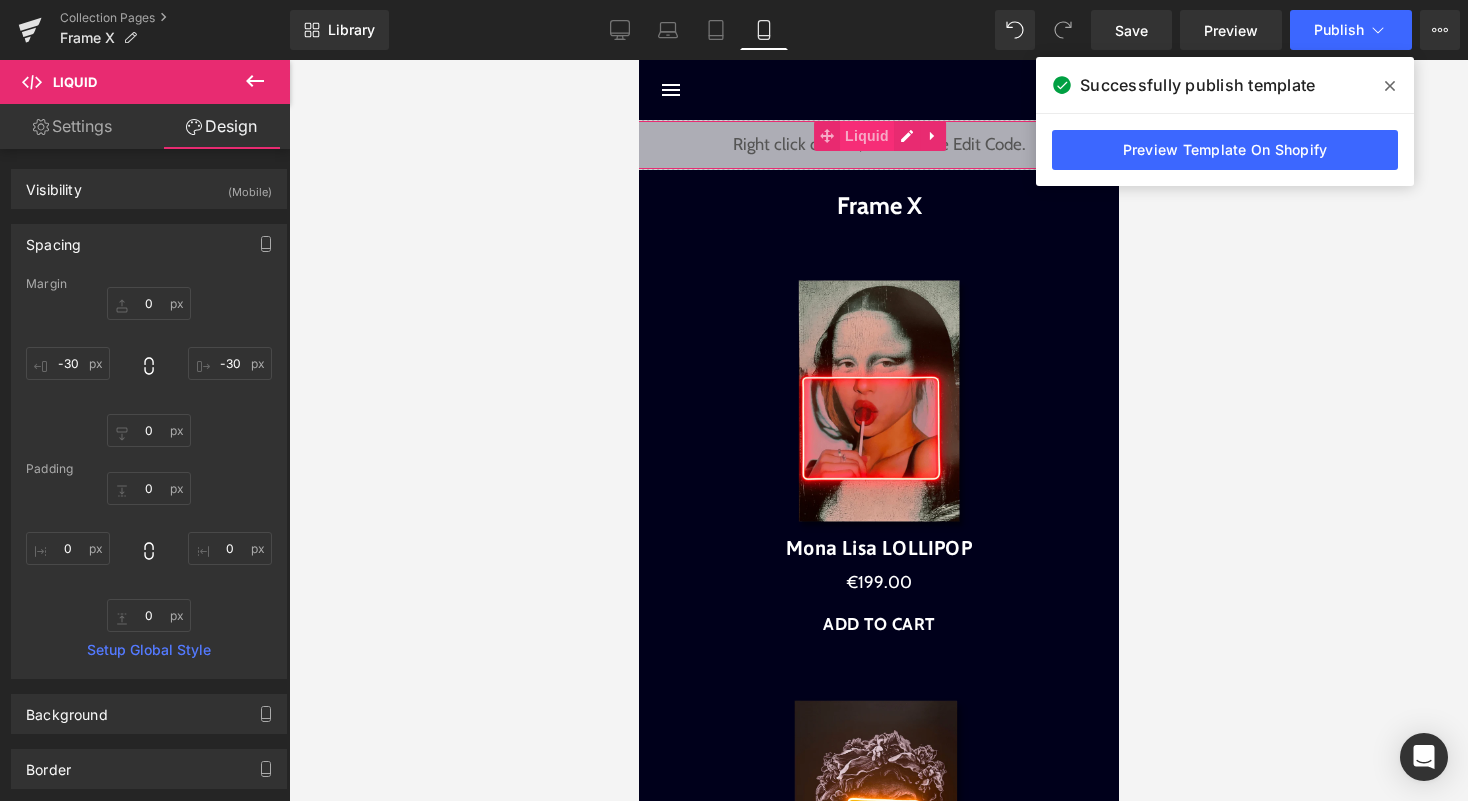 click on "Liquid" at bounding box center (866, 136) 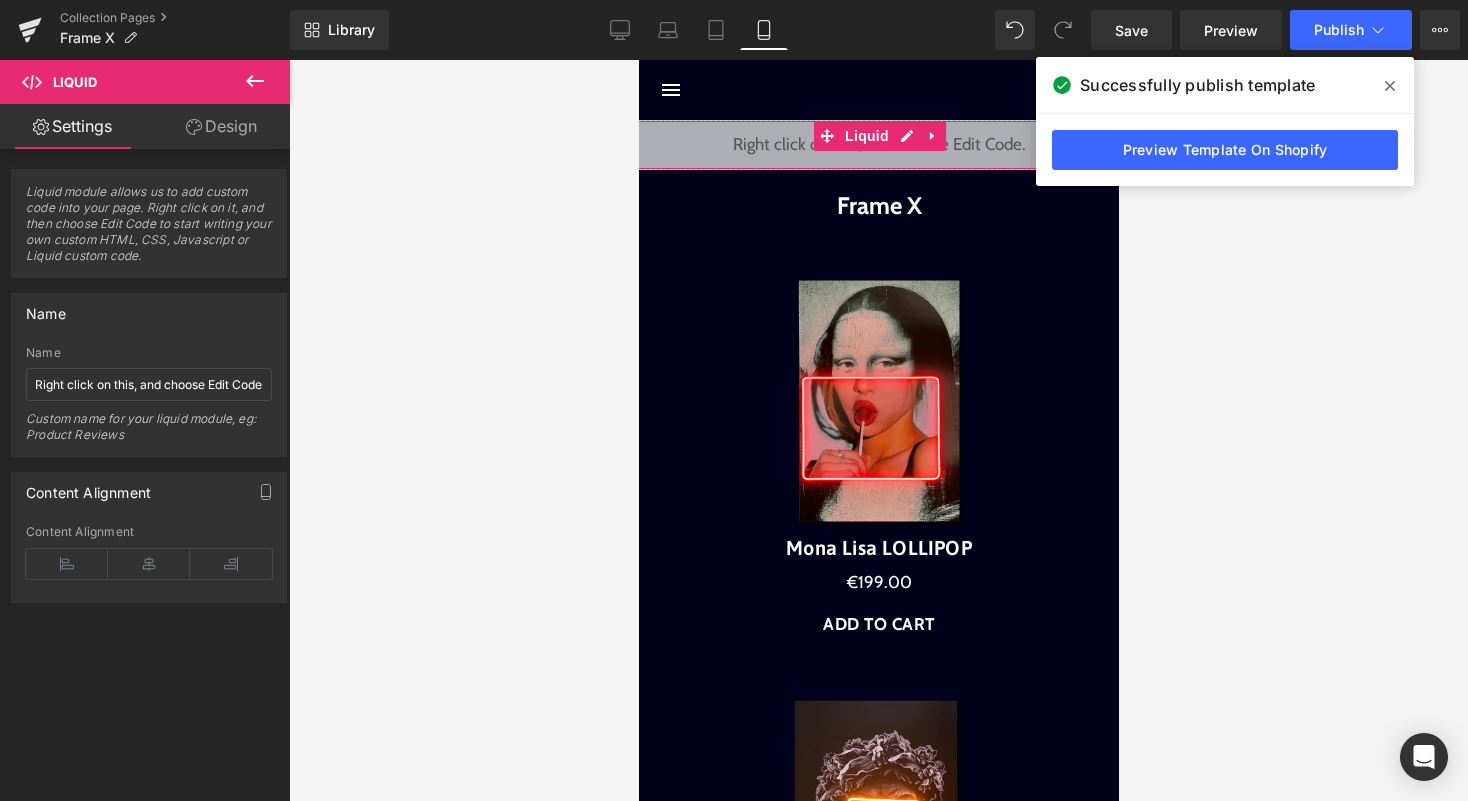 click on "Design" at bounding box center [221, 126] 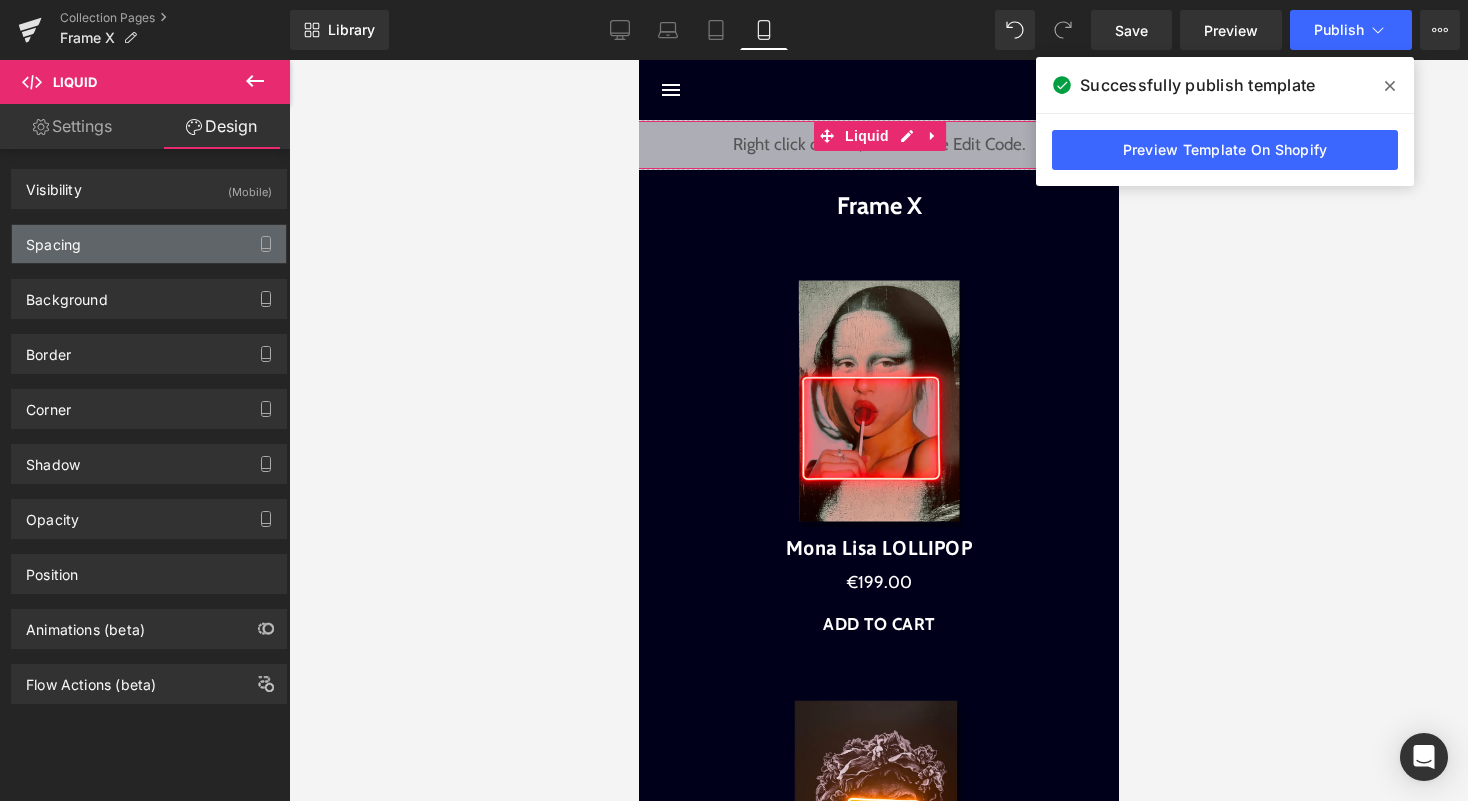 click on "Spacing" at bounding box center [149, 244] 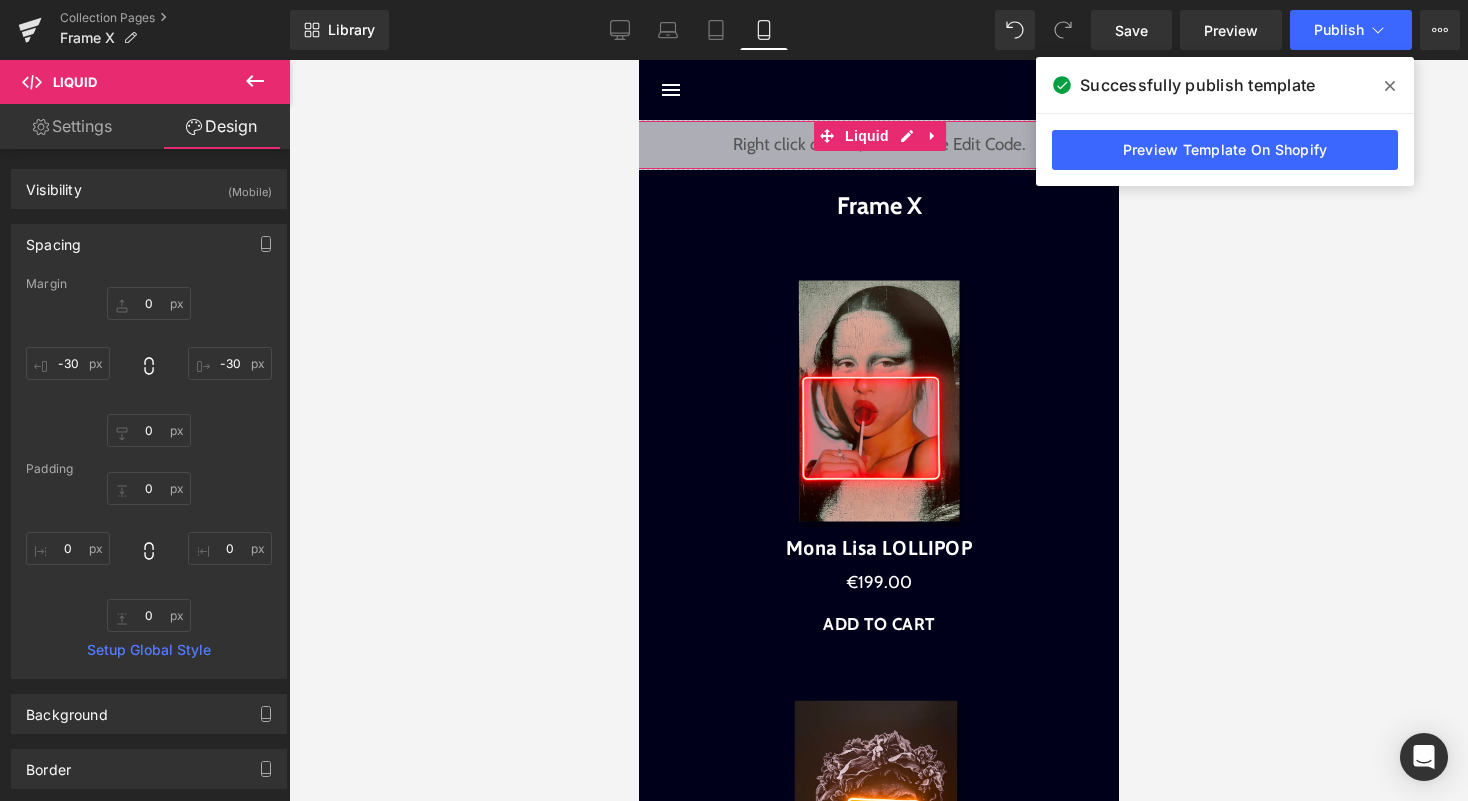 click on "Liquid" at bounding box center (878, 145) 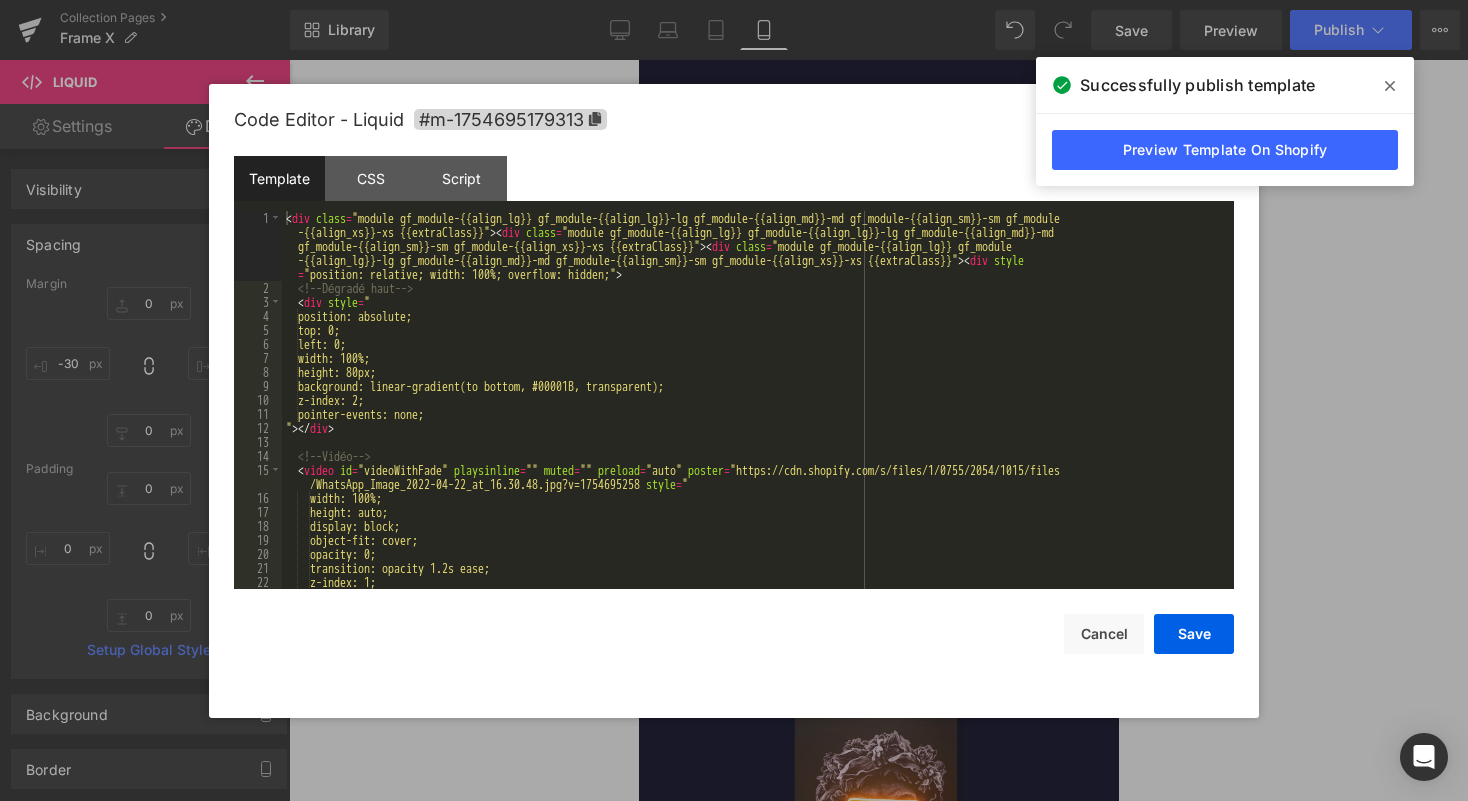 click on "< div   class = "module gf_module-{{align_lg}} gf_module-{{align_lg}}-lg gf_module-{{align_md}}-md gf_module-{{align_sm}}-sm gf_module    -{{align_xs}}-xs {{extraClass}}" > < div   class = "module gf_module-{{align_lg}} gf_module-{{align_lg}}-lg gf_module-{{align_md}}-md     gf_module-{{align_sm}}-sm gf_module-{{align_xs}}-xs {{extraClass}}" > < div   class = "module gf_module-{{align_lg}} gf_module    -{{align_lg}}-lg gf_module-{{align_md}}-md gf_module-{{align_sm}}-sm gf_module-{{align_xs}}-xs {{extraClass}}" > < div   style    = "position: relative; width: 100%; overflow: hidden;" >    <!--  Dégradé haut  -->    < div   style = "      position: absolute;      top: 0;      left: 0;      width: 100%;      height: 80px;      background: linear-gradient(to bottom, #00001B, transparent);      z-index: 2;      pointer-events: none;   " > </ div >    <!--  Vidéo  -->    < video   id = "videoWithFade"   playsinline = ""   muted = ""   preload = "auto"   poster =        style = "         width: 100%;" at bounding box center (754, 442) 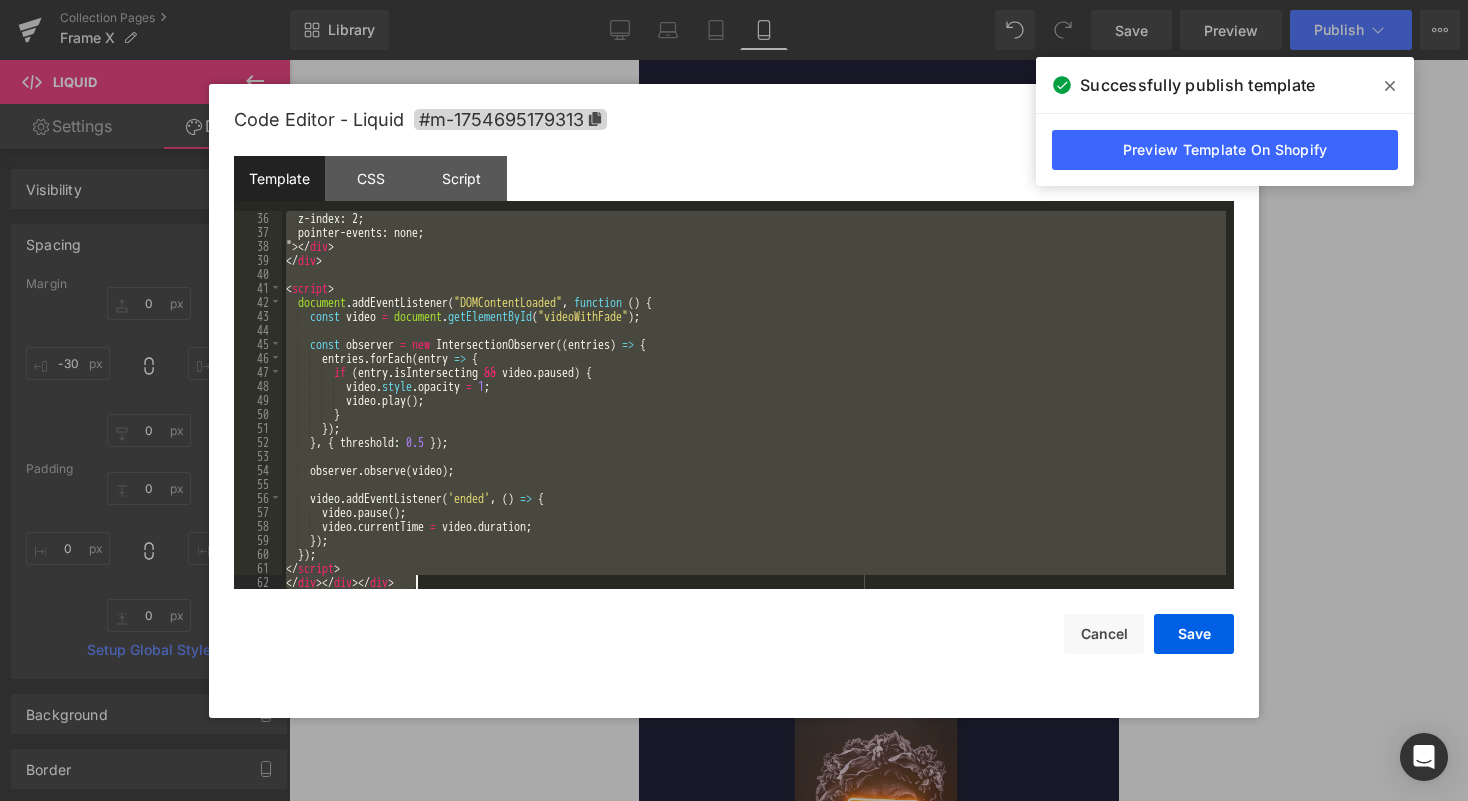 scroll, scrollTop: 560, scrollLeft: 0, axis: vertical 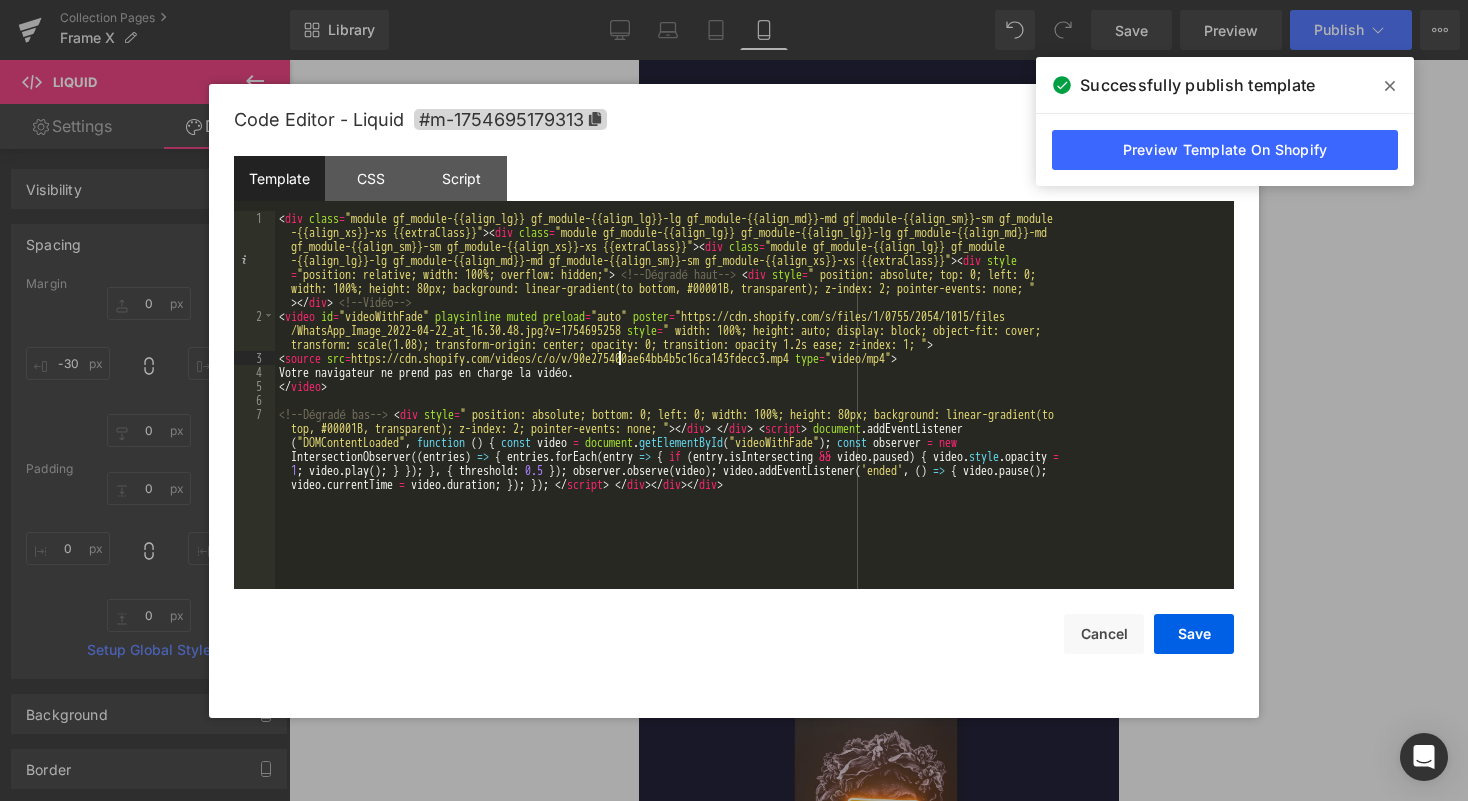 click on "< div   class = "module gf_module-{{align_lg}} gf_module-{{align_lg}}-lg gf_module-{{align_md}}-md gf_module-{{align_sm}}-sm gf_module    -{{align_xs}}-xs {{extraClass}}" > < div   class = "module gf_module-{{align_lg}} gf_module-{{align_lg}}-lg gf_module-{{align_md}}-md     gf_module-{{align_sm}}-sm gf_module-{{align_xs}}-xs {{extraClass}}" > < div   class = "module gf_module-{{align_lg}} gf_module    -{{align_lg}}-lg gf_module-{{align_md}}-md gf_module-{{align_sm}}-sm gf_module-{{align_xs}}-xs {{extraClass}}" > < div   style    = "position: relative; width: 100%; overflow: hidden;" >   <!--  Dégradé haut  -->   < div   style = " position: absolute; top: 0; left: 0;     width: 100%; height: 80px; background: linear-gradient(to bottom, #00001B, transparent); z-index: 2; pointer-events: none; "    > </ div >   <!--  Vidéo  --> < video   id = "videoWithFade"   playsinline   muted   preload = "auto"   poster = "https://cdn.shopify.com/s/files/1/0755/2054/1015/files      style =    > < source" at bounding box center [754, 491] 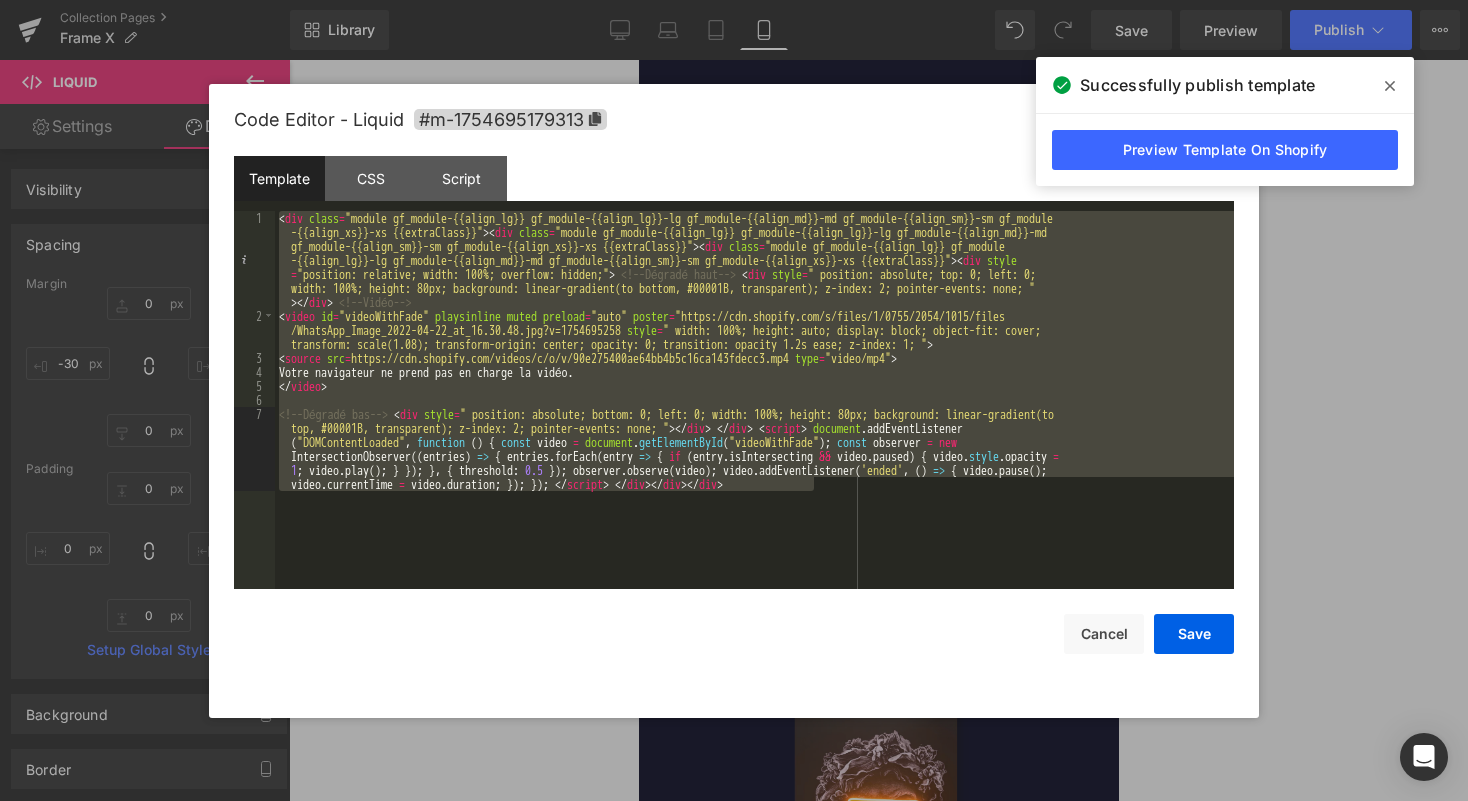 scroll, scrollTop: 672, scrollLeft: 0, axis: vertical 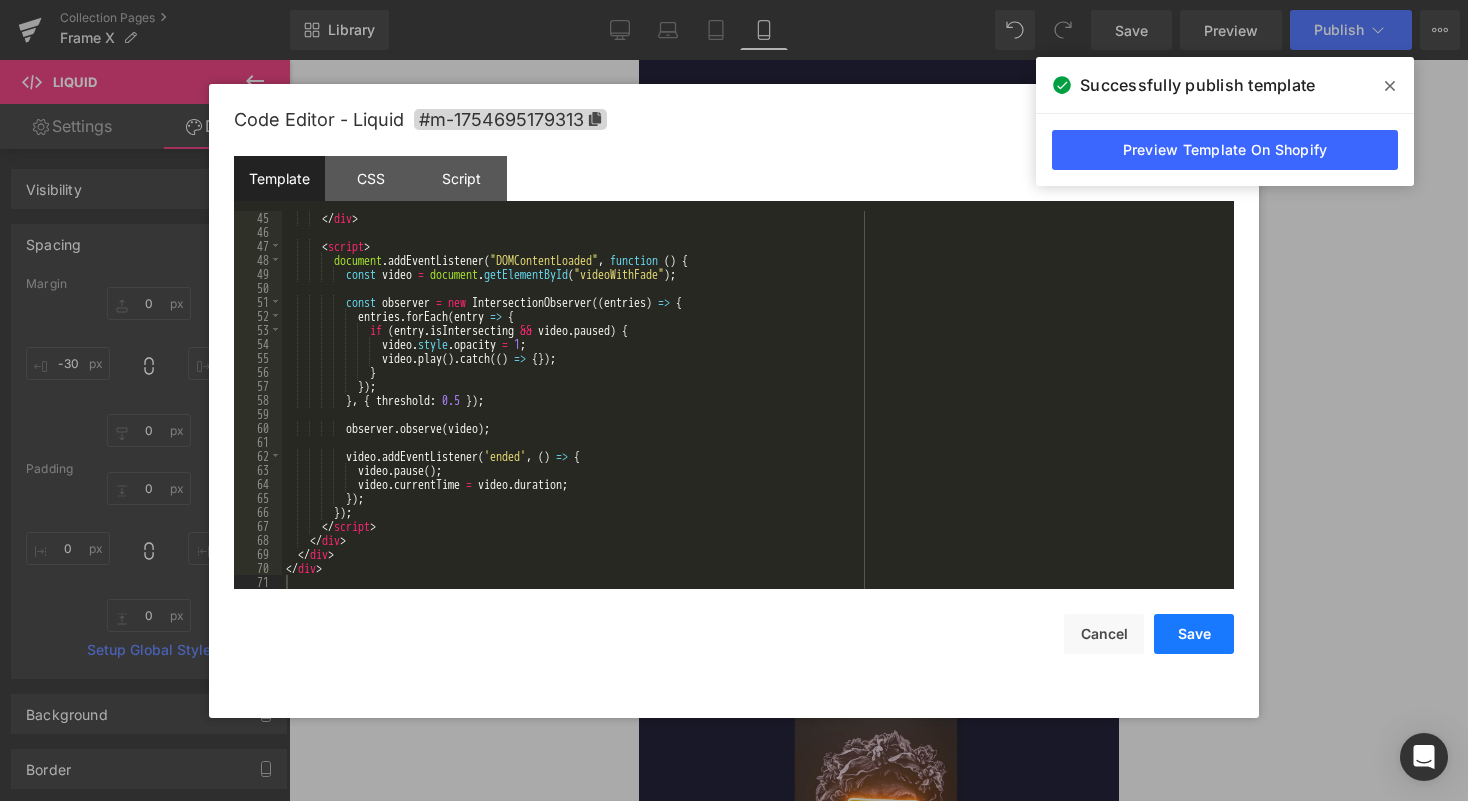 click on "Save" at bounding box center [1194, 634] 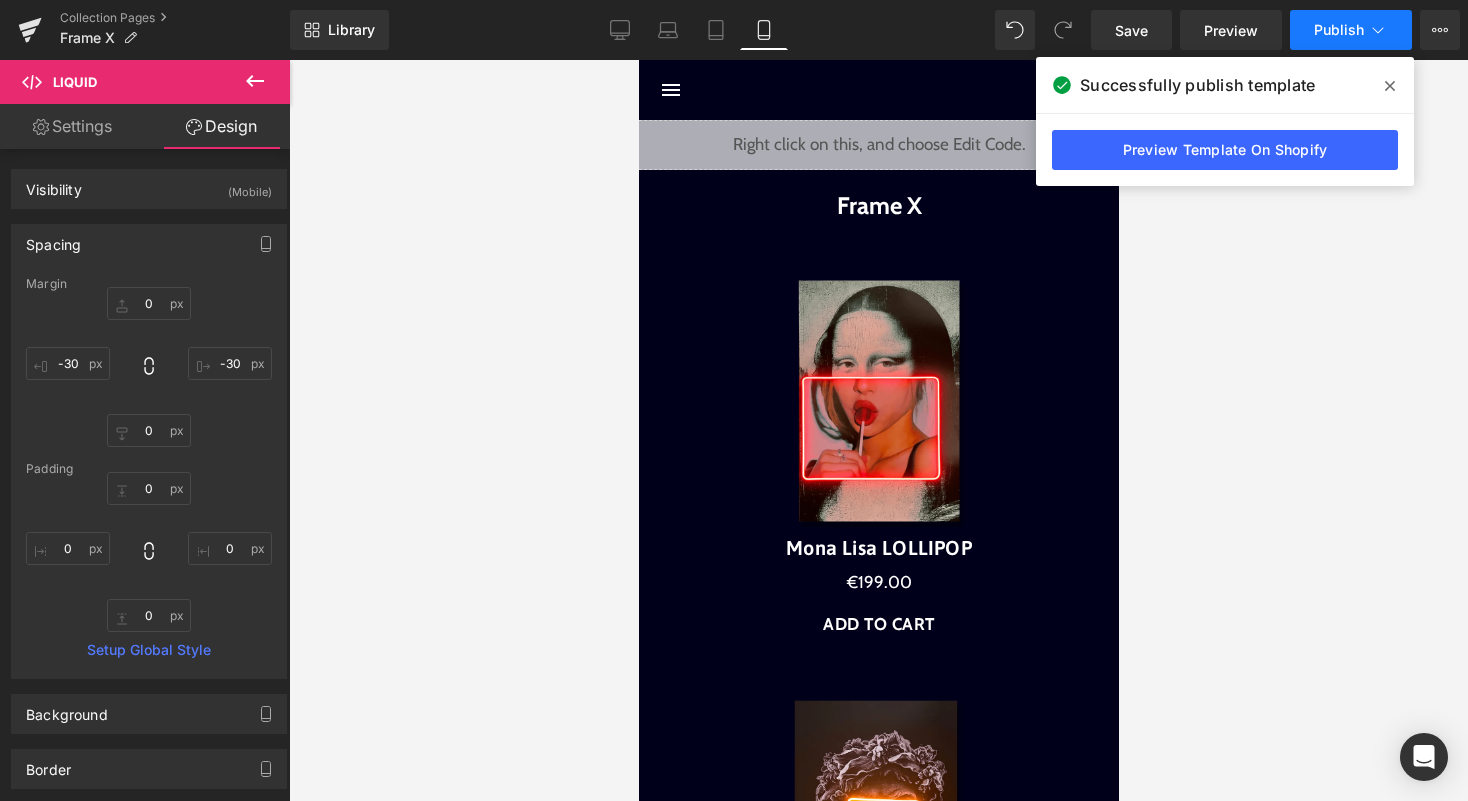 click on "Publish" at bounding box center [1351, 30] 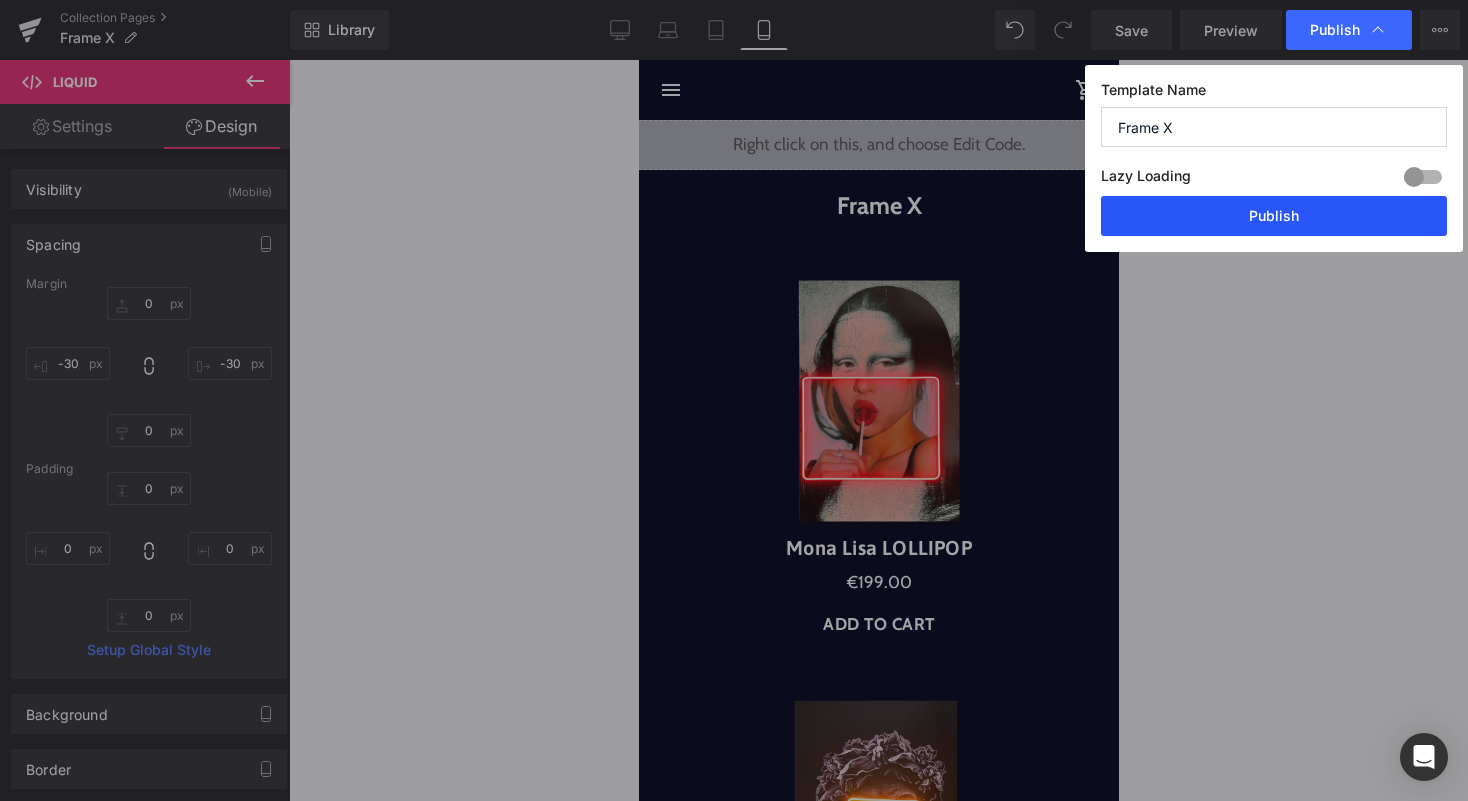 click on "Publish" at bounding box center (1274, 216) 